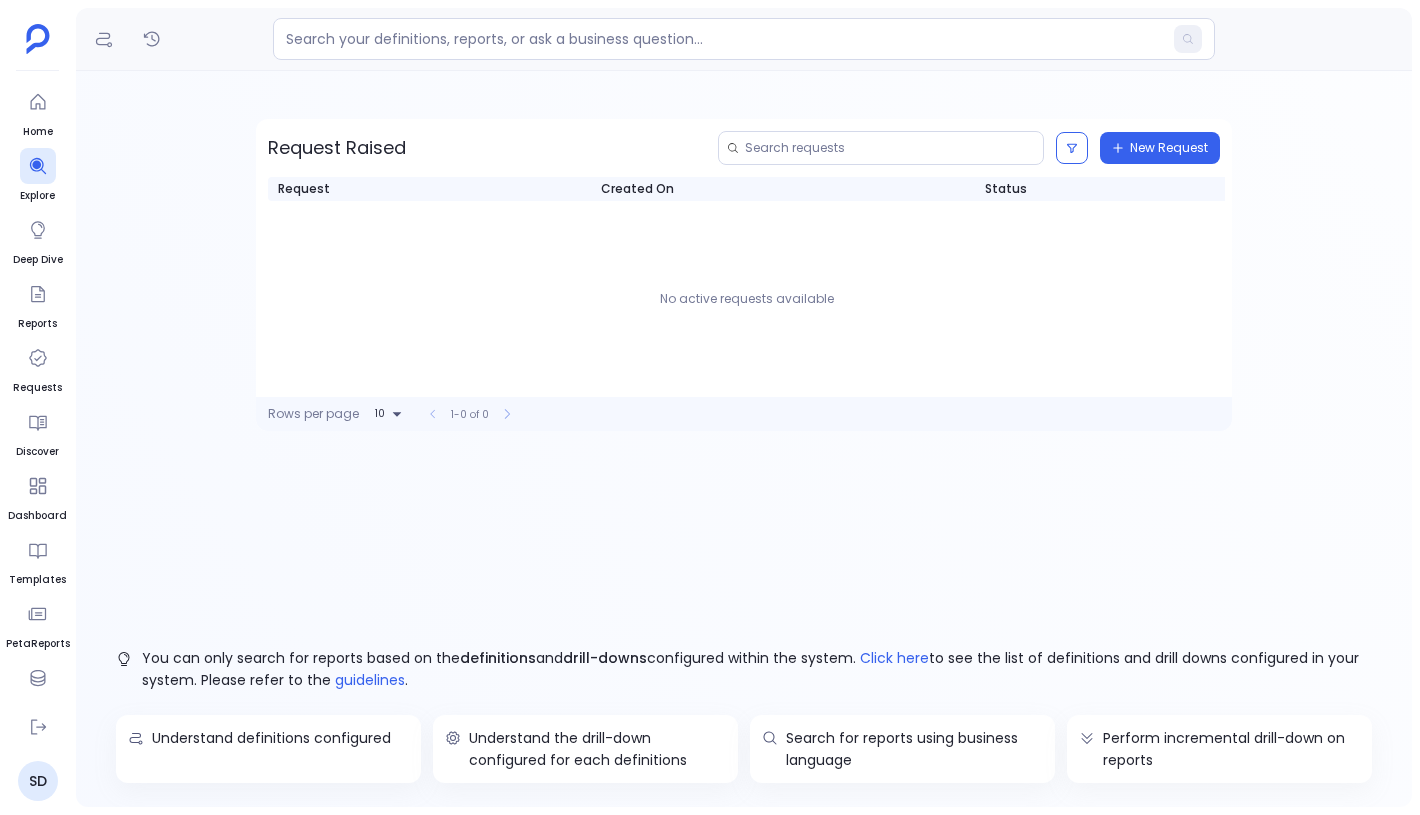scroll, scrollTop: 0, scrollLeft: 0, axis: both 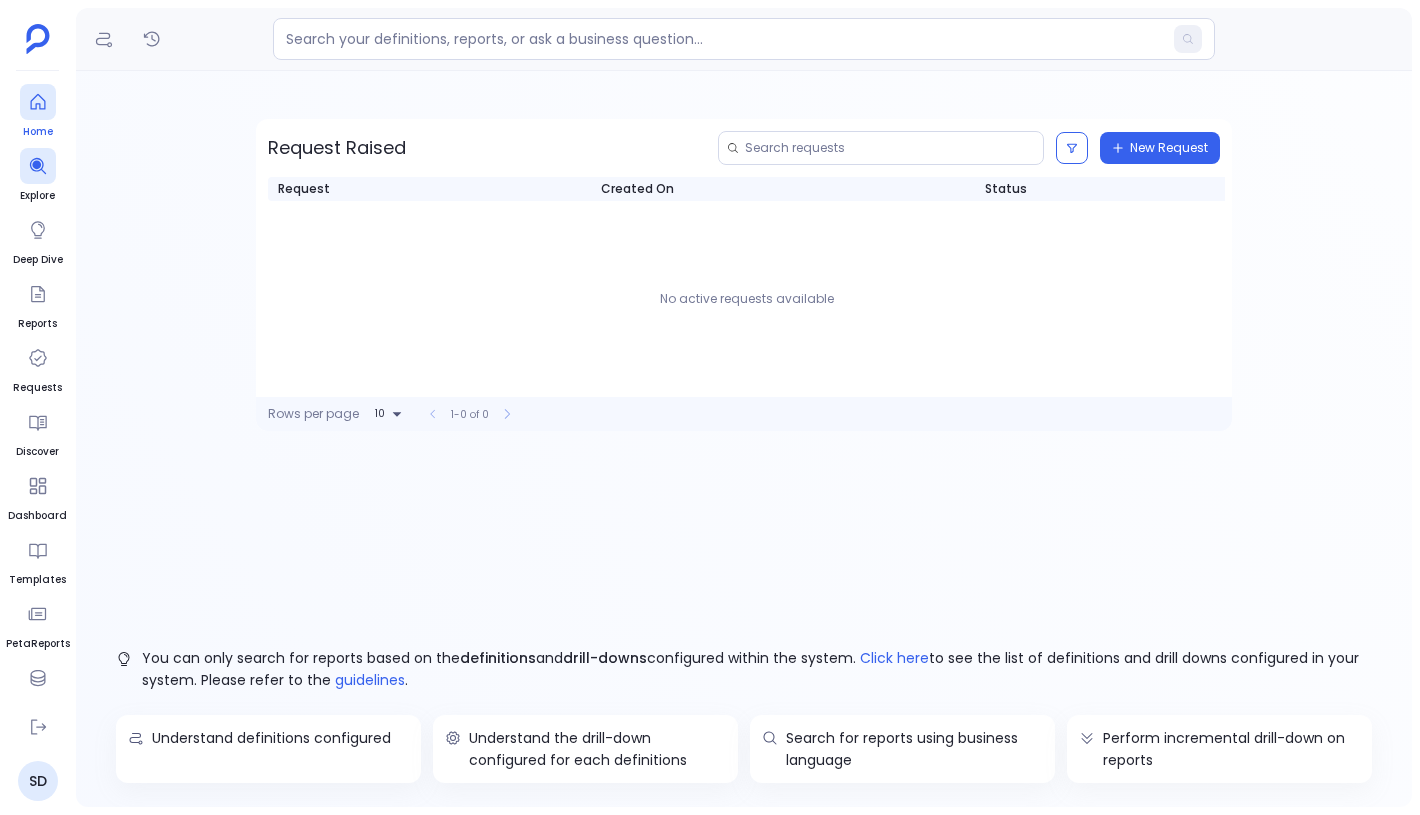 click at bounding box center (38, 102) 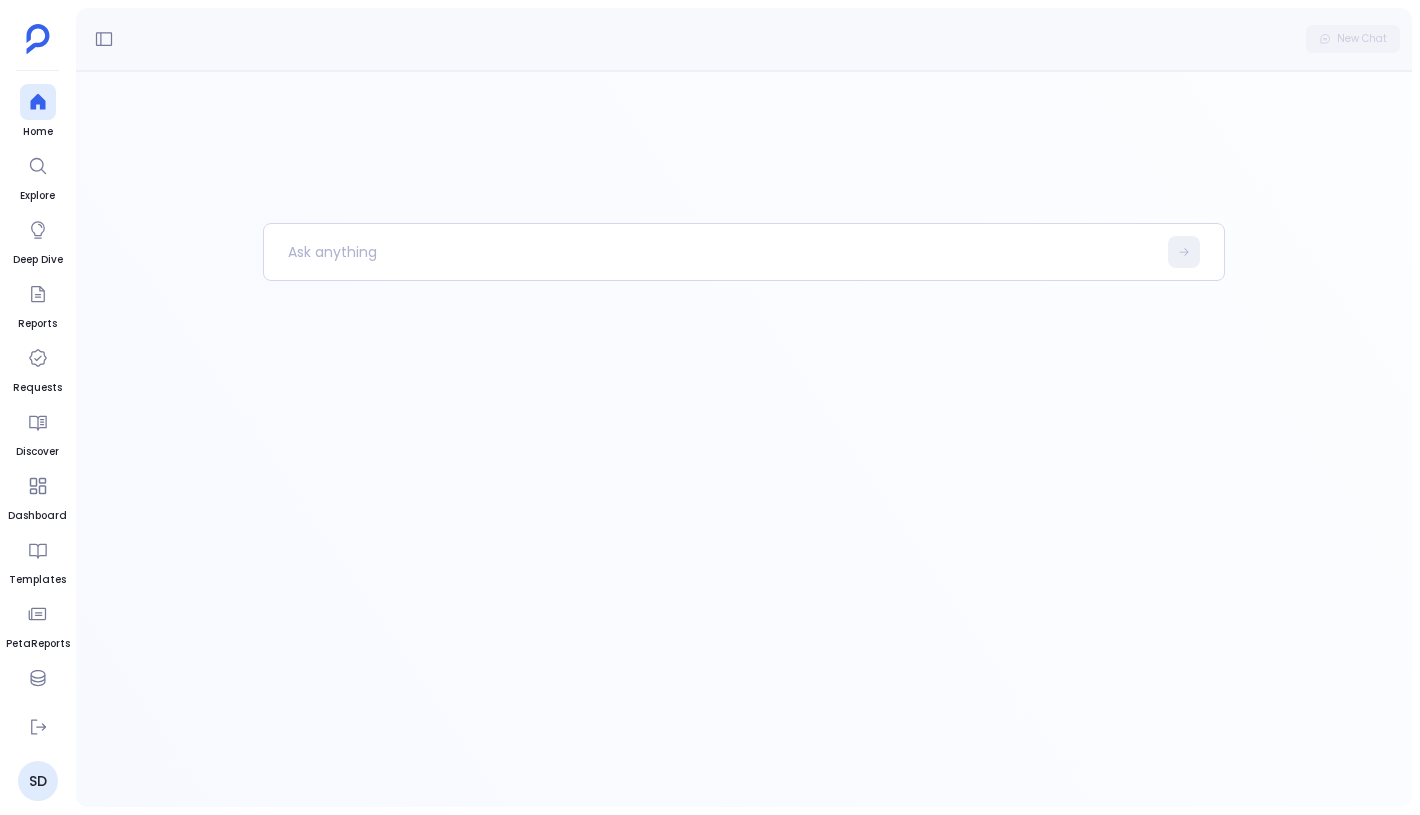 click on "New Chat" at bounding box center [744, 39] 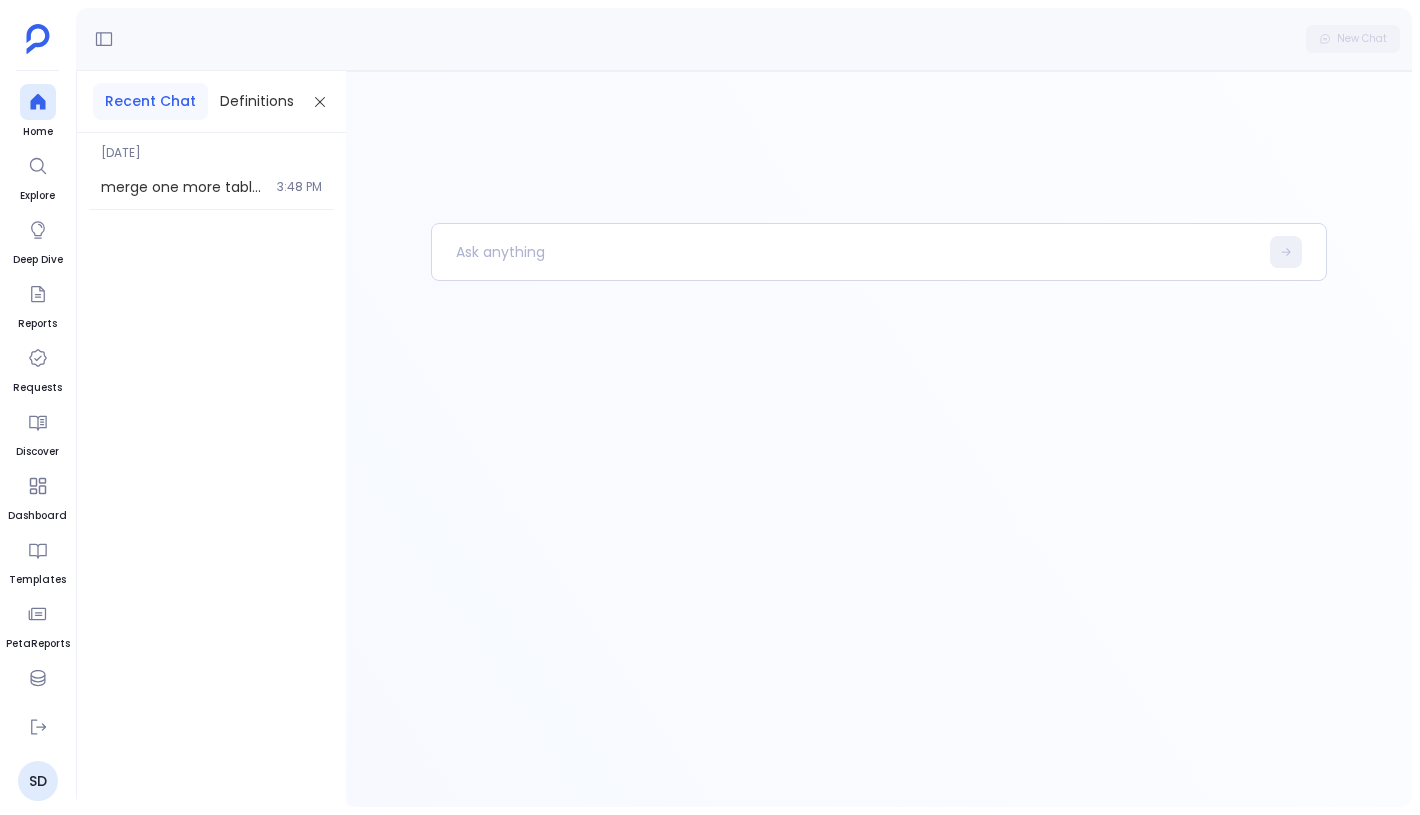 click on "merge one more table to above output. 3:48 PM" at bounding box center [211, 187] 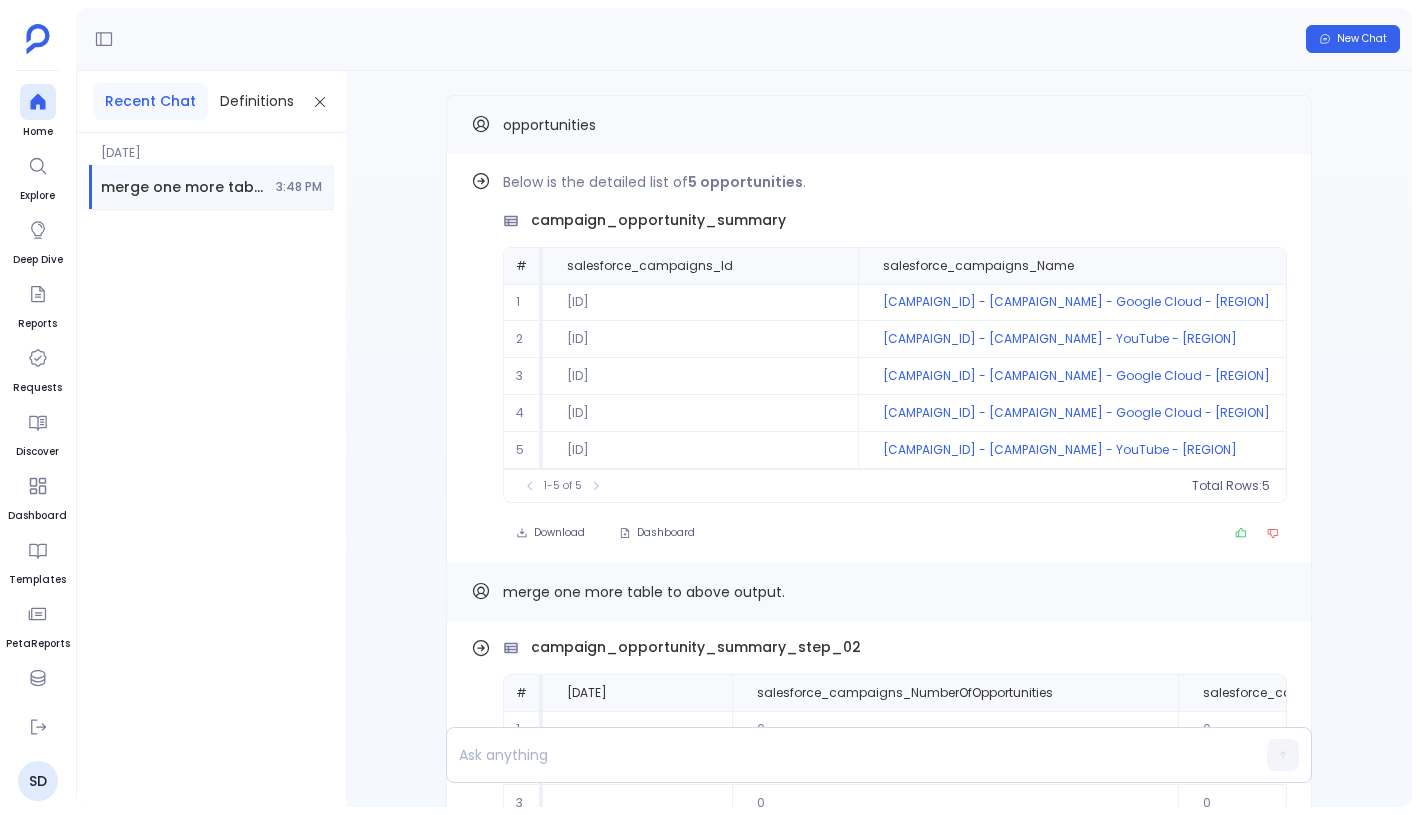 scroll, scrollTop: 0, scrollLeft: 0, axis: both 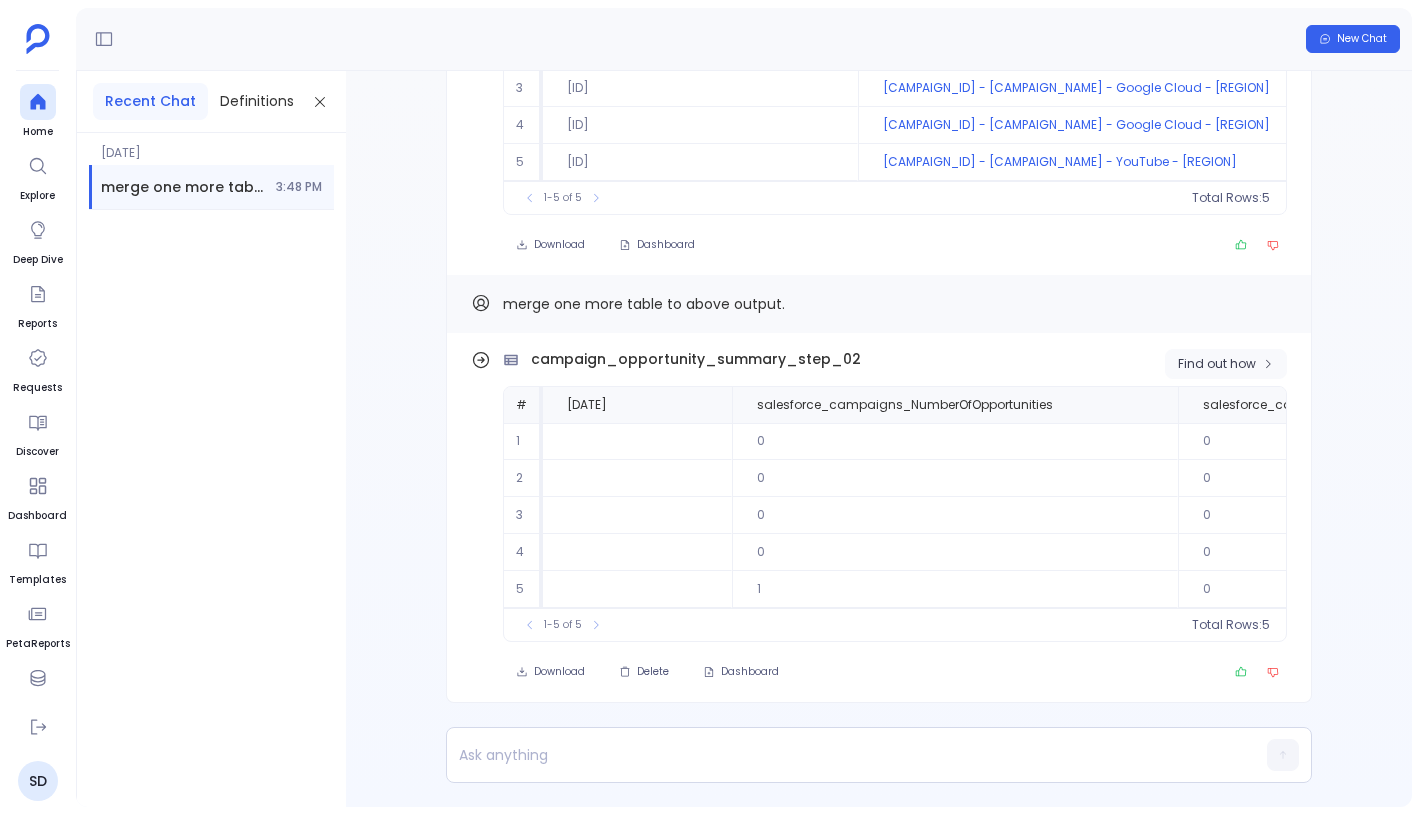 click on "Find out how" at bounding box center (1226, 364) 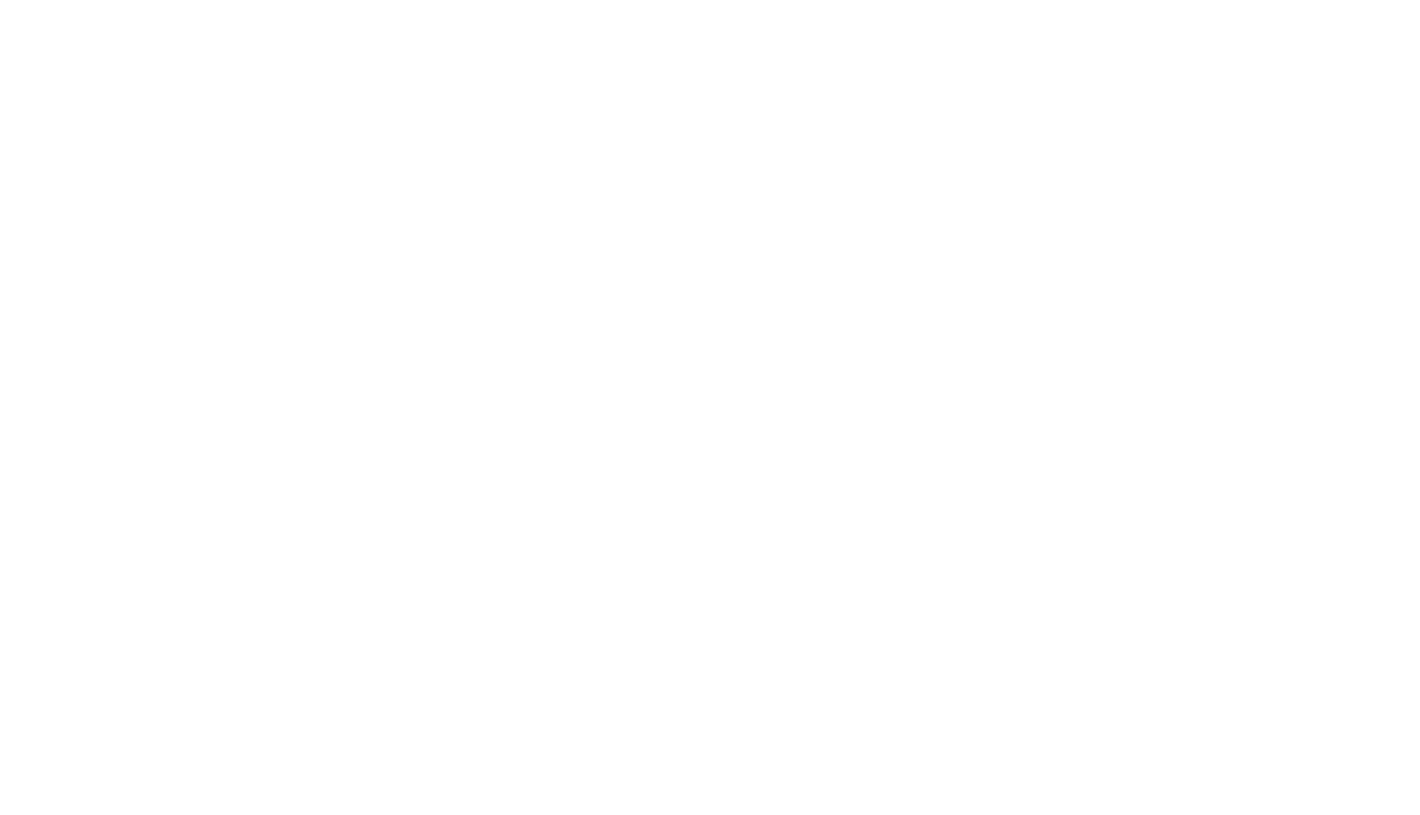 scroll, scrollTop: 0, scrollLeft: 0, axis: both 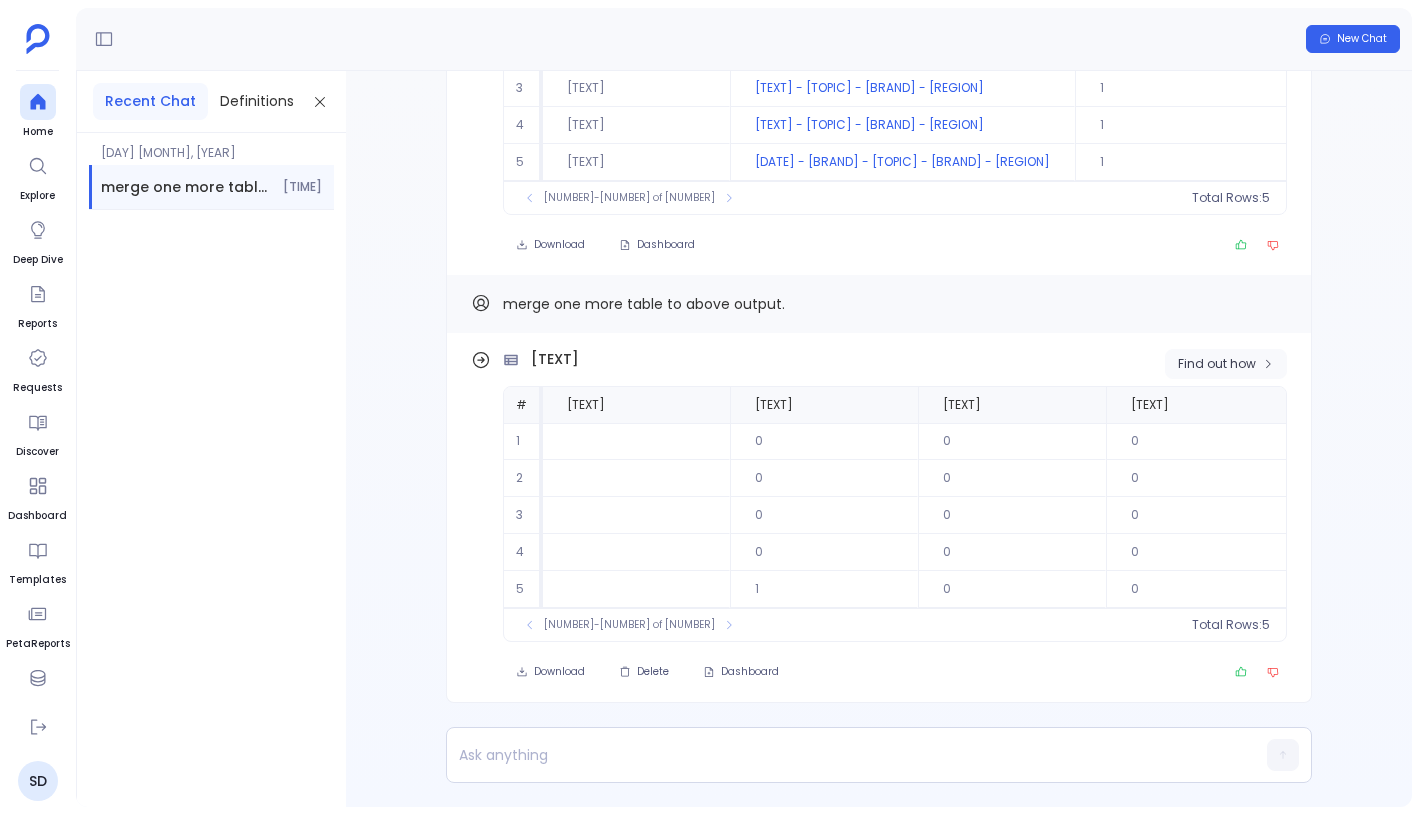 click on "Find out how" at bounding box center (1226, 364) 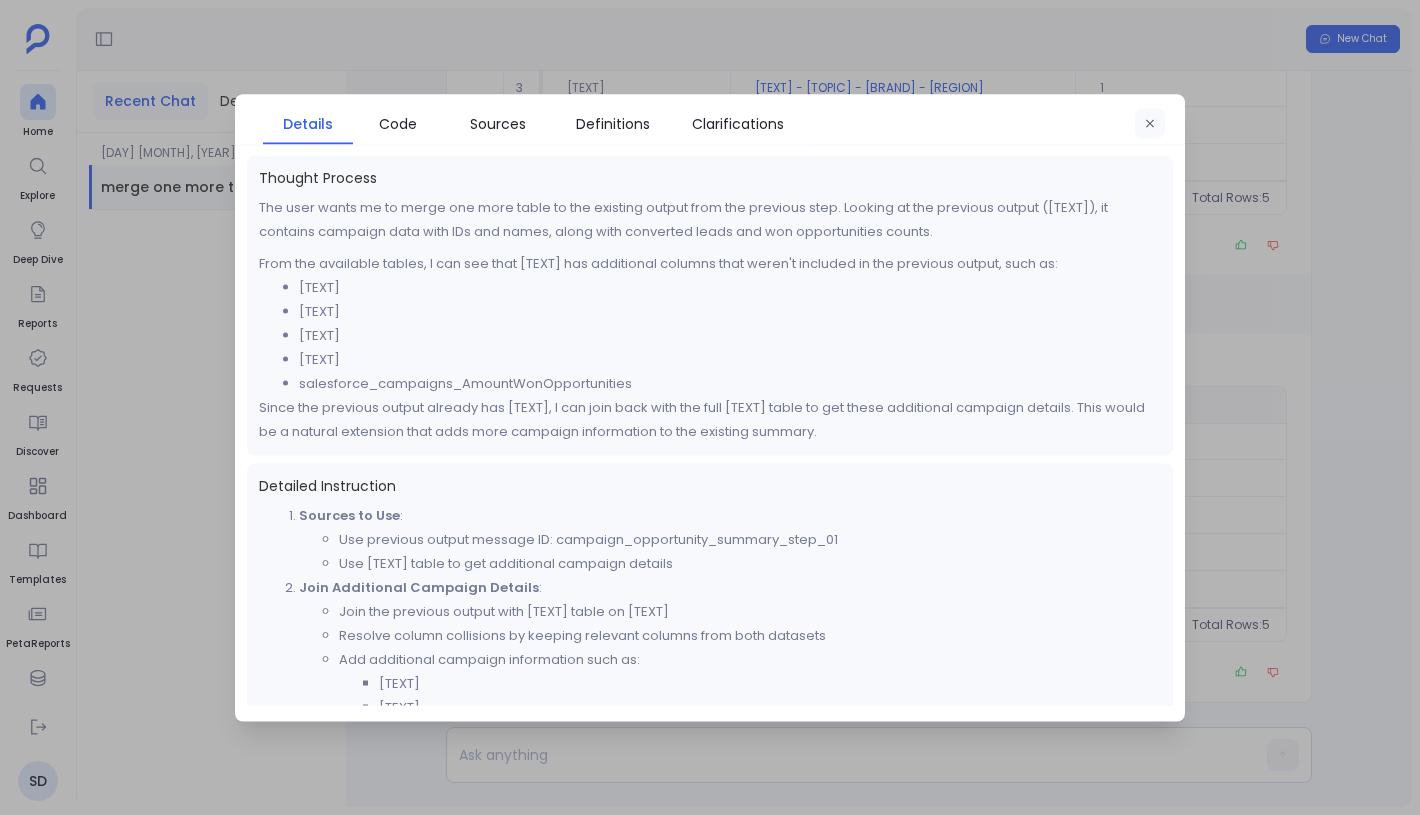 click 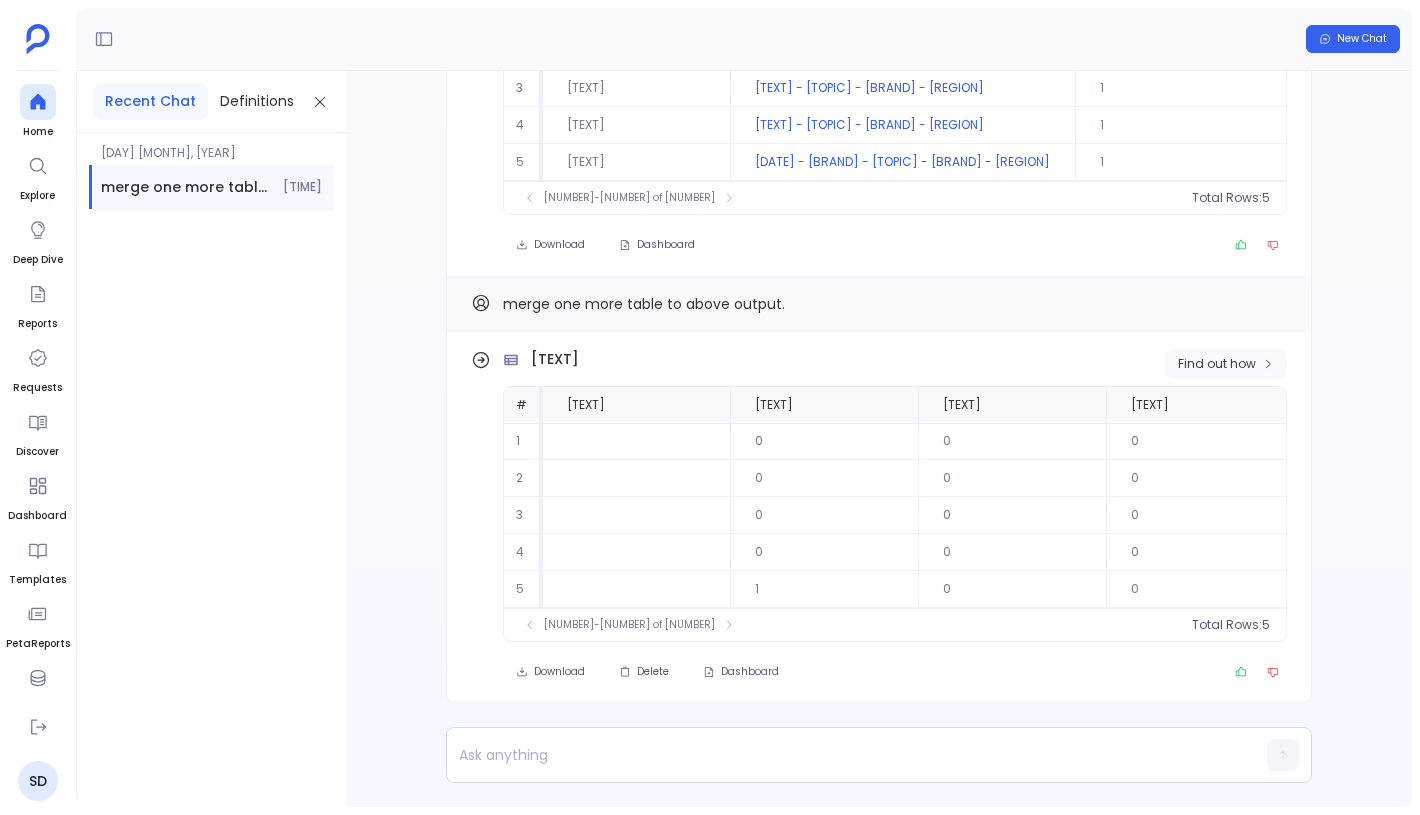 click on "Find out how" at bounding box center [1217, 364] 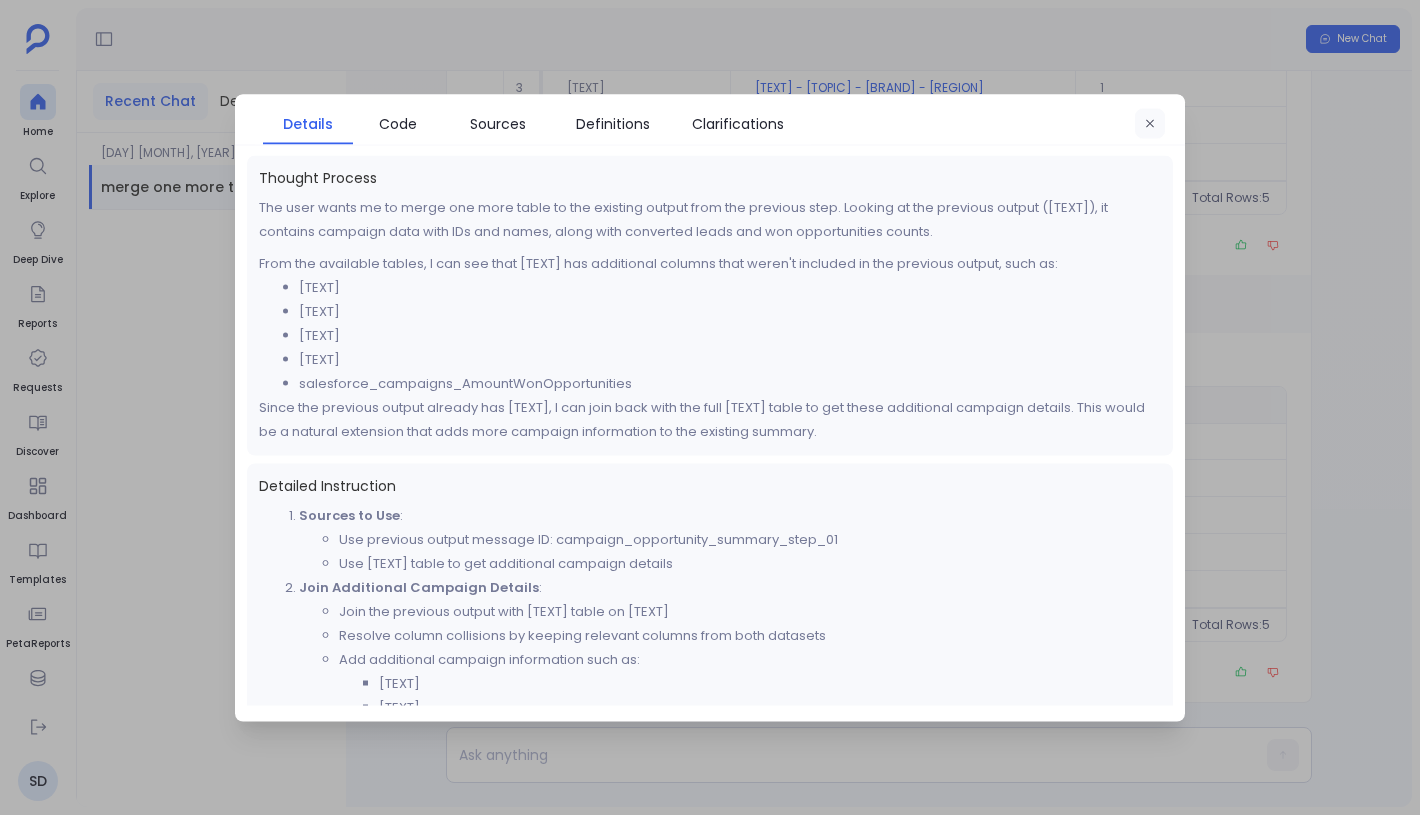 click 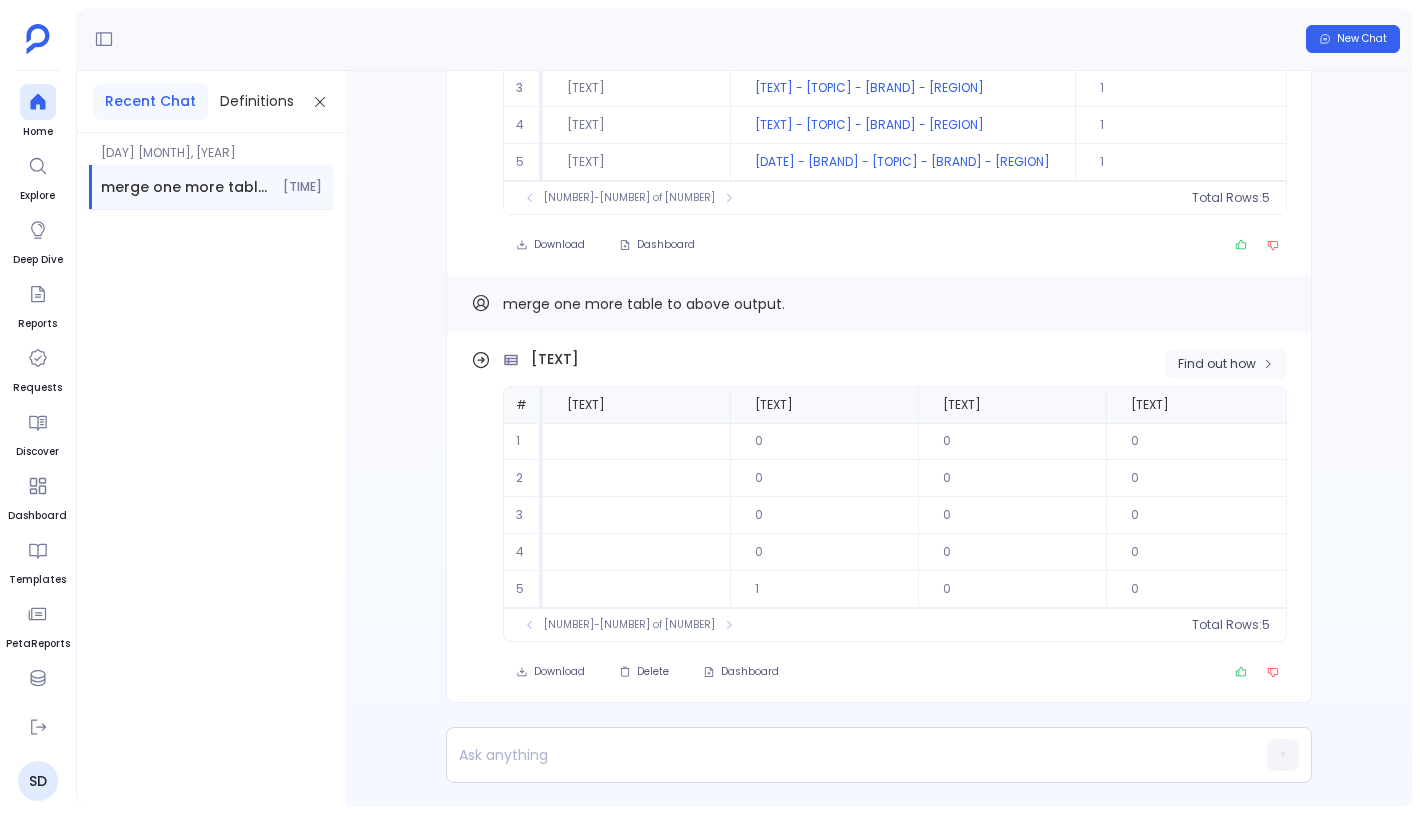 click on "Find out how" at bounding box center (1226, 364) 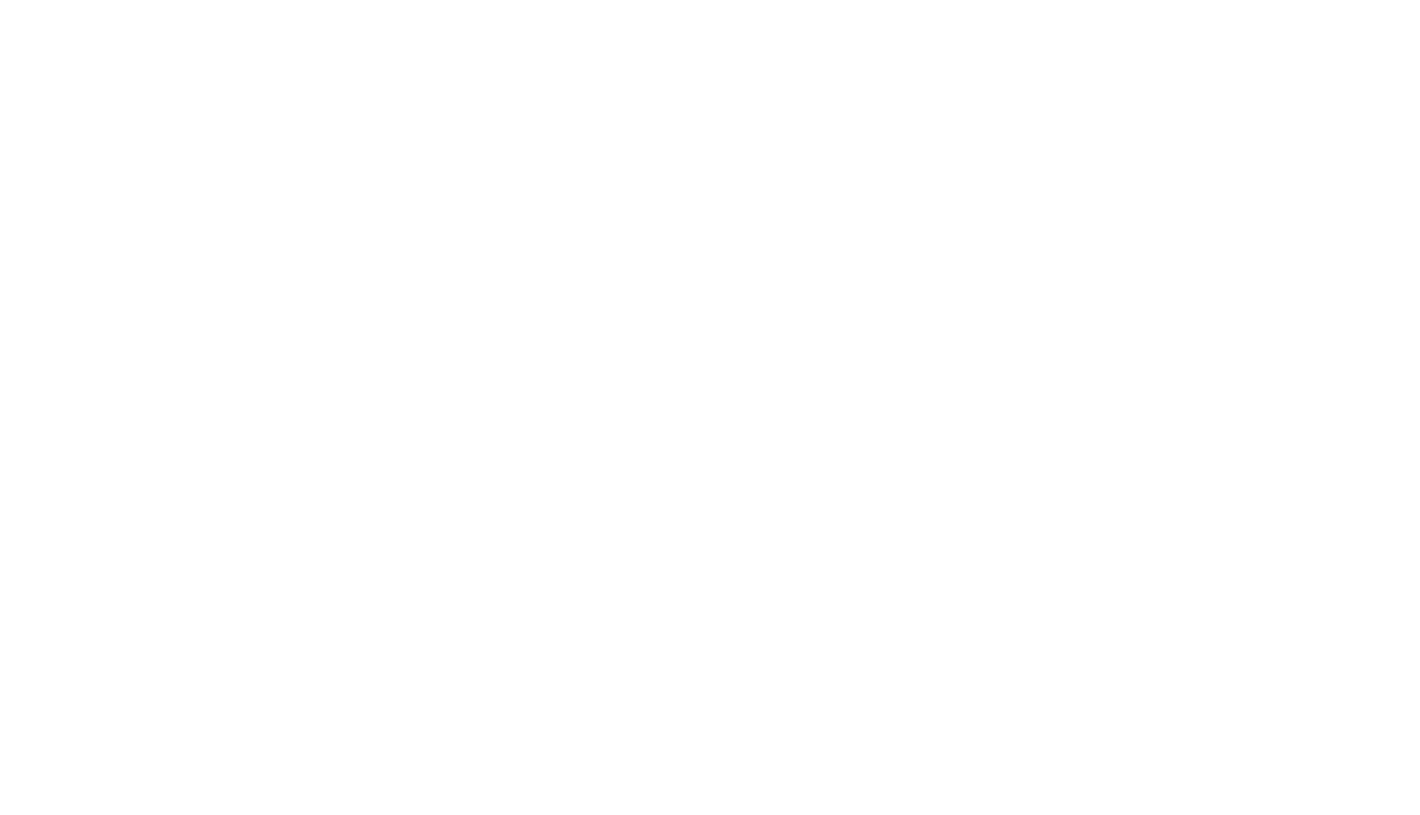 scroll, scrollTop: 0, scrollLeft: 0, axis: both 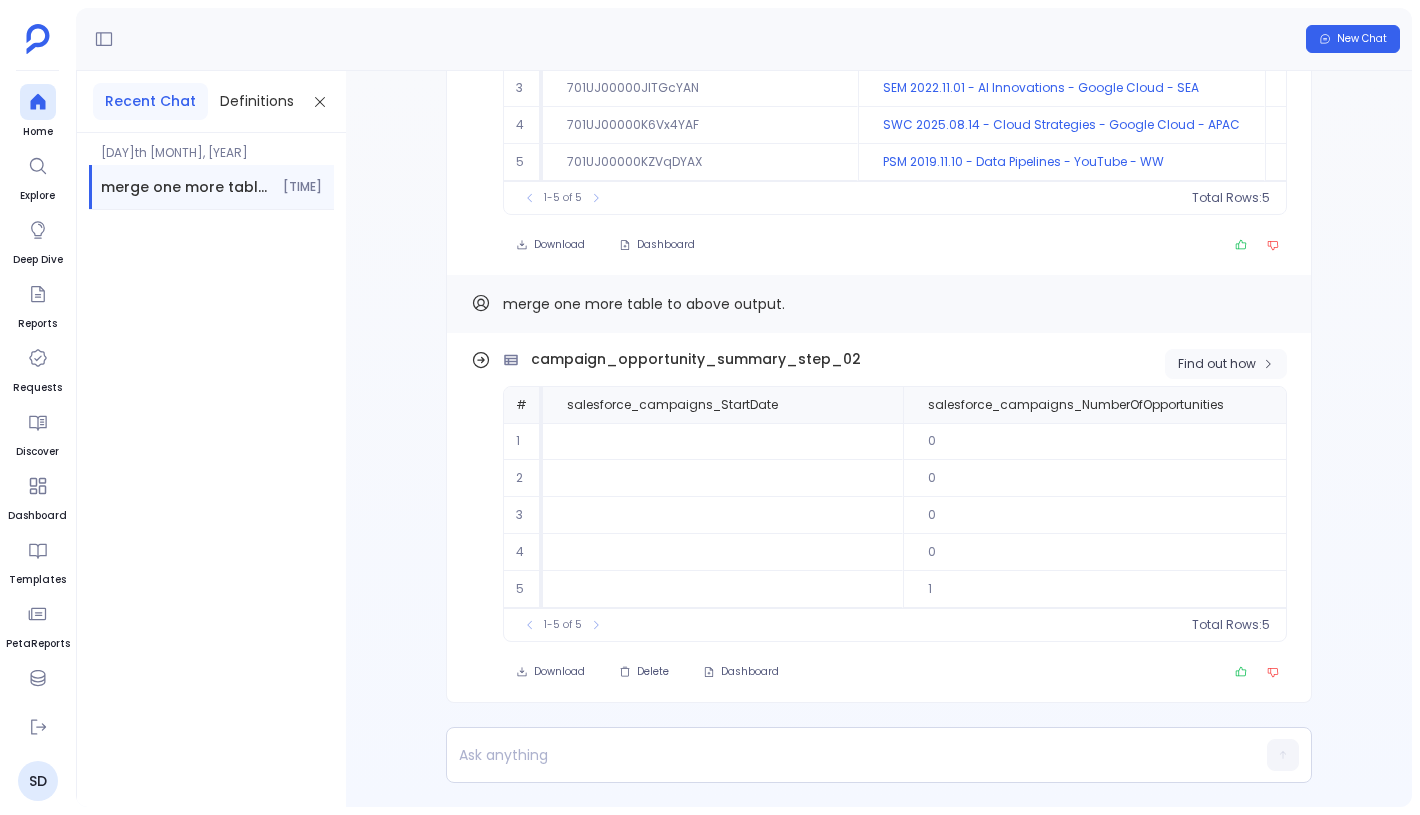 click on "Find out how" at bounding box center (1217, 364) 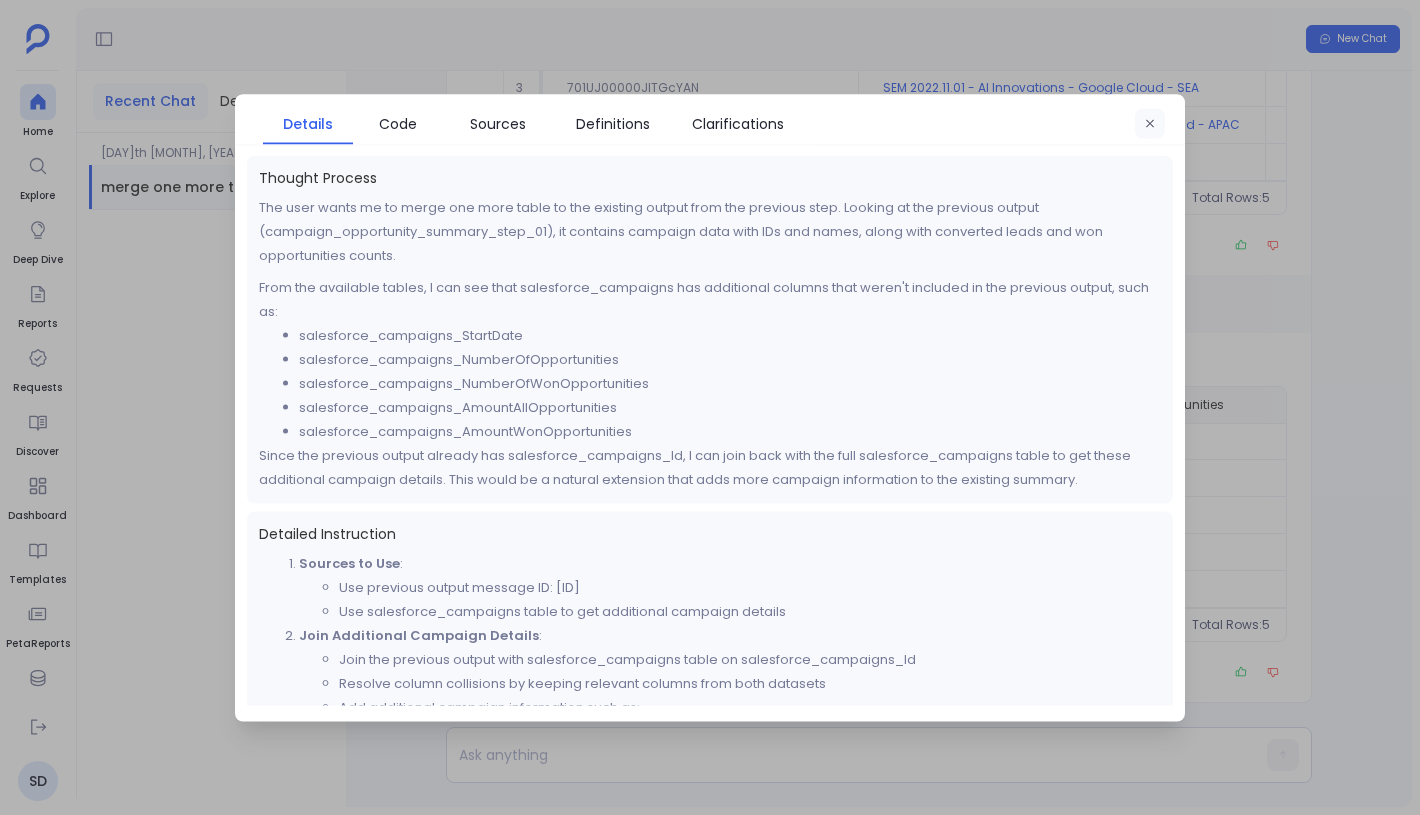 click at bounding box center [1150, 123] 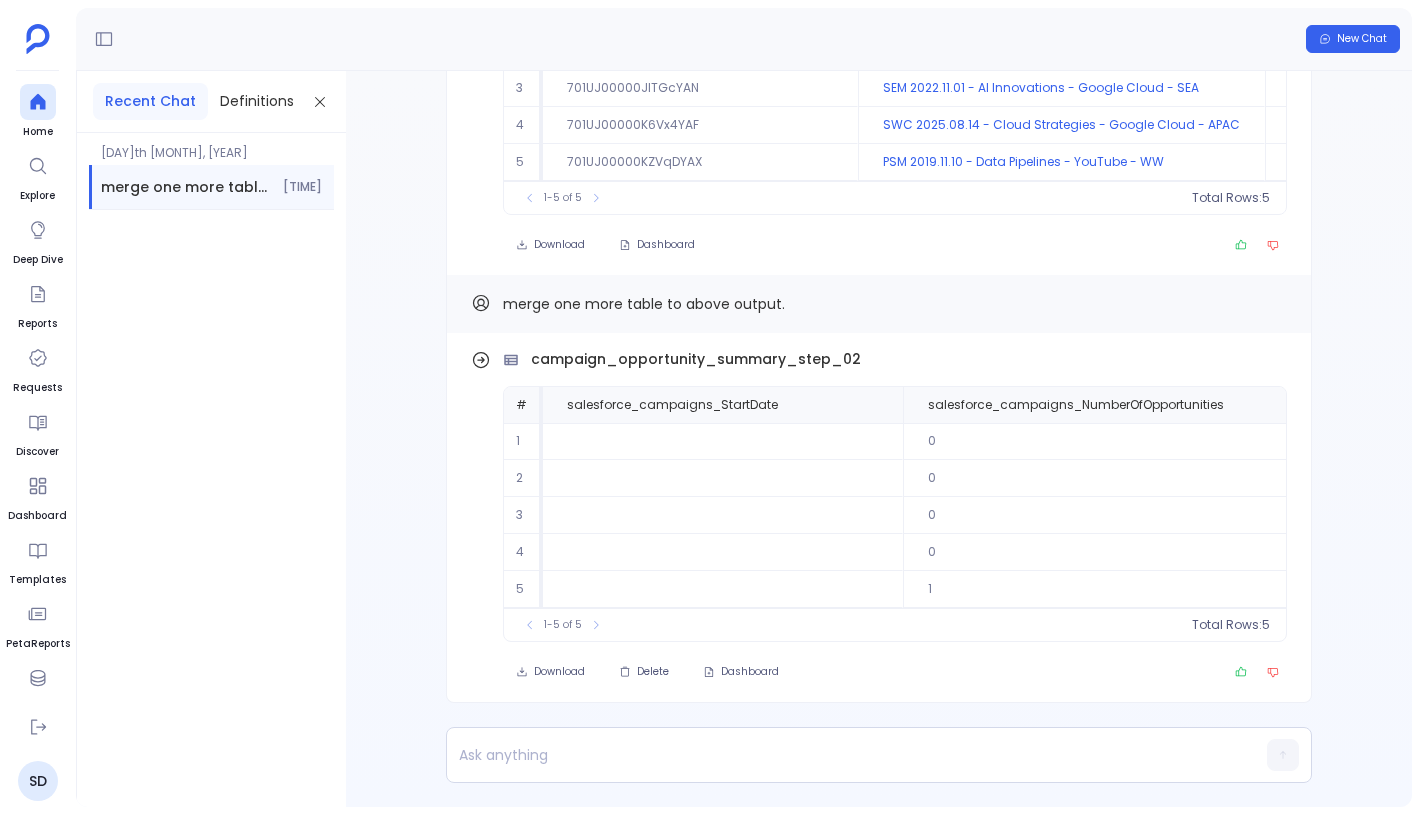 click on "SD" at bounding box center [38, 755] 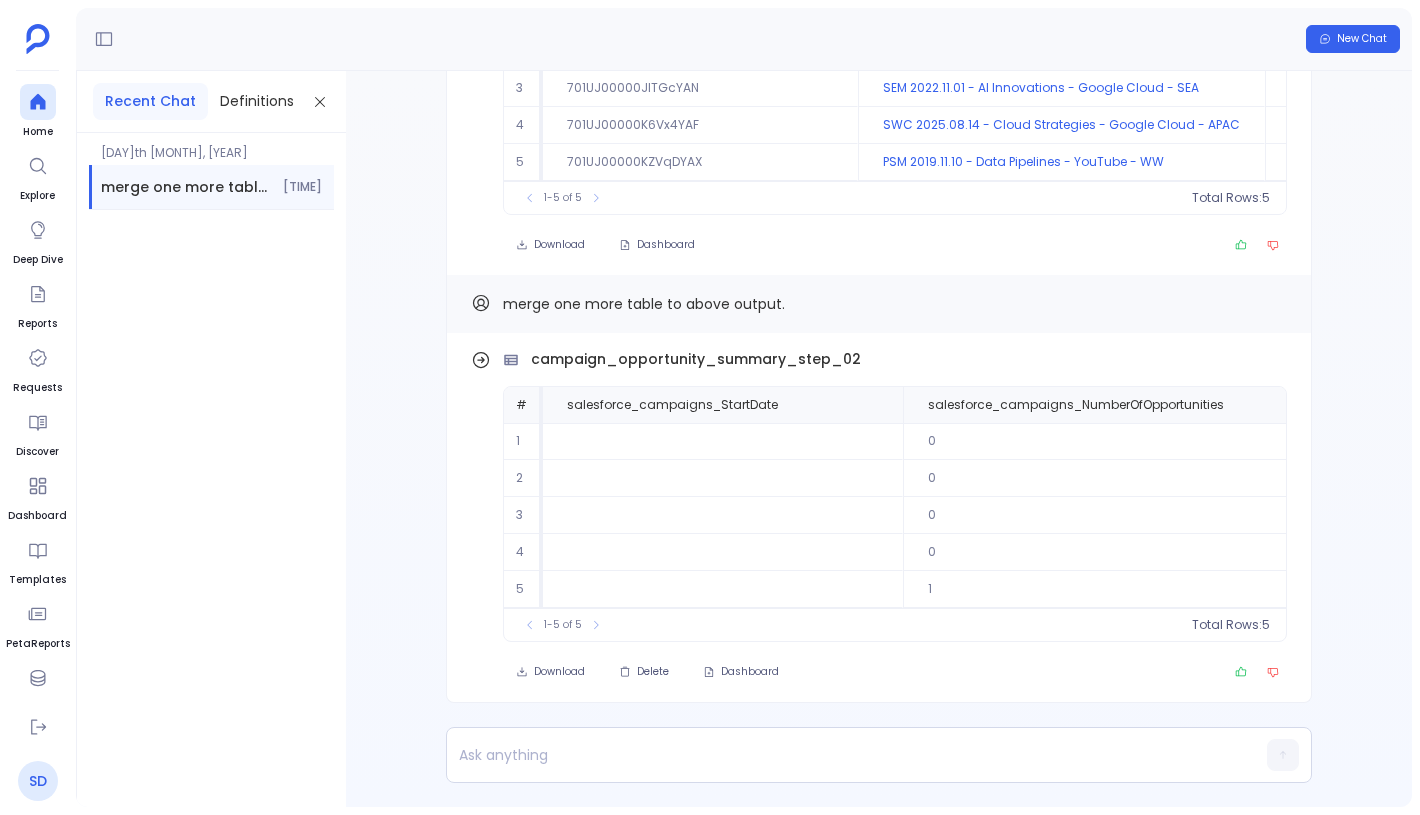 click on "SD" at bounding box center [38, 781] 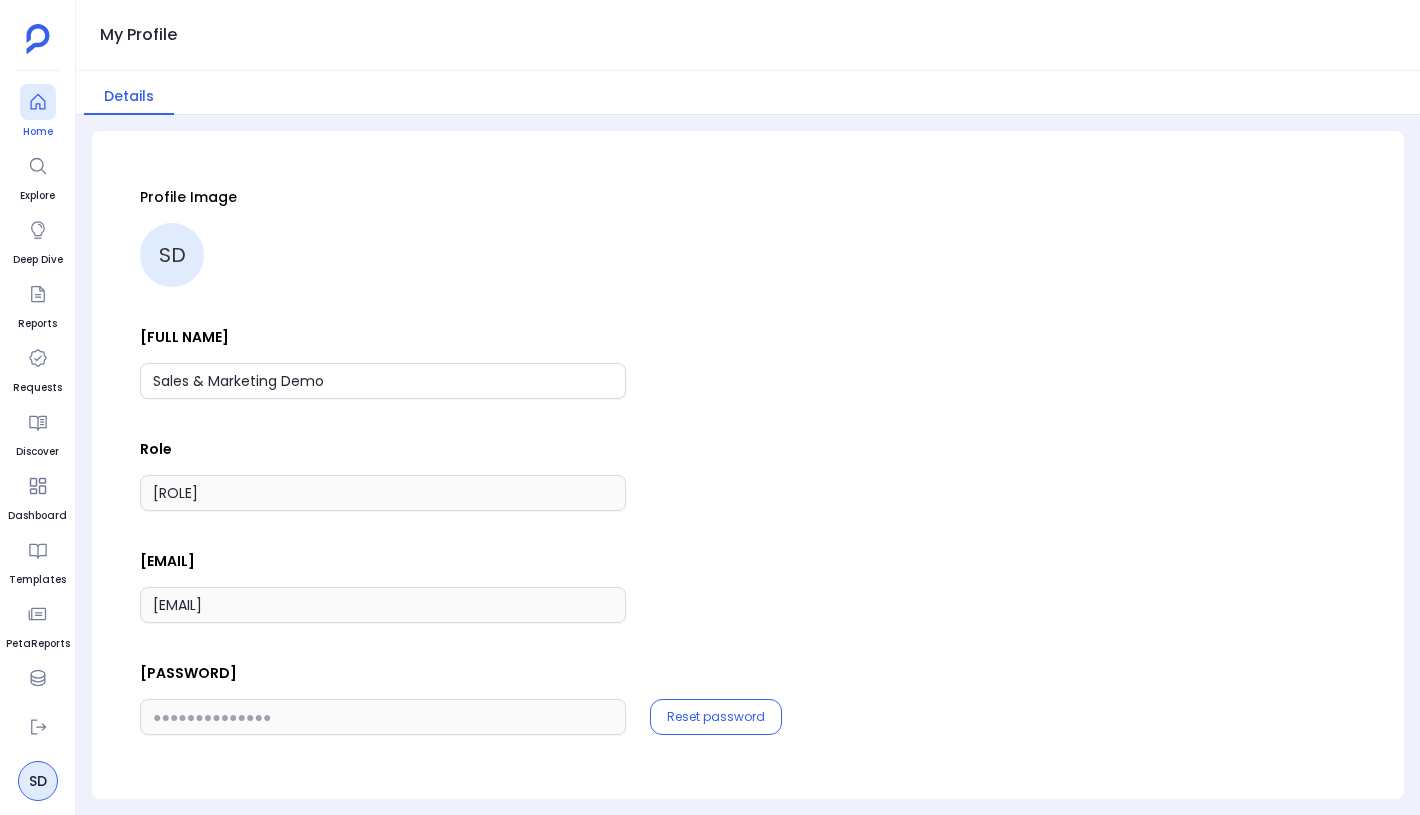 click 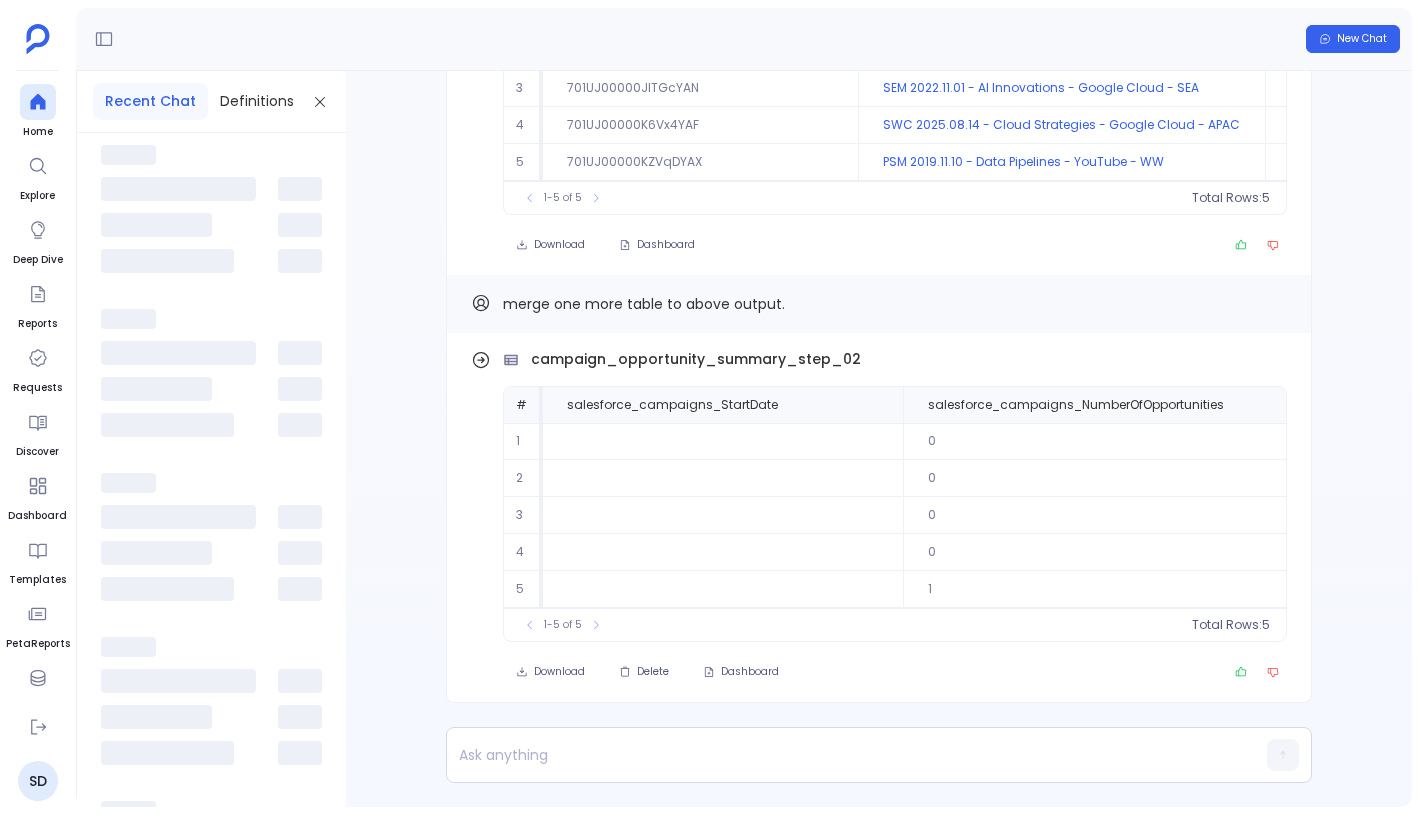 click on "[ID]" at bounding box center [700, 88] 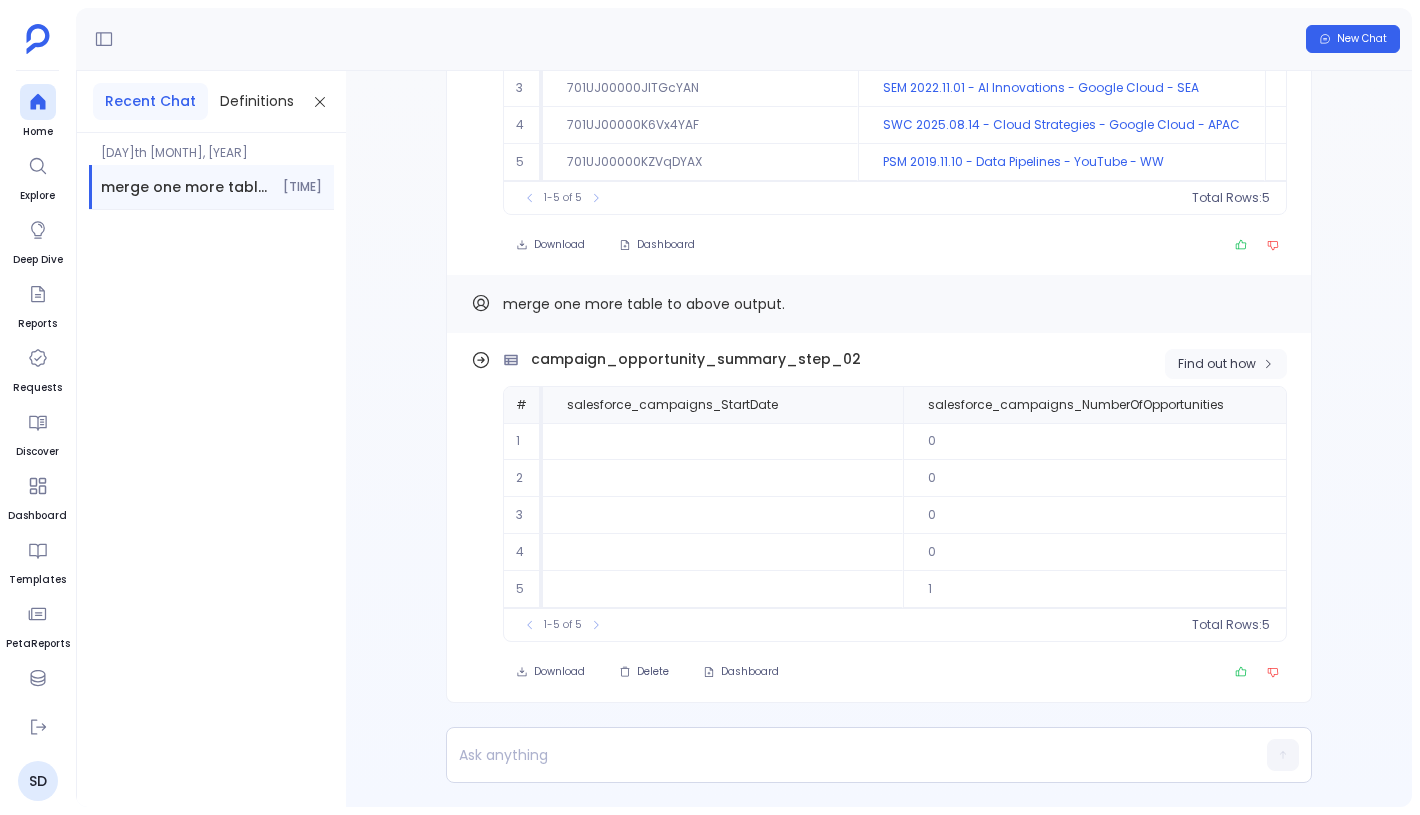 click on "Find out how" at bounding box center (1217, 364) 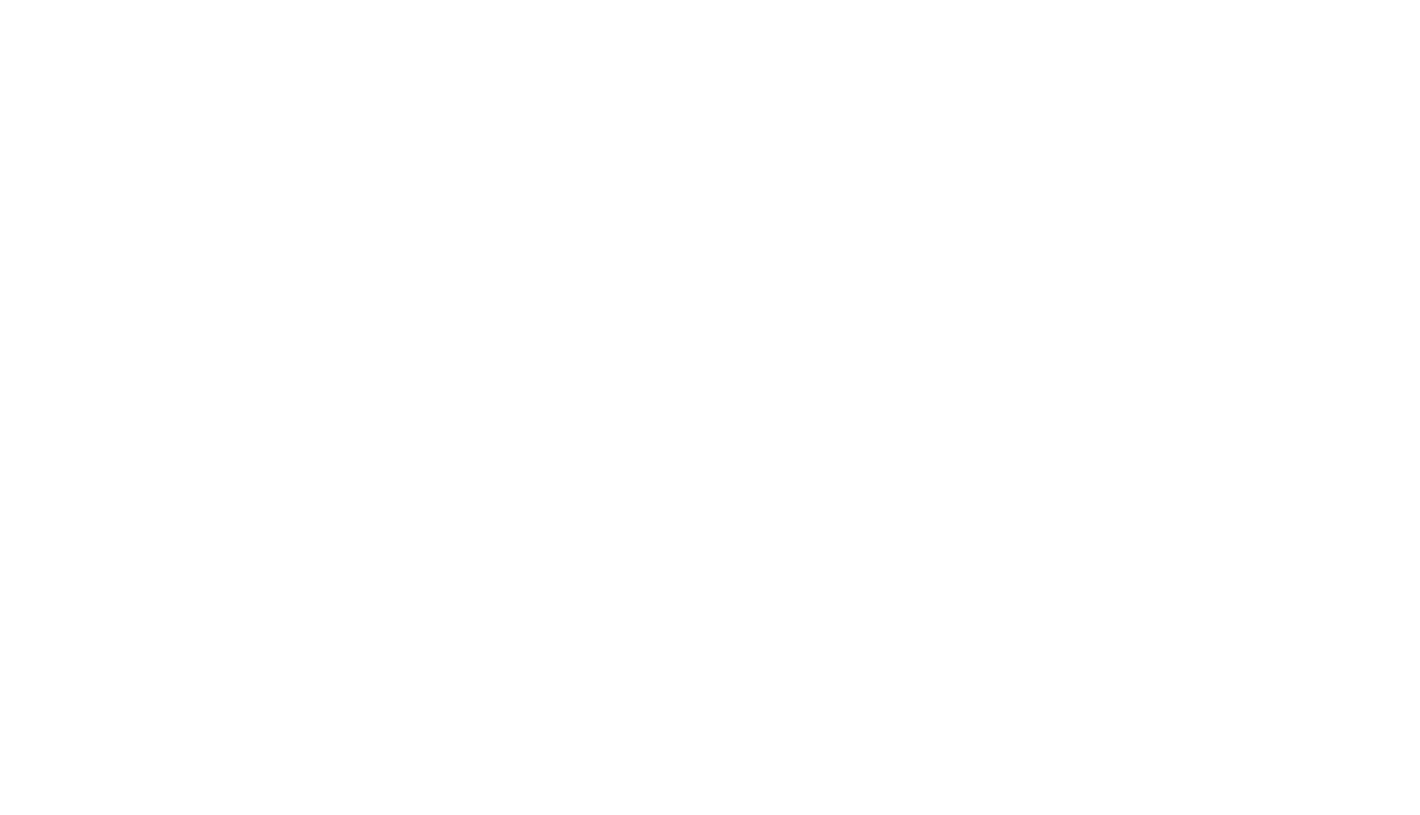 scroll, scrollTop: 0, scrollLeft: 0, axis: both 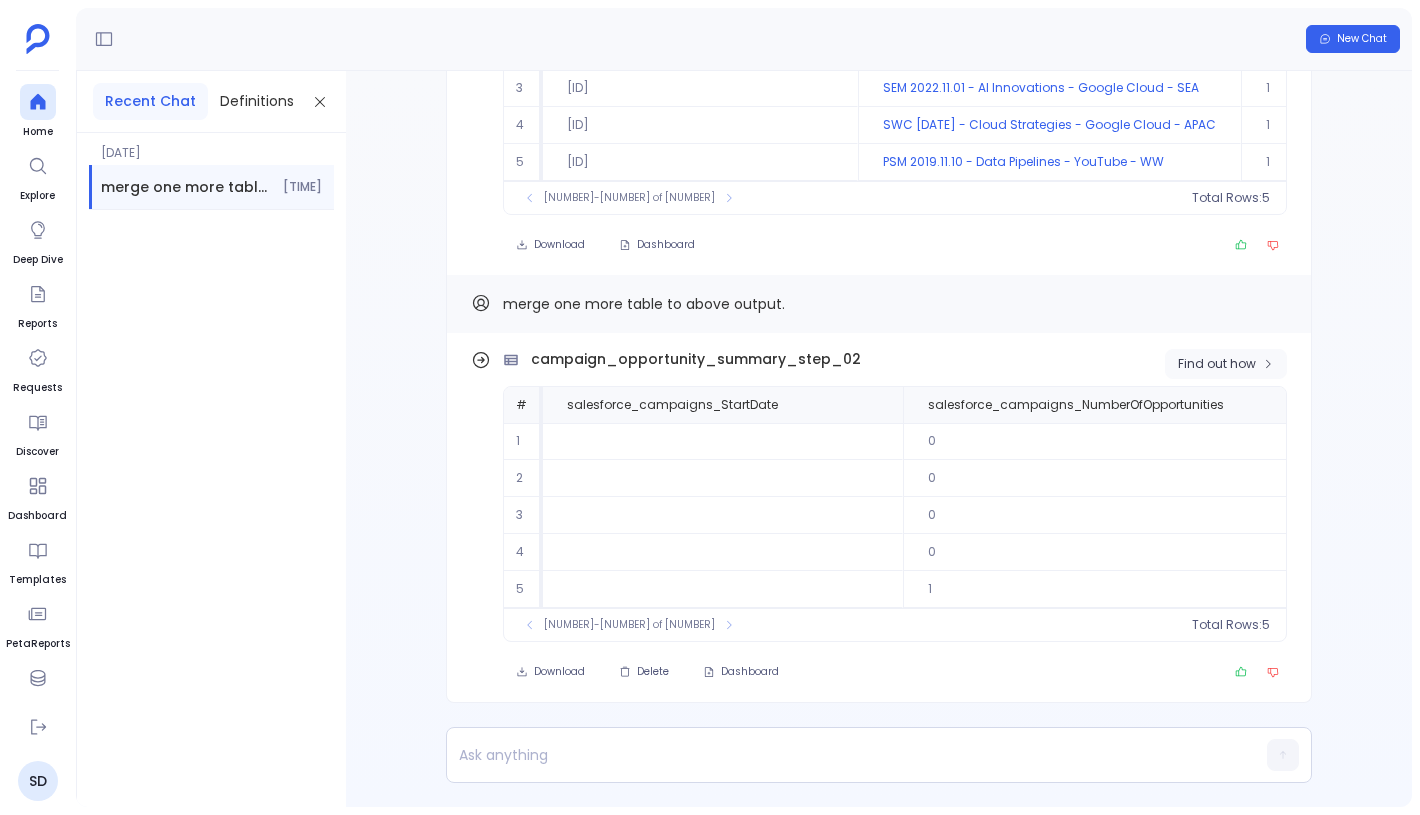 click on "Find out how" at bounding box center (1217, 364) 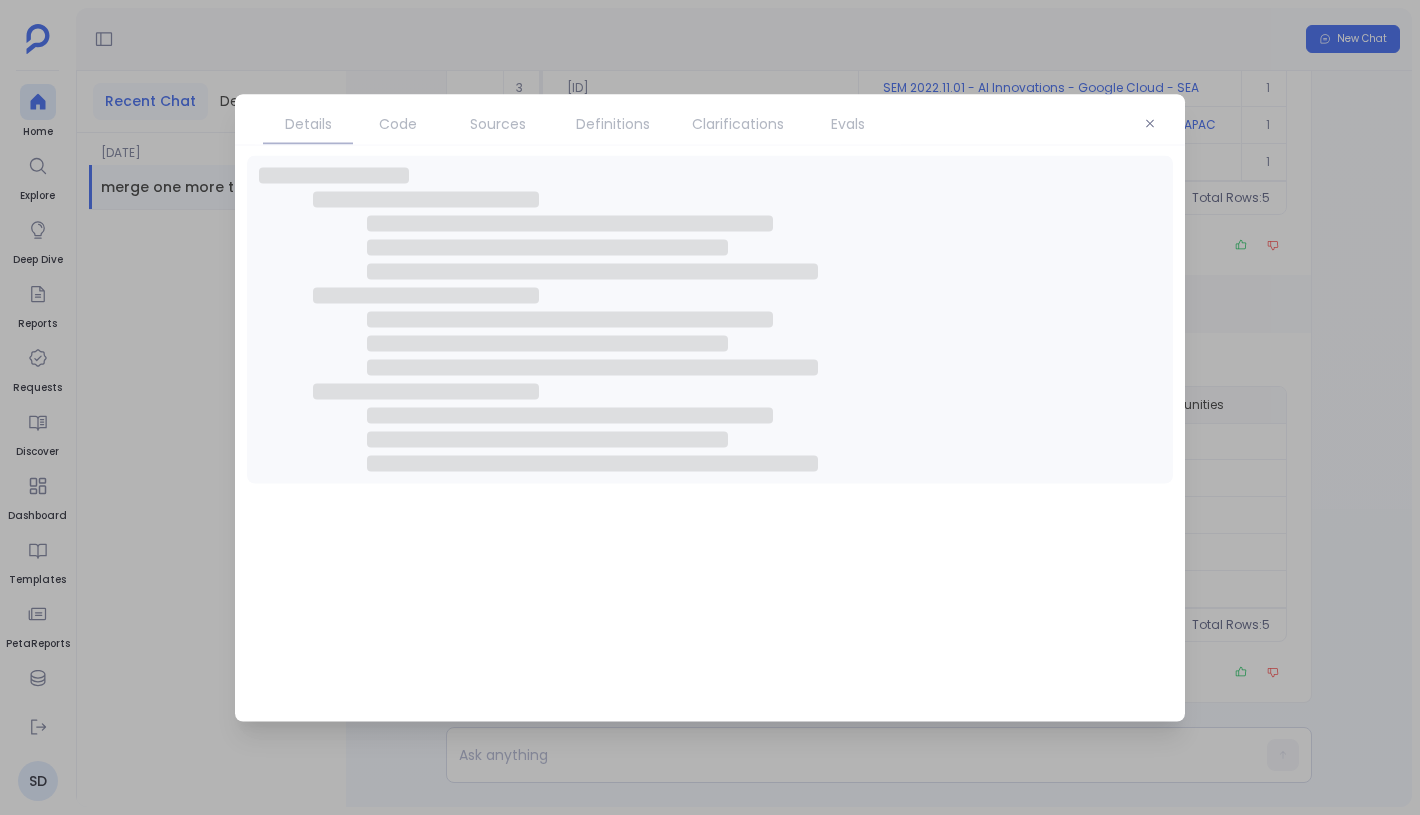click on "Evals" at bounding box center (848, 123) 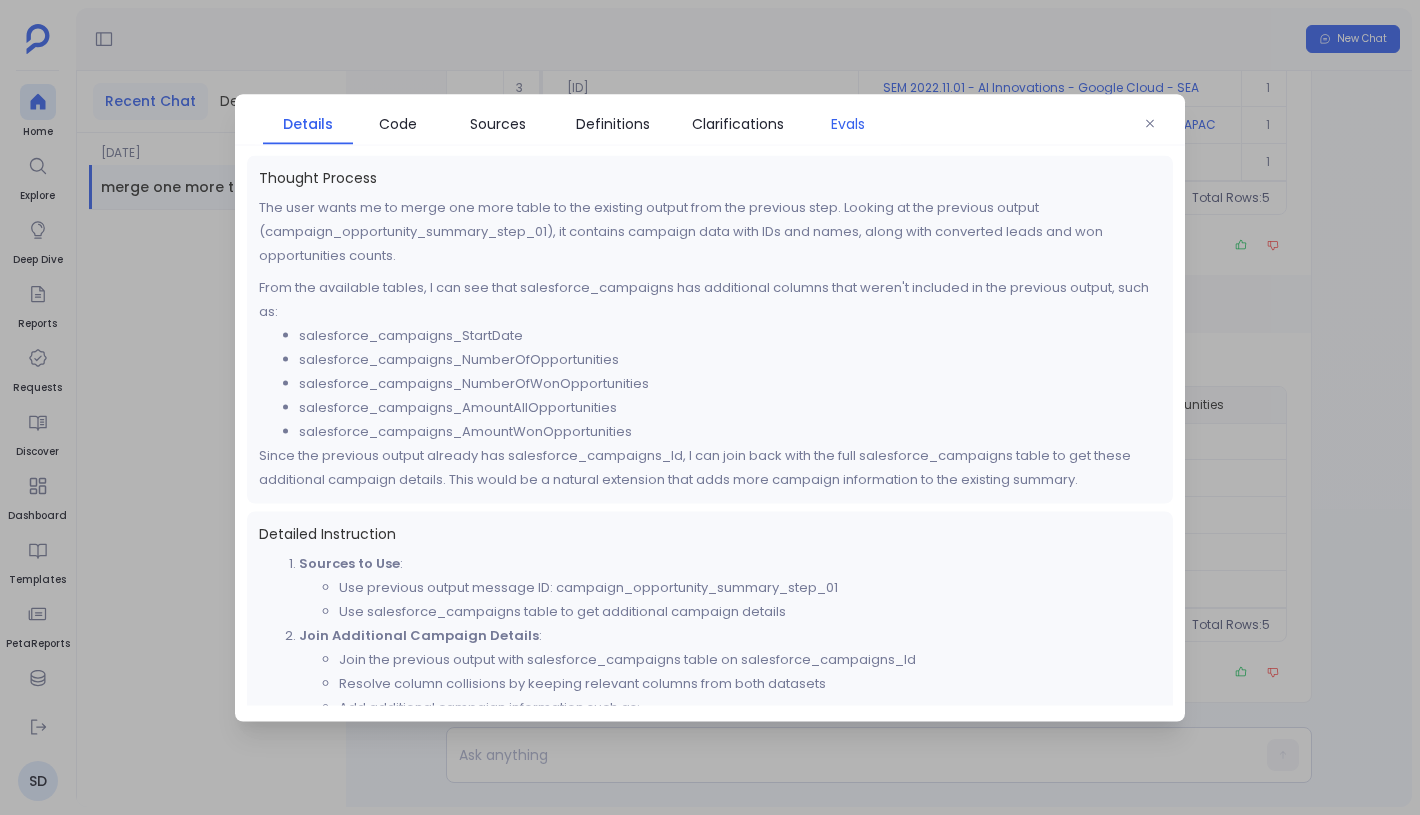 click on "Evals" at bounding box center [848, 123] 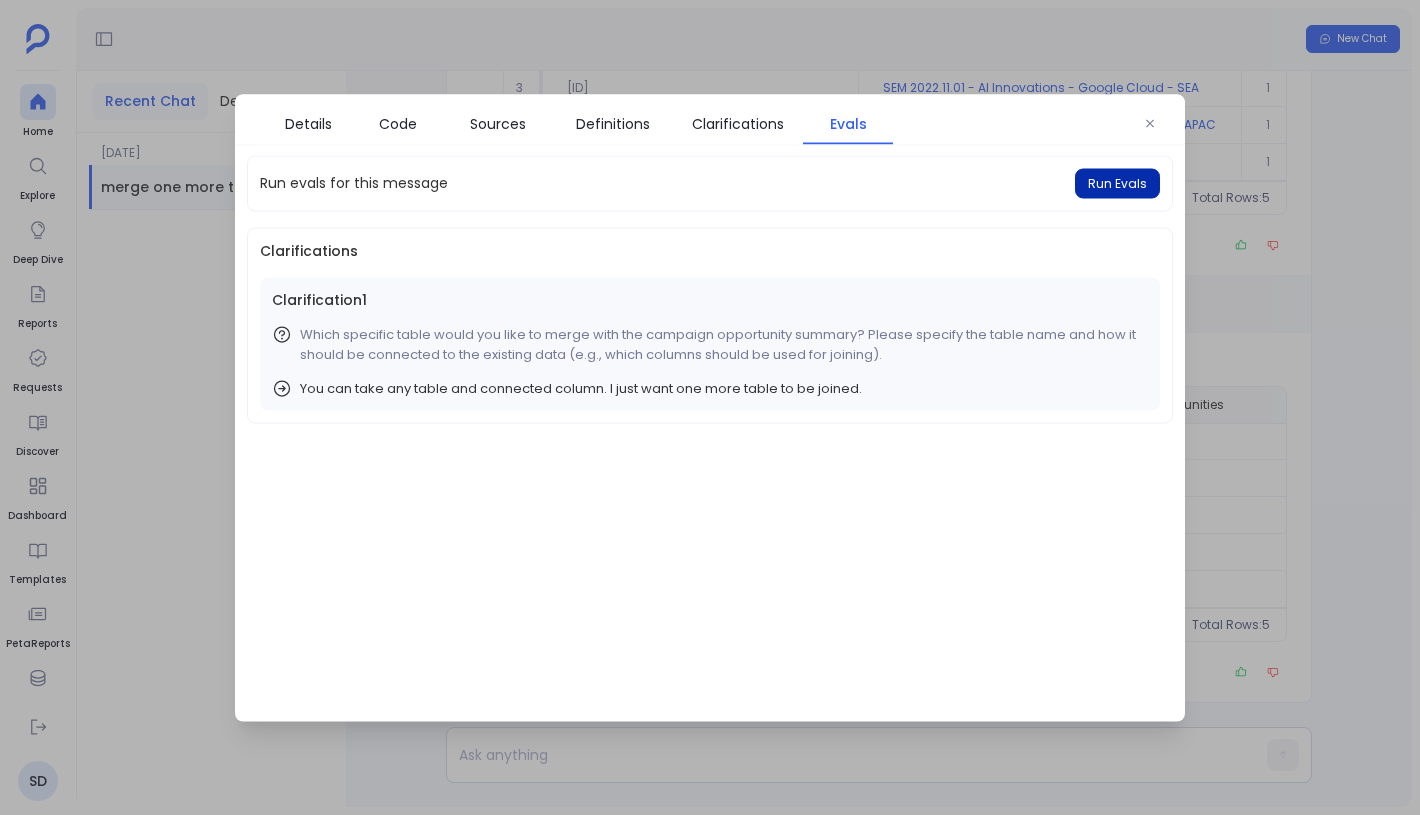 click on "Run Evals" at bounding box center (1117, 183) 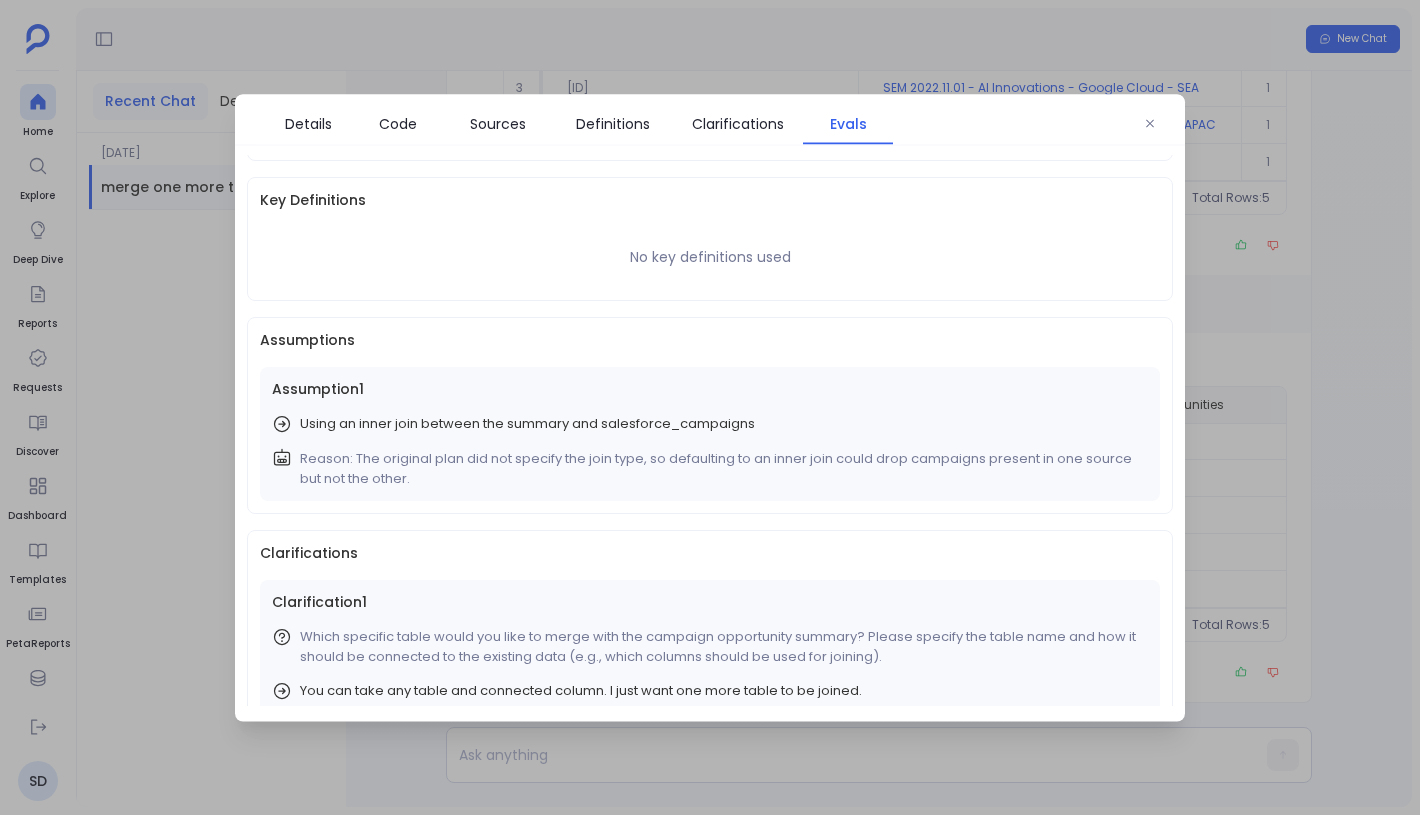 scroll, scrollTop: 68, scrollLeft: 0, axis: vertical 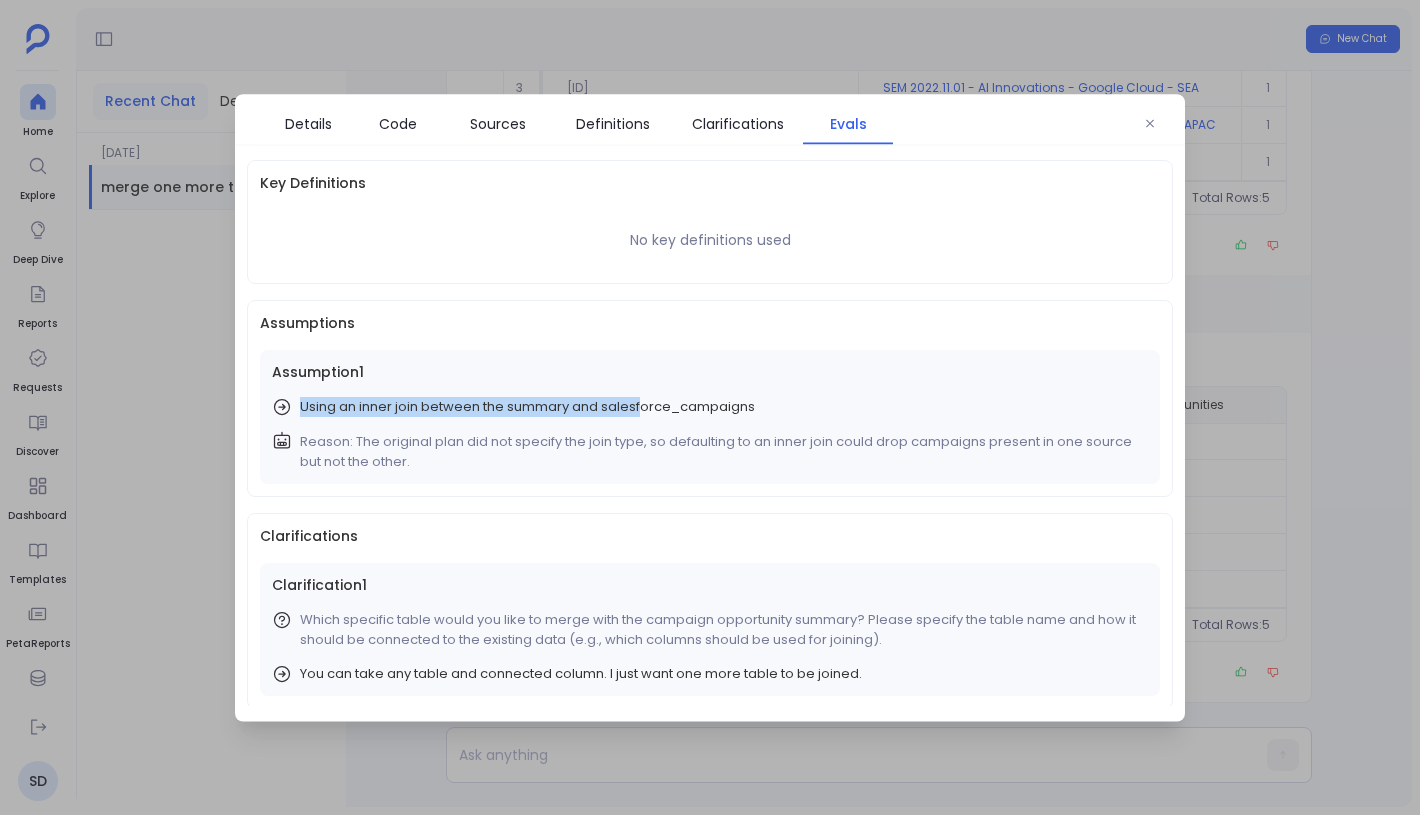 drag, startPoint x: 302, startPoint y: 409, endPoint x: 639, endPoint y: 404, distance: 337.03708 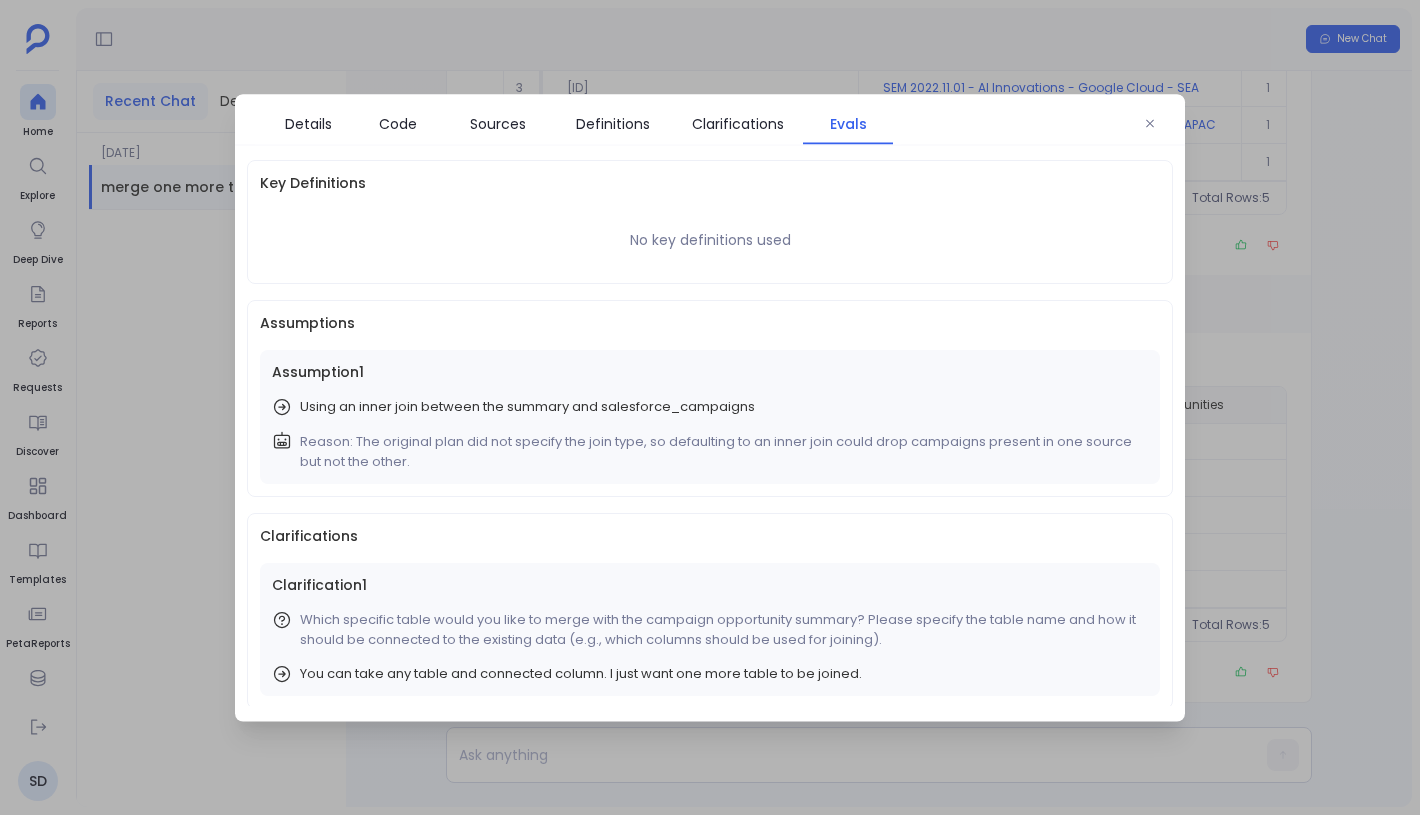 click on "Using an inner join between the summary and salesforce_campaigns" at bounding box center (527, 406) 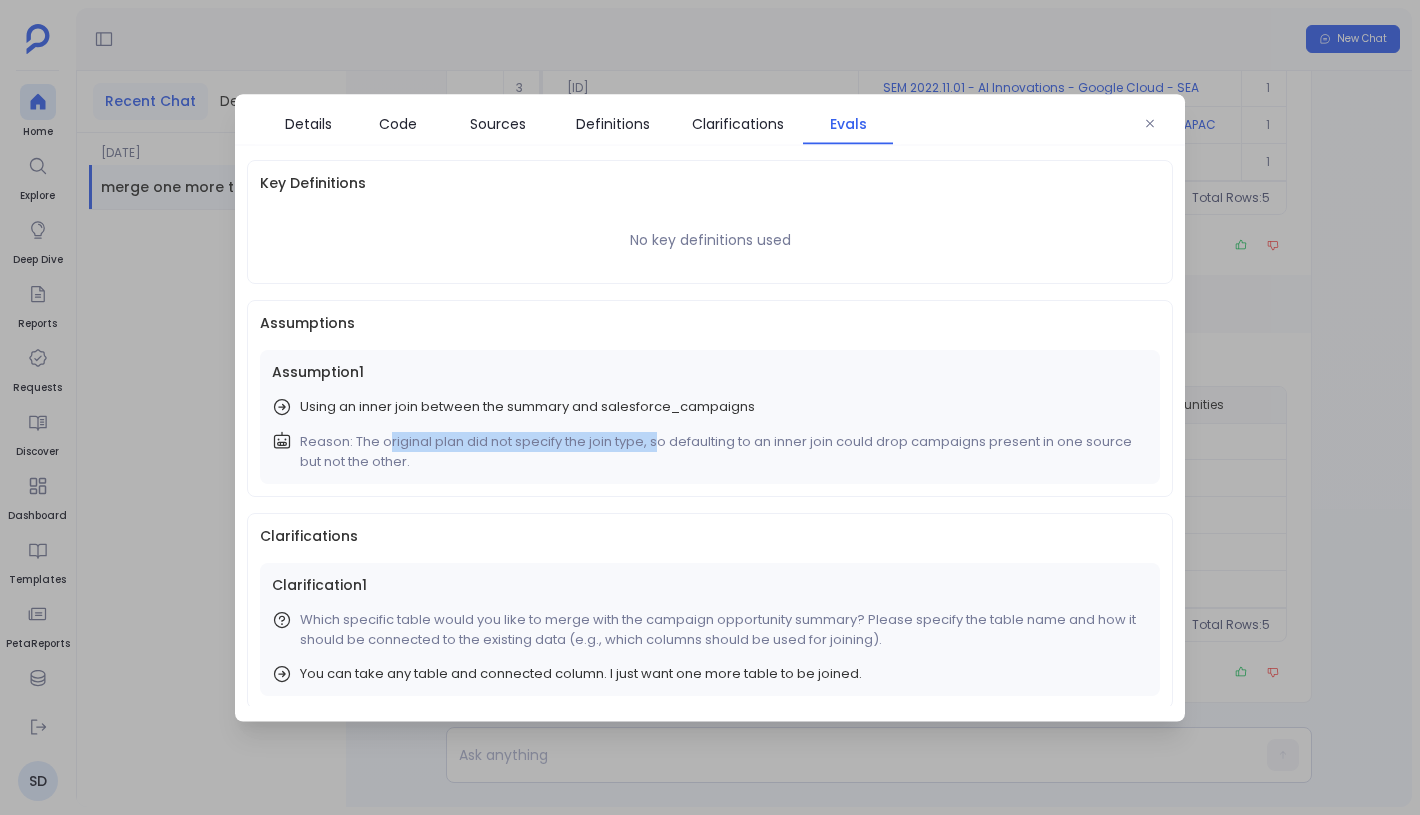 drag, startPoint x: 385, startPoint y: 440, endPoint x: 658, endPoint y: 436, distance: 273.0293 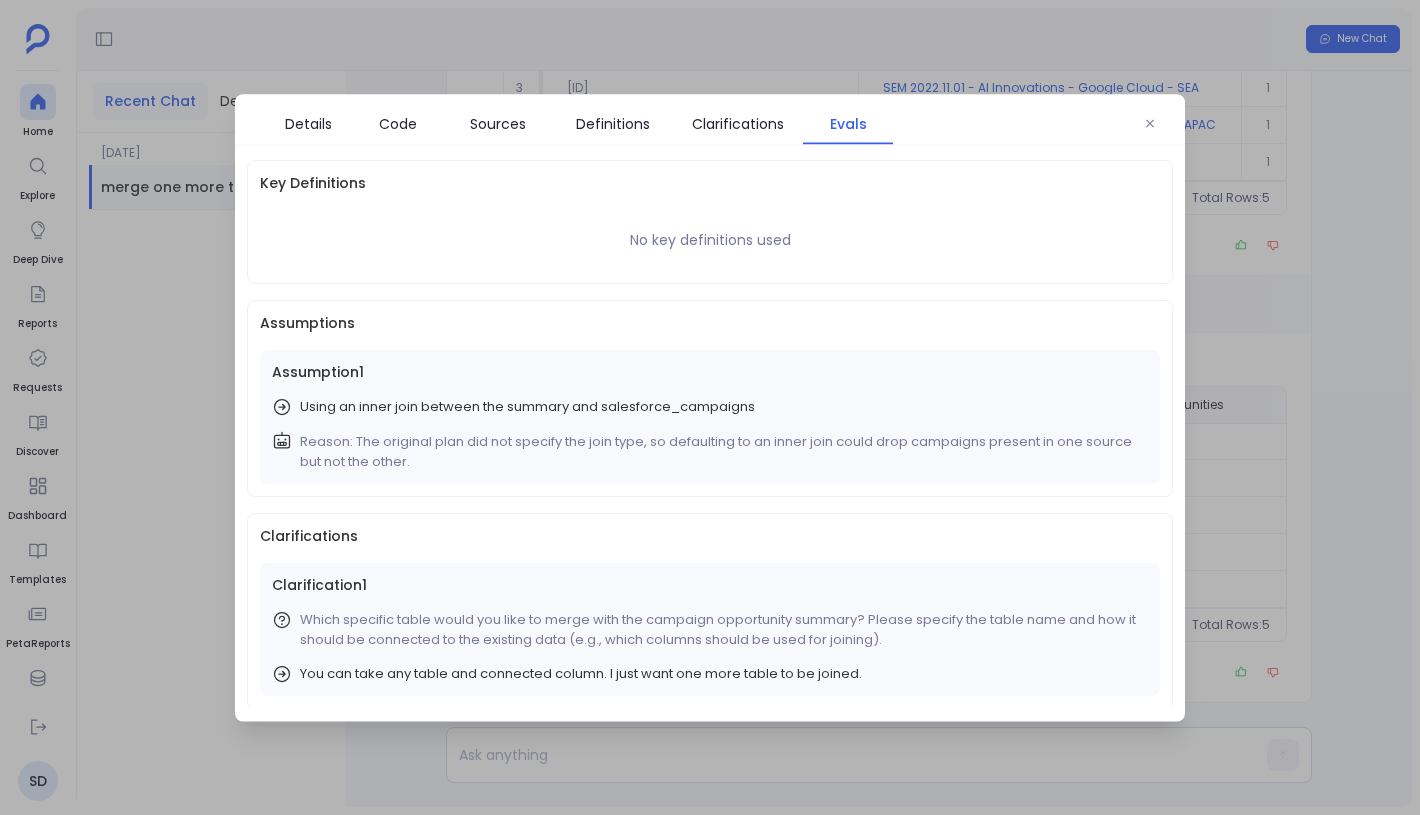 click on "Reason: The original plan did not specify the join type, so defaulting to an inner join could drop campaigns present in one source but not the other." at bounding box center (720, 451) 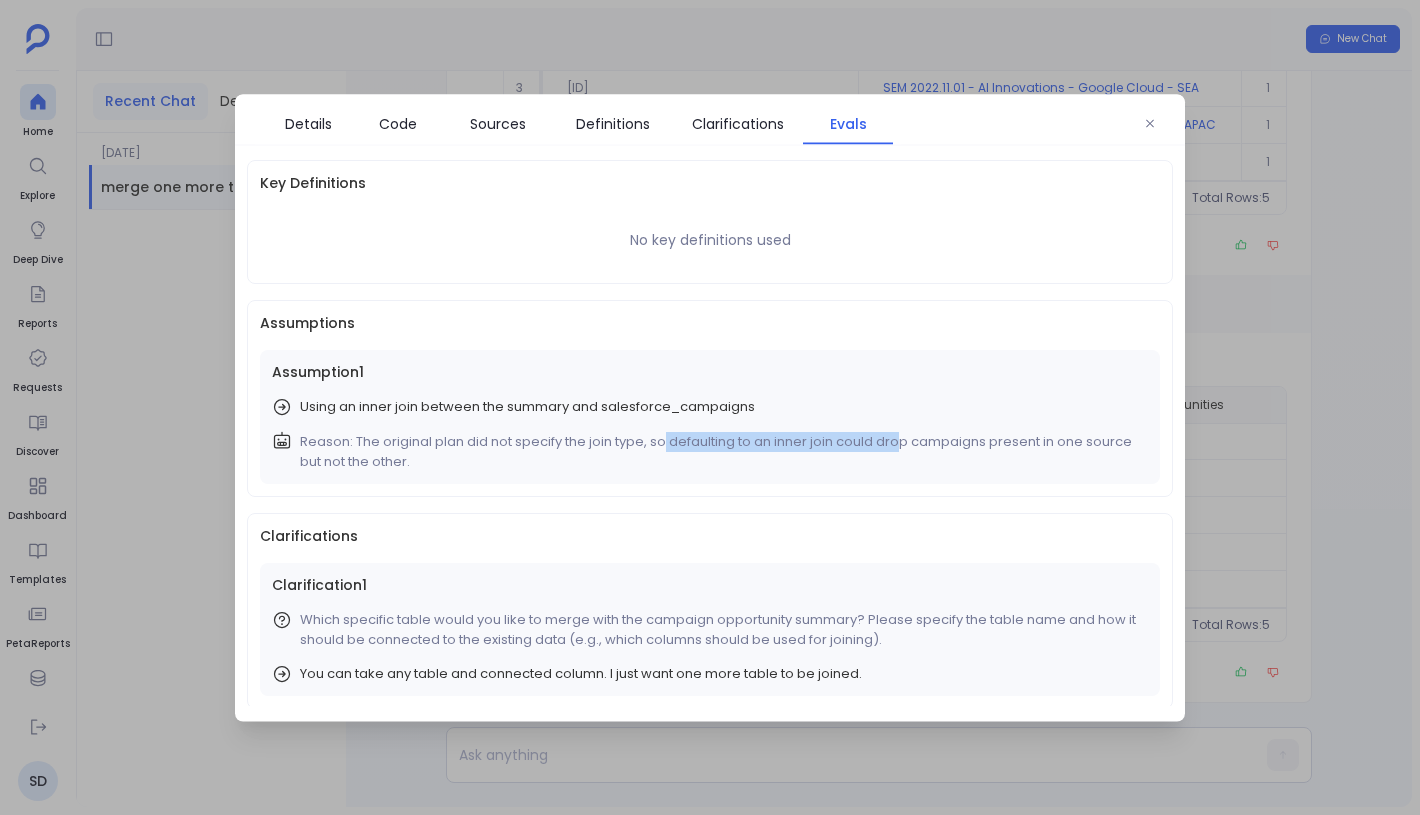 drag, startPoint x: 662, startPoint y: 441, endPoint x: 898, endPoint y: 438, distance: 236.01907 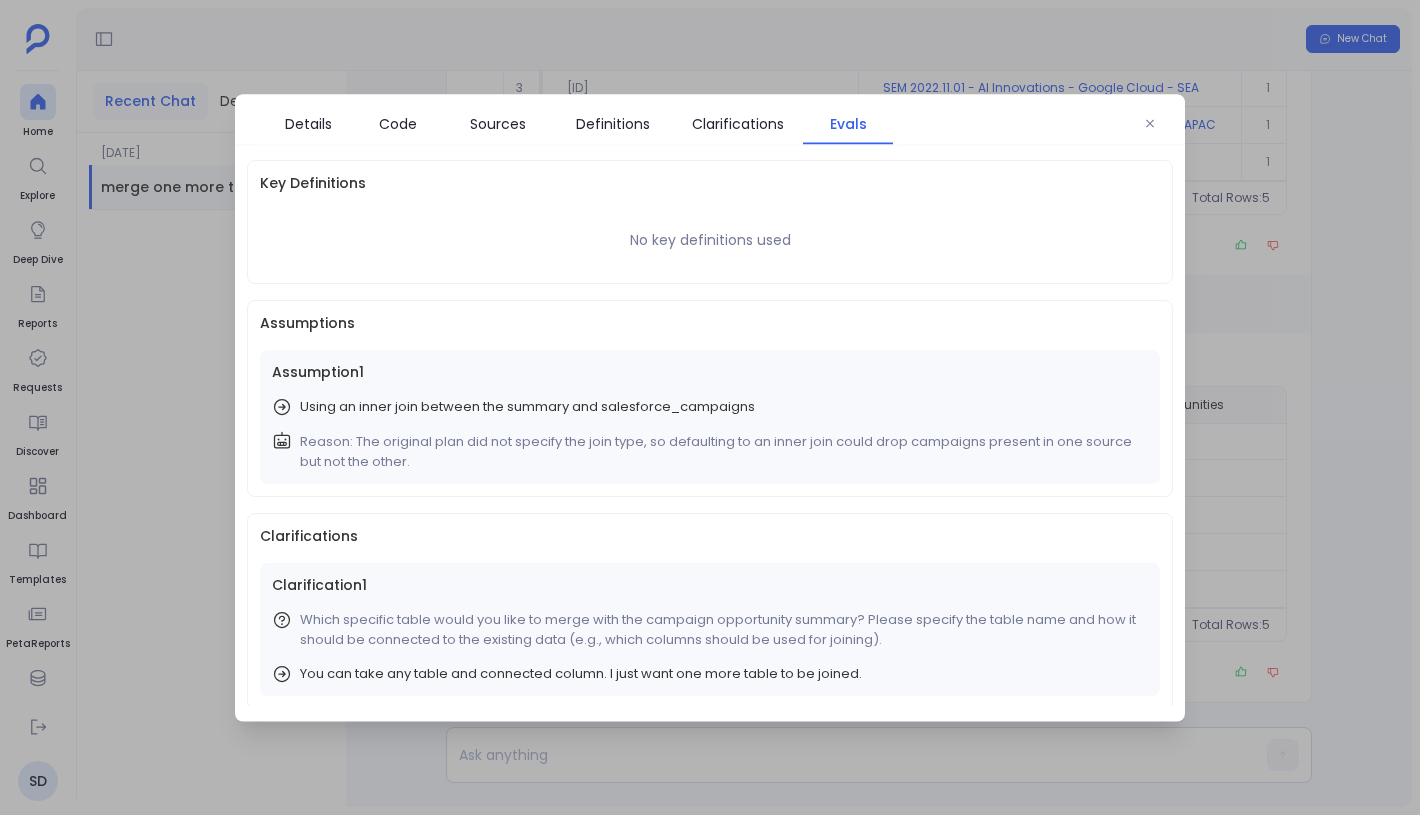click on "Reason: The original plan did not specify the join type, so defaulting to an inner join could drop campaigns present in one source but not the other." at bounding box center [720, 451] 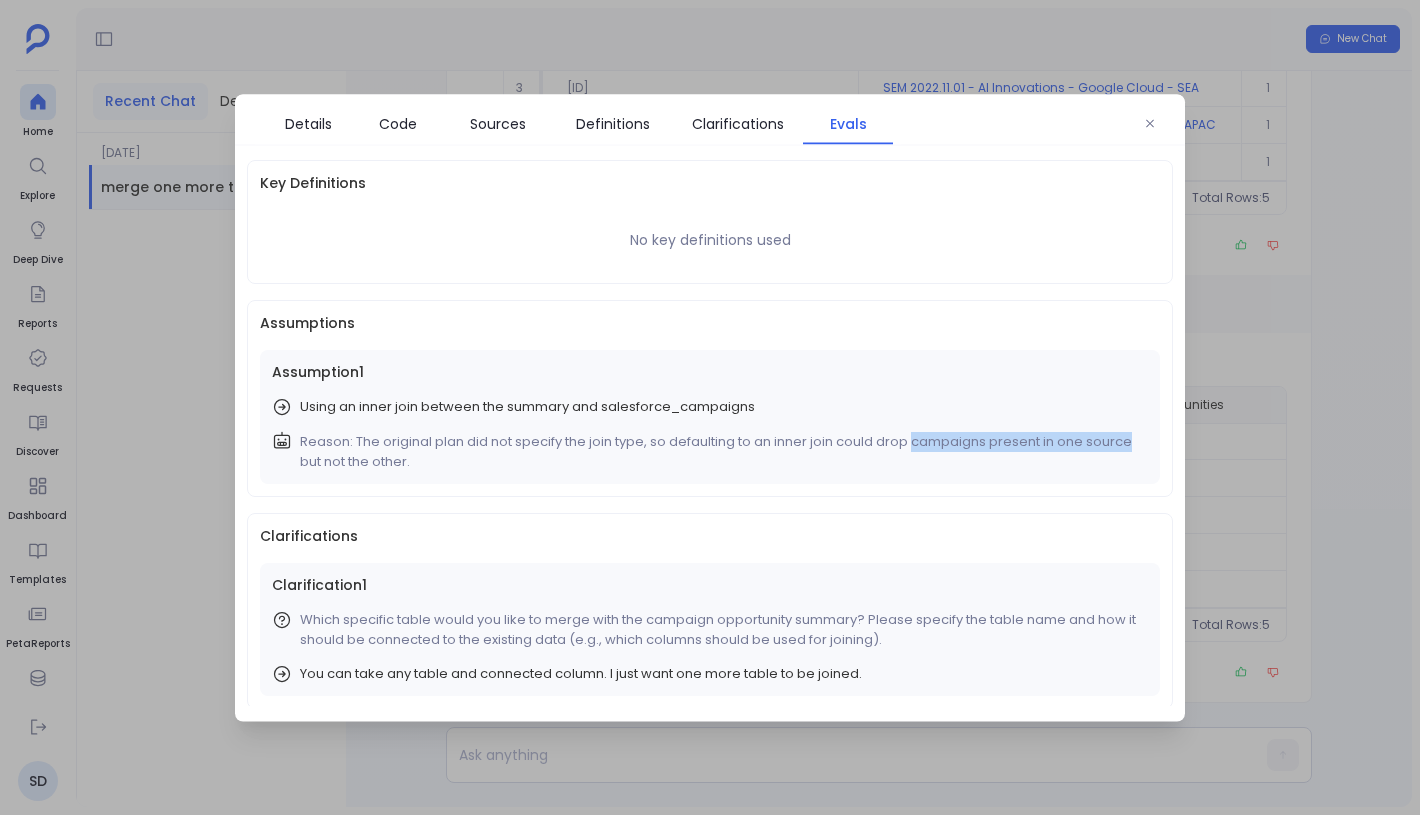 drag, startPoint x: 936, startPoint y: 440, endPoint x: 1087, endPoint y: 439, distance: 151.00331 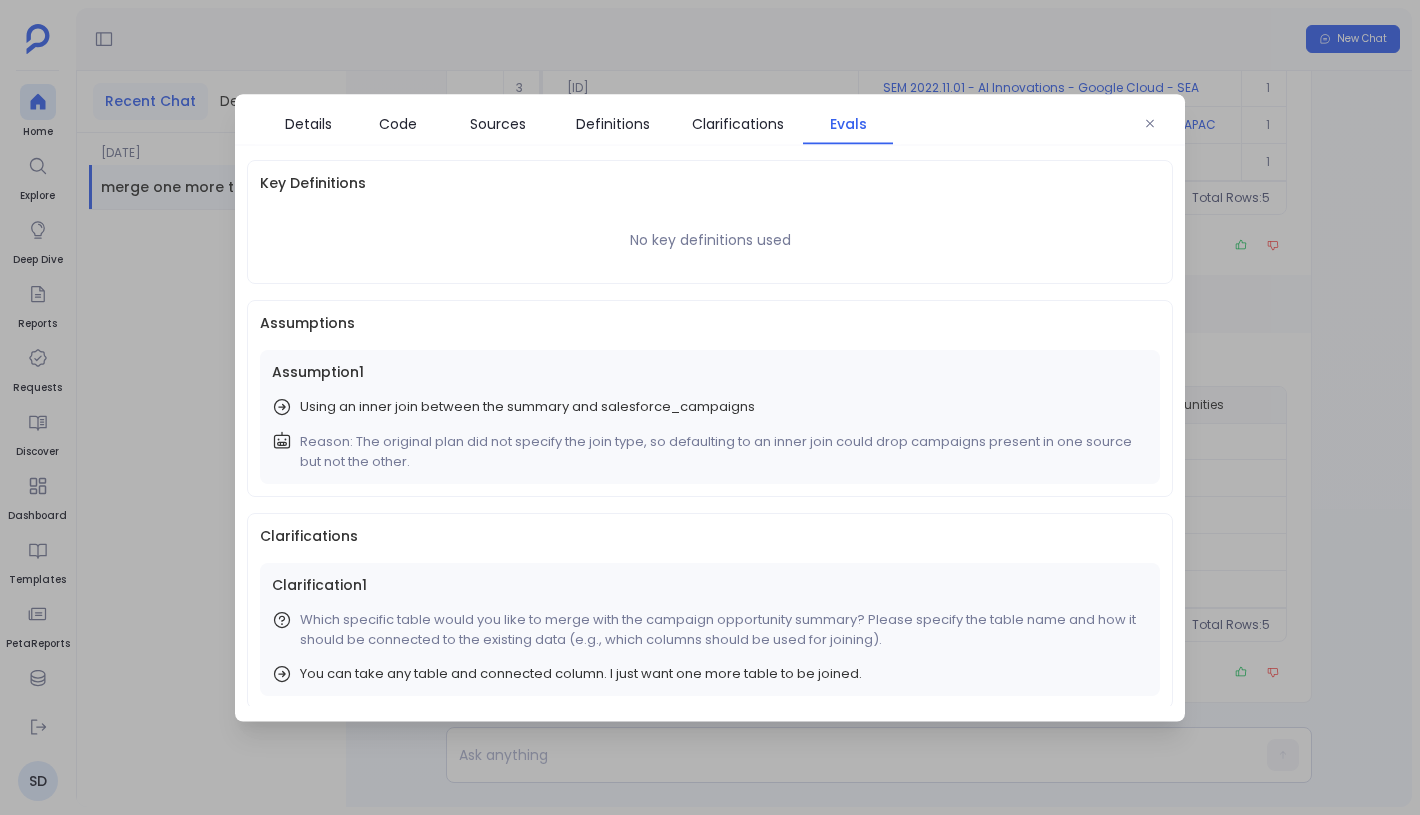 scroll, scrollTop: 0, scrollLeft: 0, axis: both 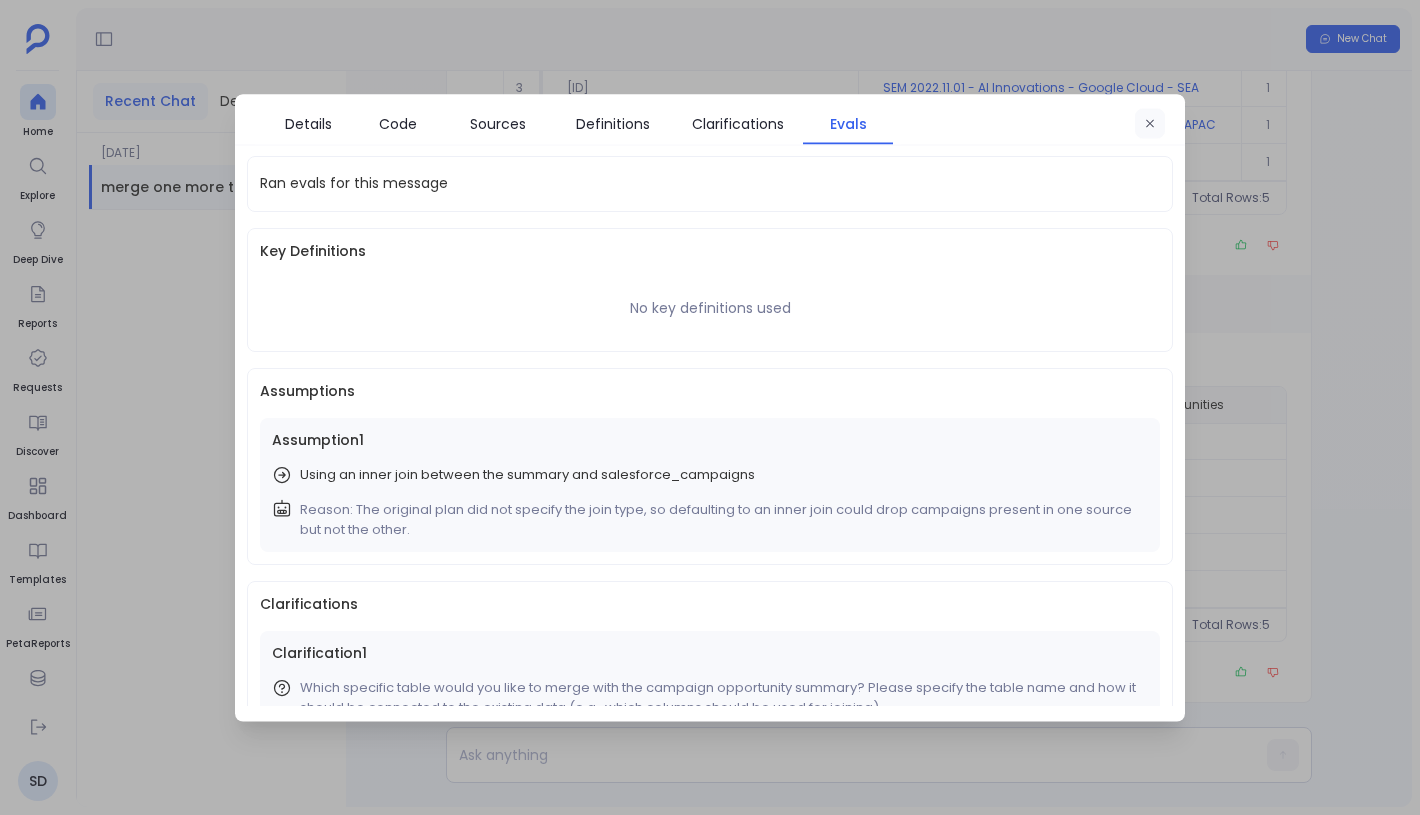 click at bounding box center [1150, 123] 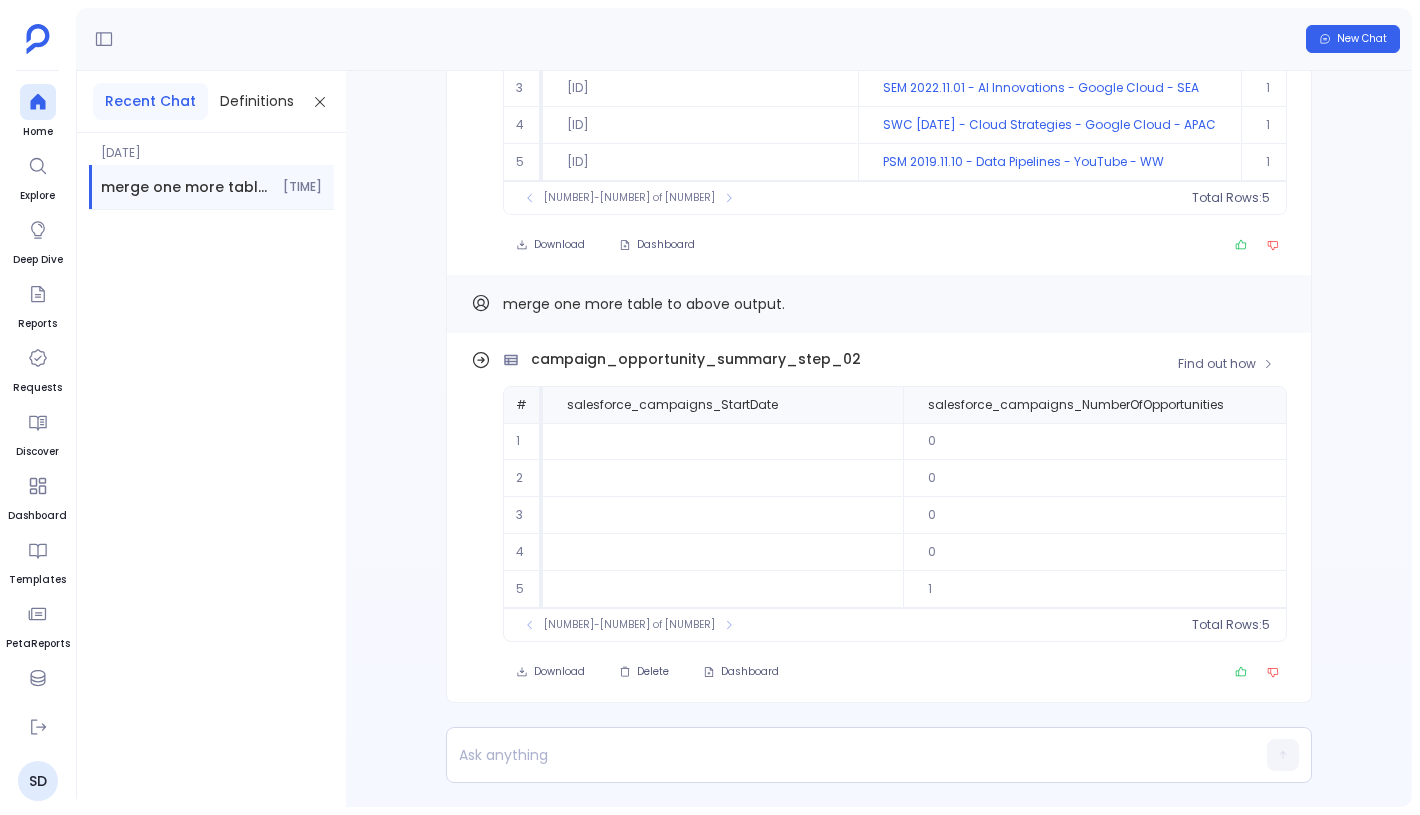 scroll, scrollTop: -298, scrollLeft: 0, axis: vertical 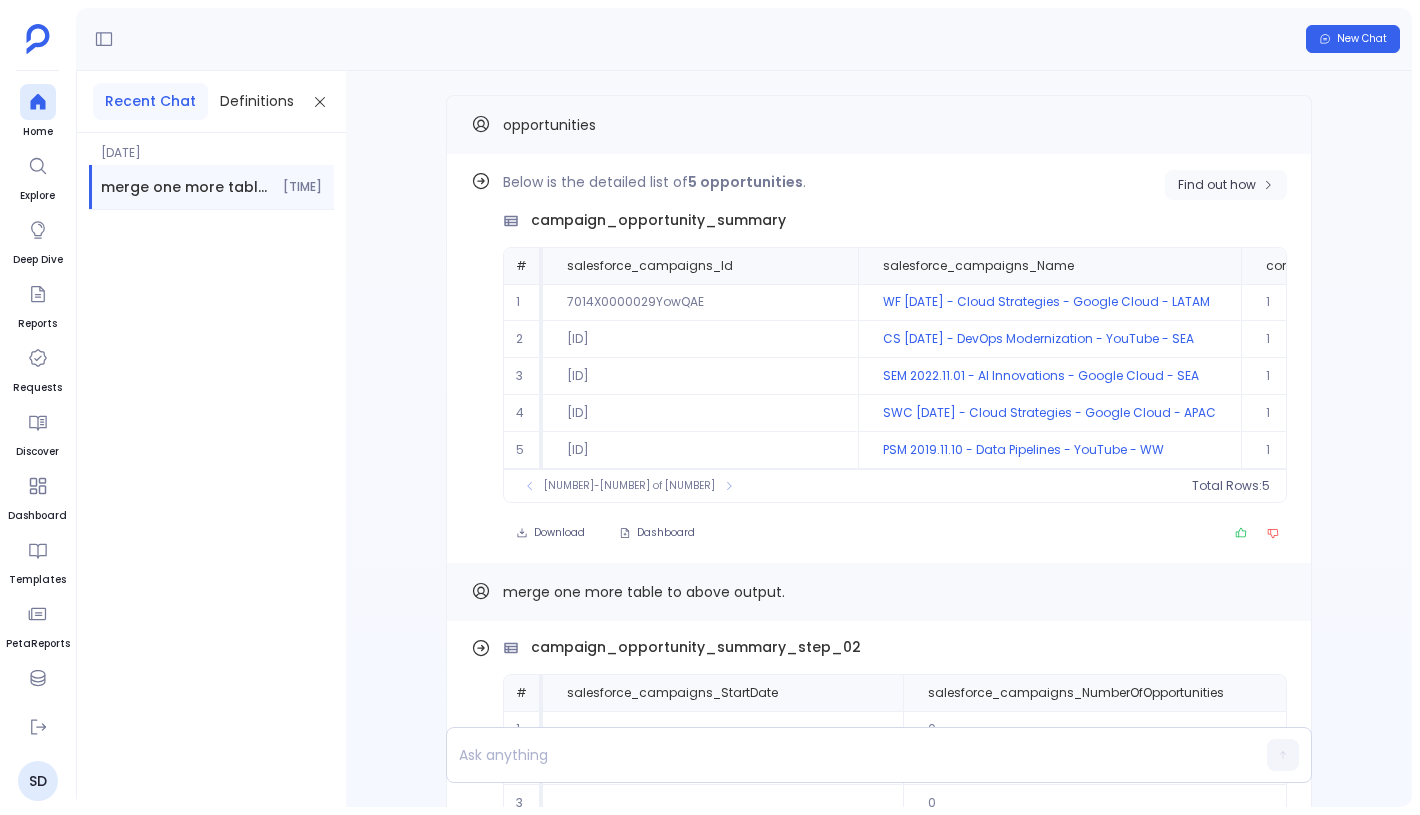 click on "Find out how" at bounding box center (1217, 185) 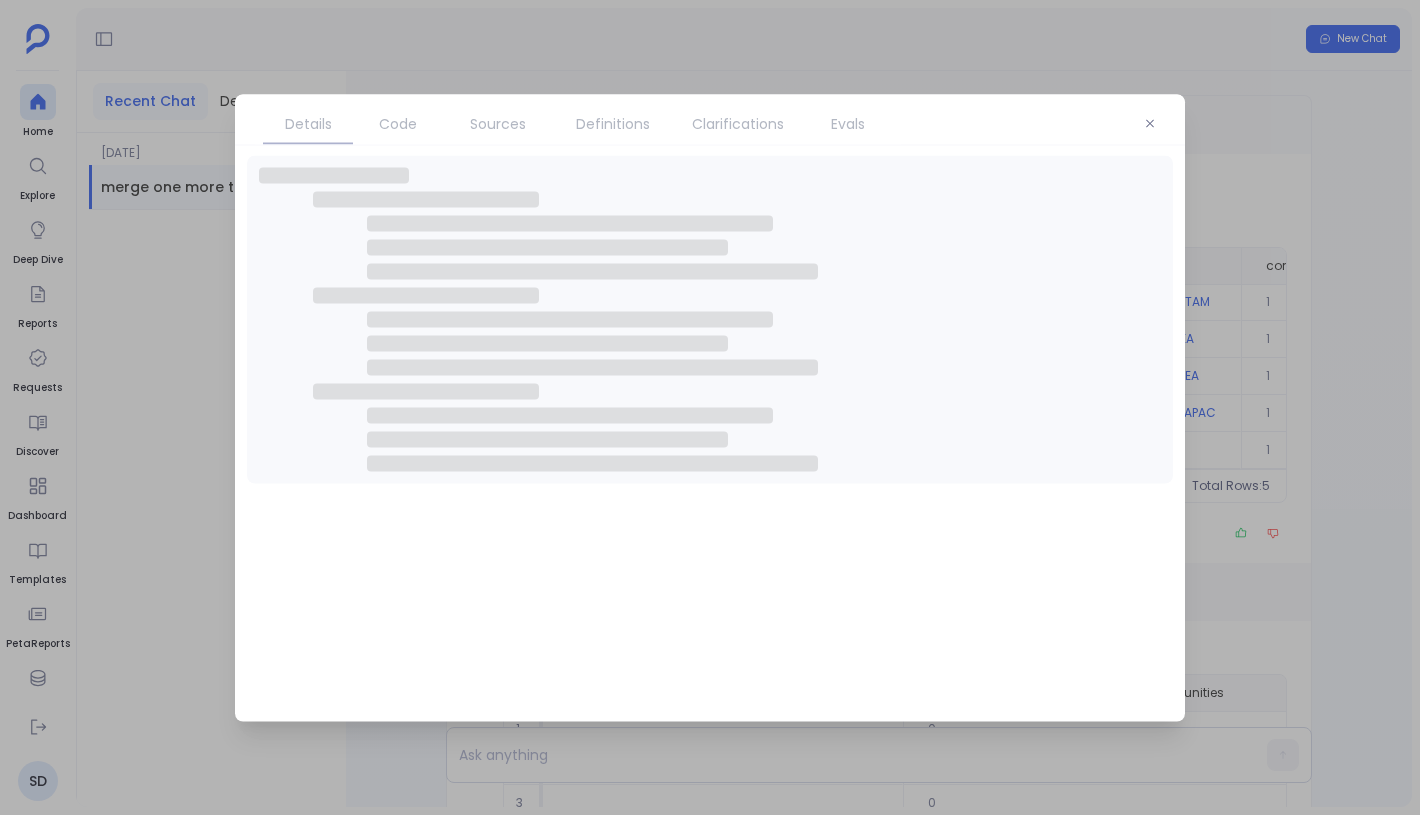 click on "Evals" at bounding box center [848, 123] 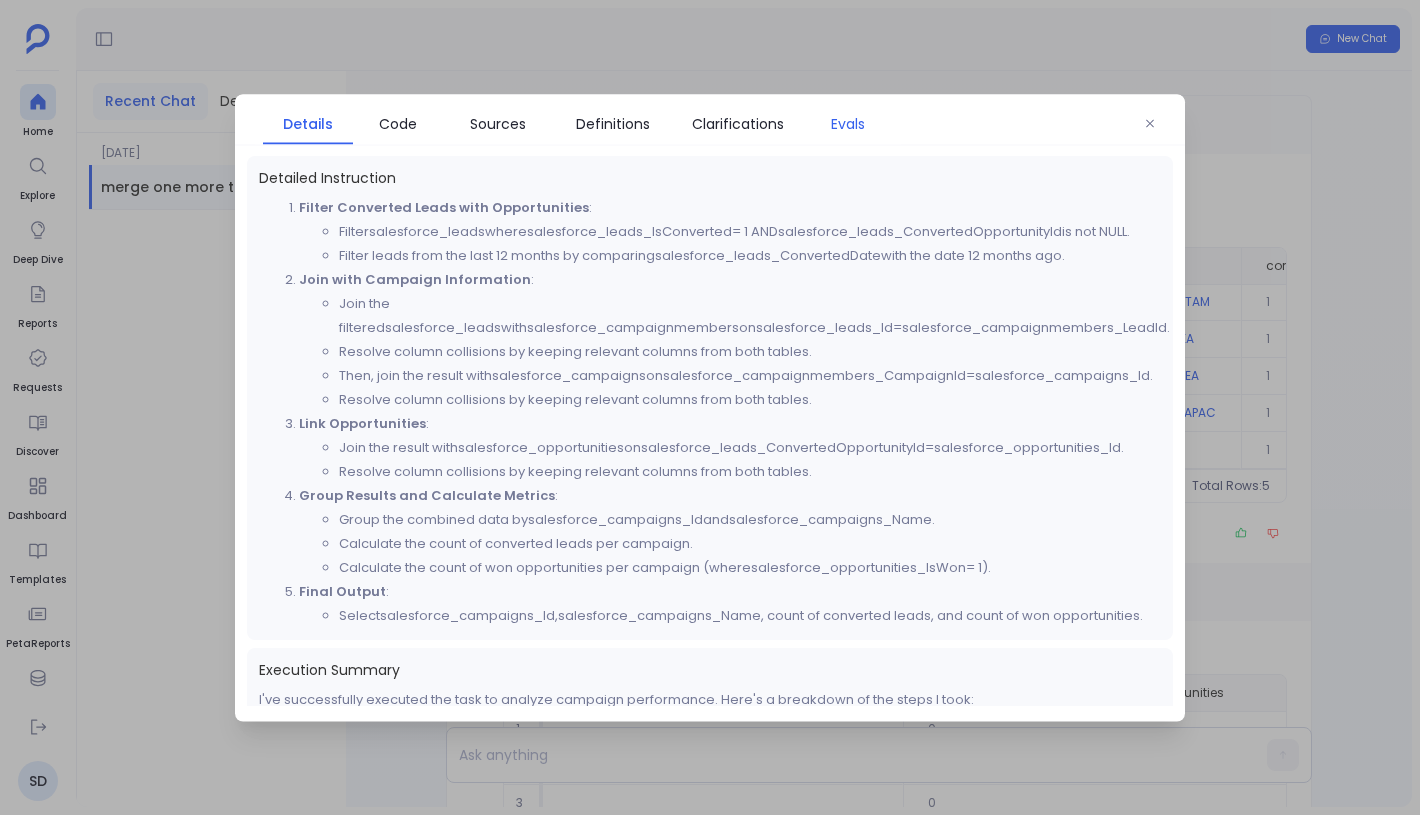 click on "Evals" at bounding box center (848, 123) 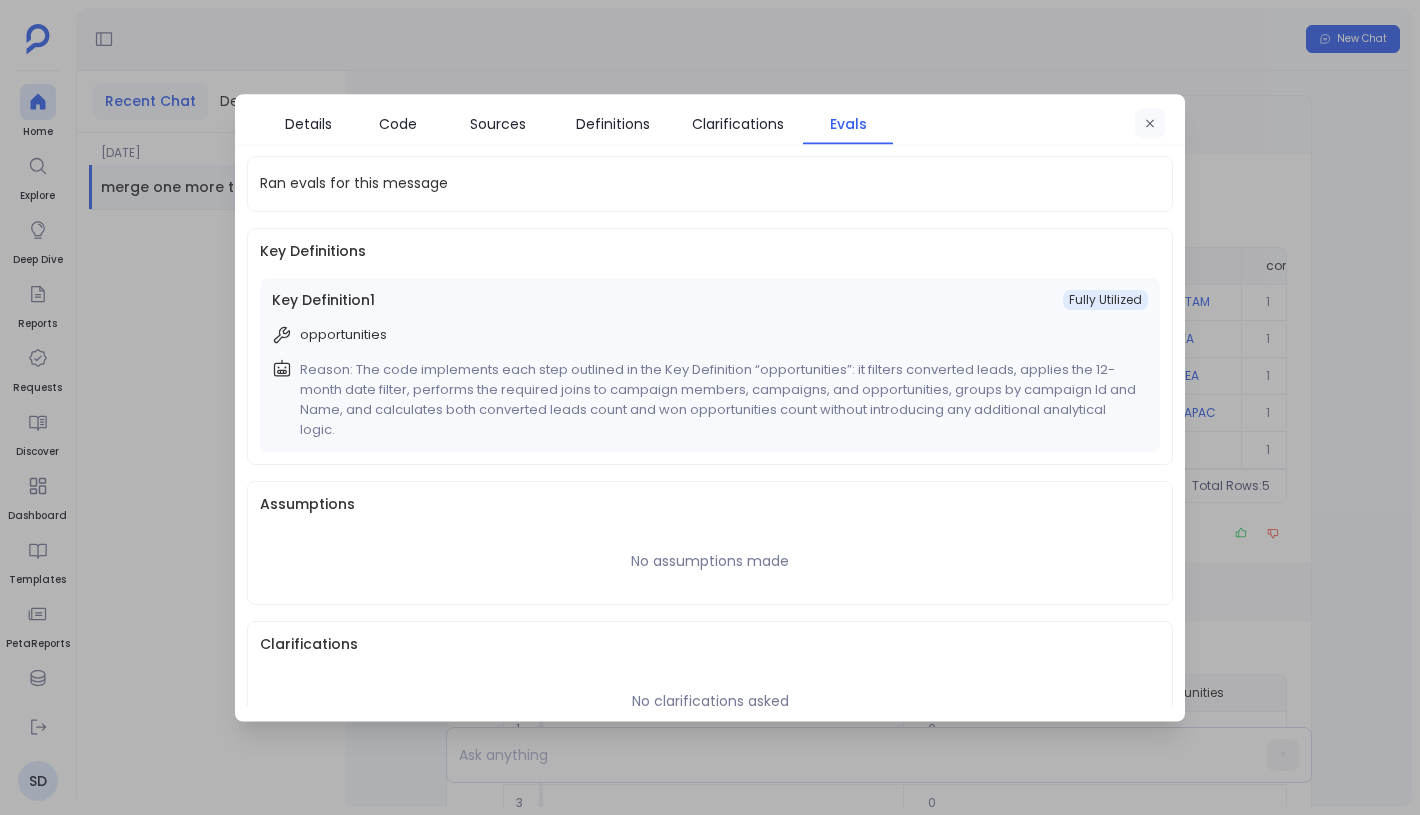 click 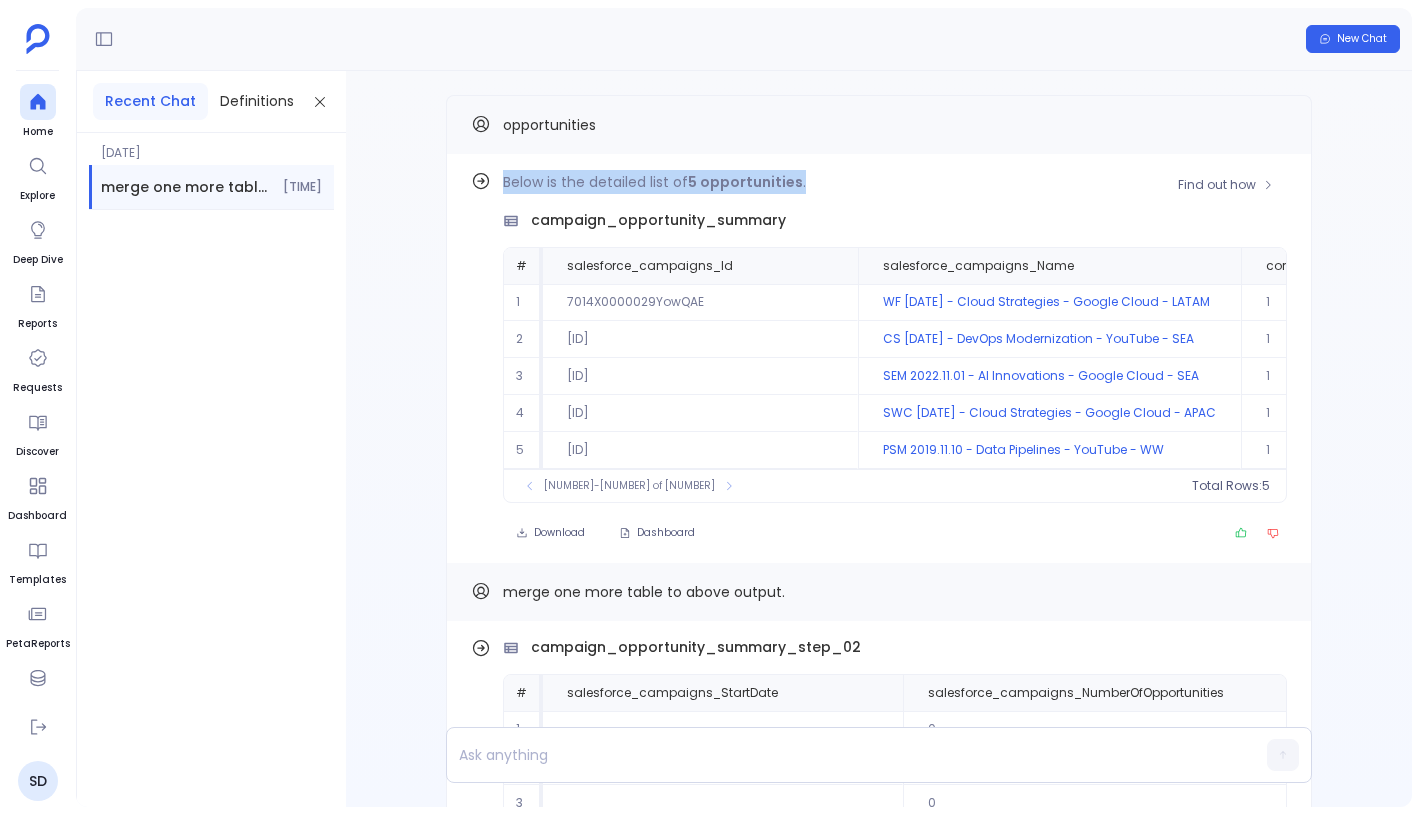 drag, startPoint x: 858, startPoint y: 186, endPoint x: 506, endPoint y: 189, distance: 352.0128 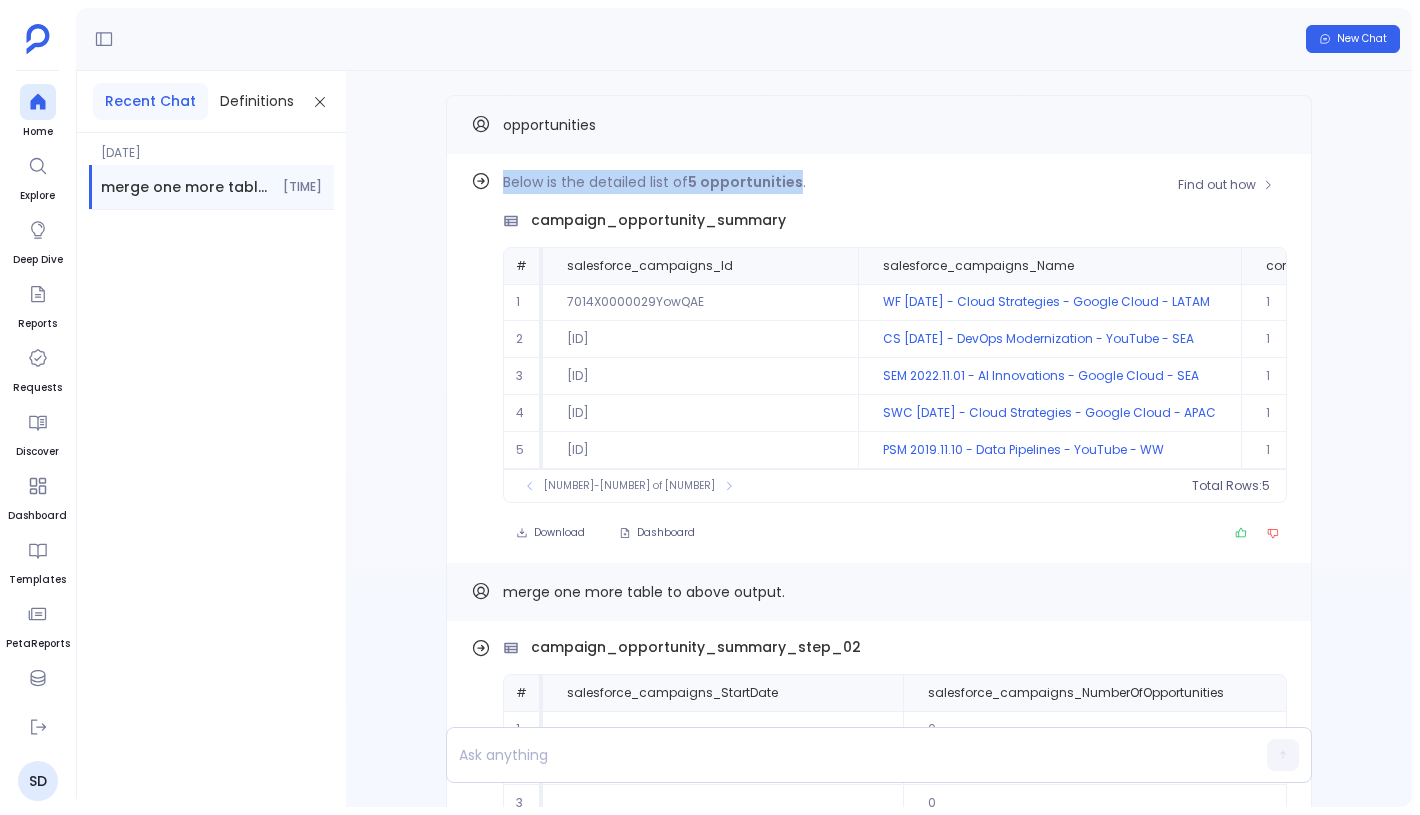 drag, startPoint x: 506, startPoint y: 189, endPoint x: 775, endPoint y: 178, distance: 269.22482 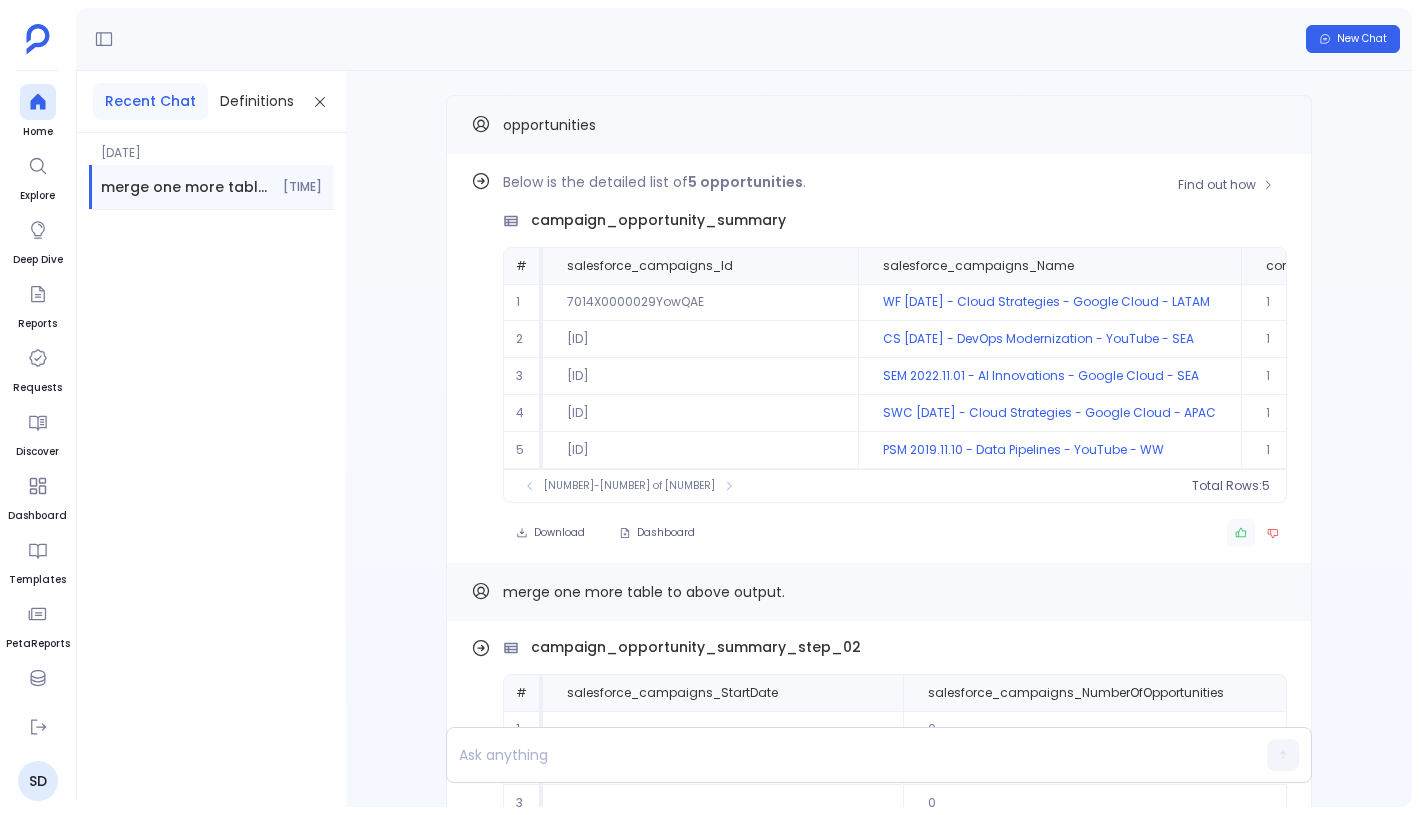 click 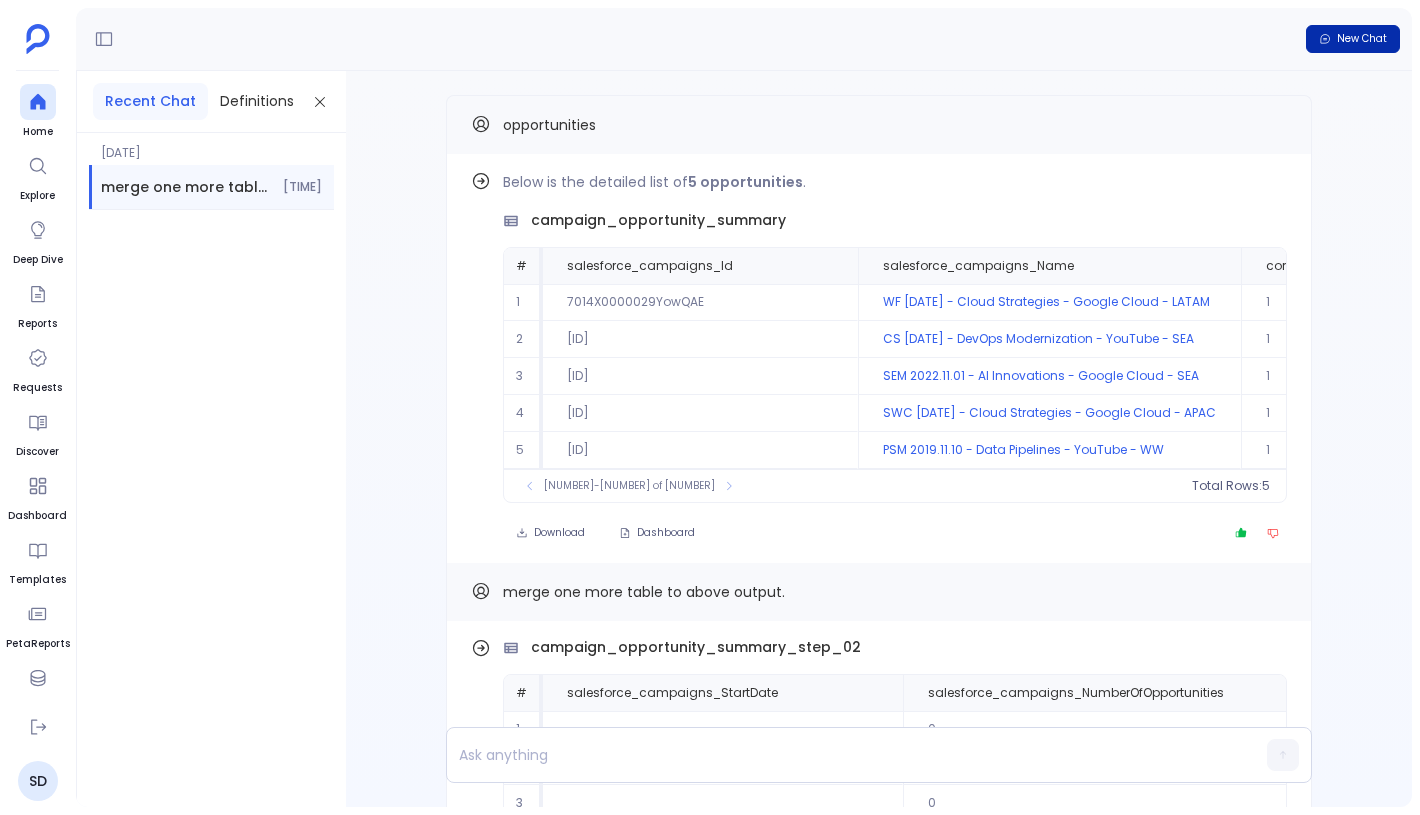click on "New Chat" at bounding box center [1362, 39] 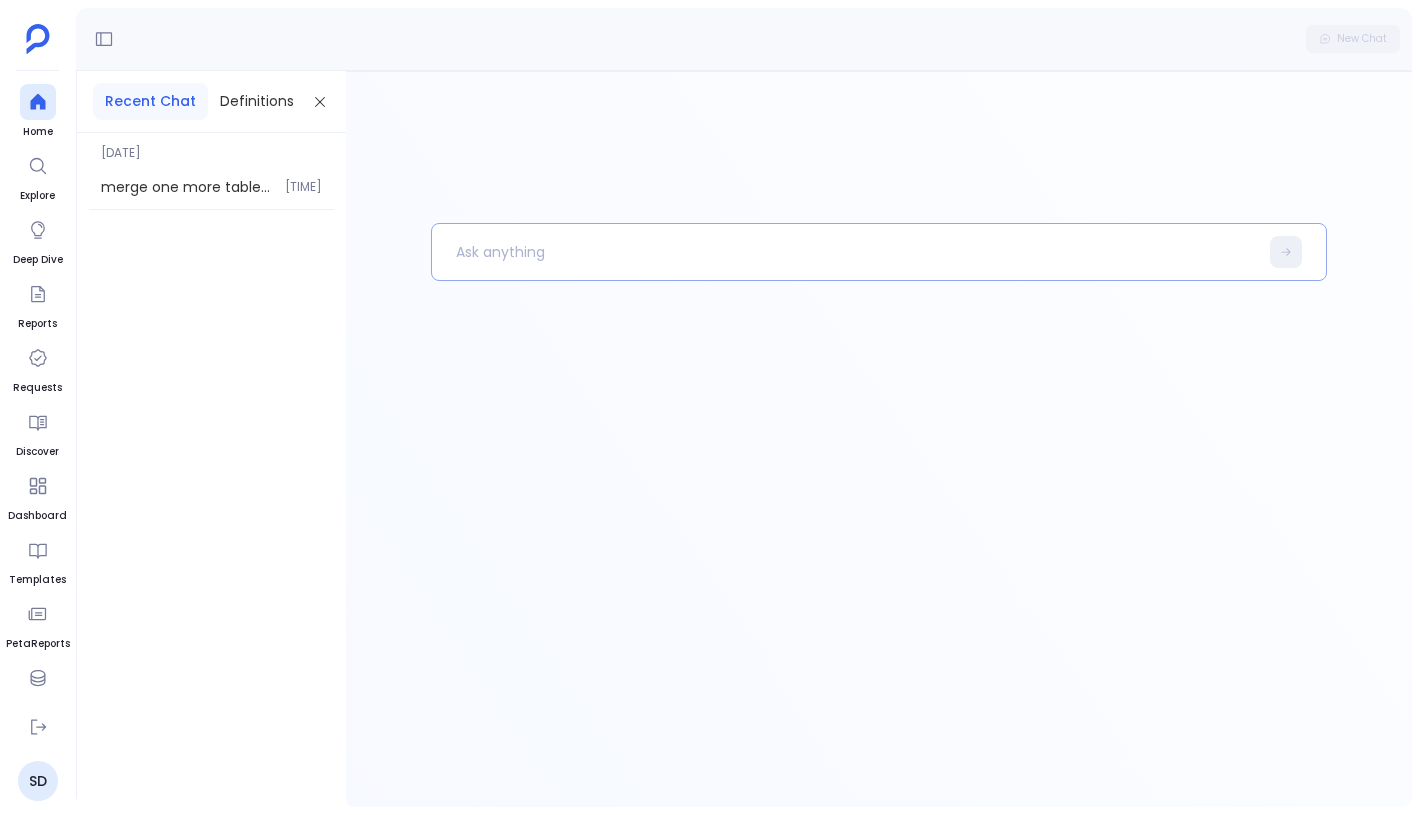 click at bounding box center (844, 252) 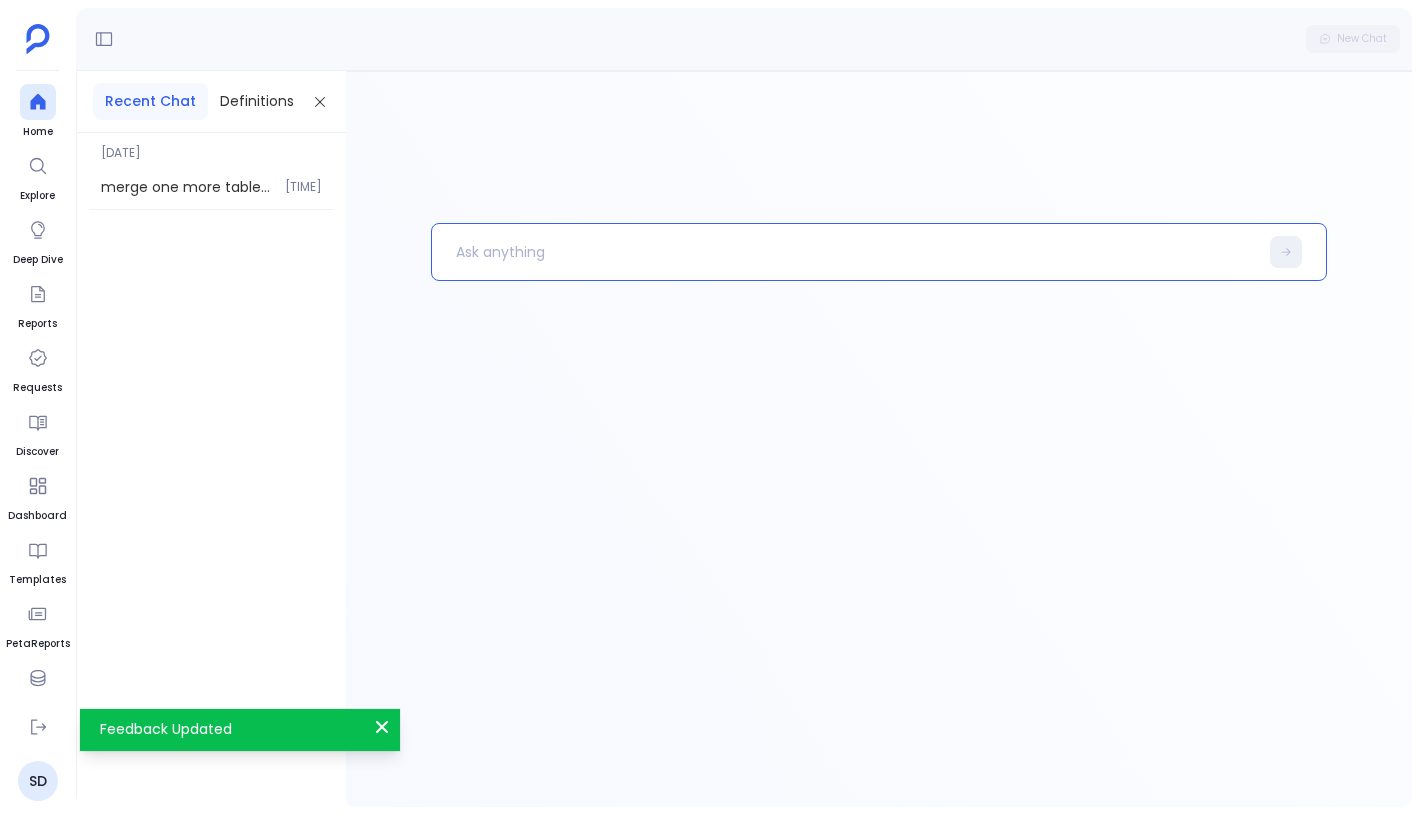 type 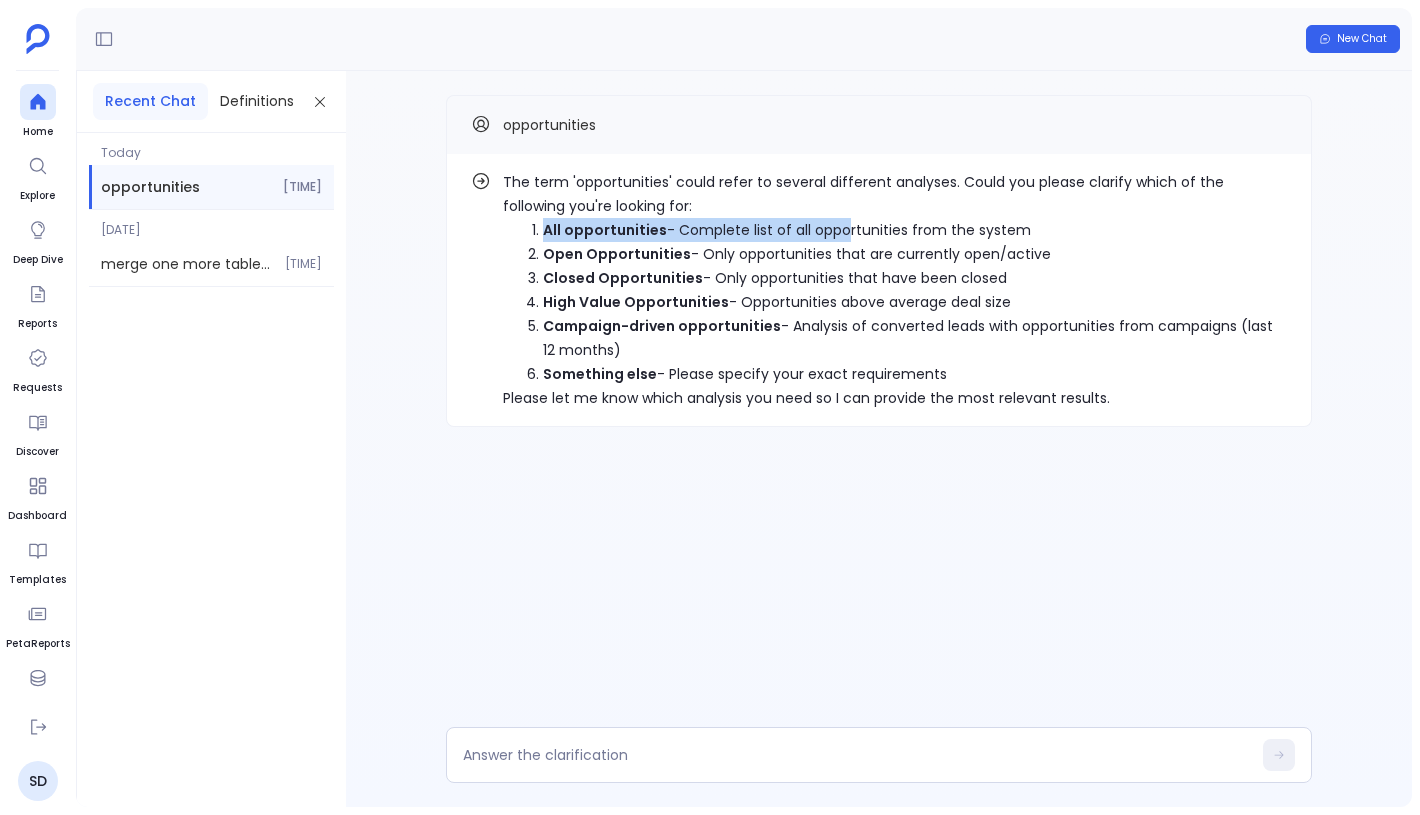 drag, startPoint x: 545, startPoint y: 229, endPoint x: 835, endPoint y: 228, distance: 290.0017 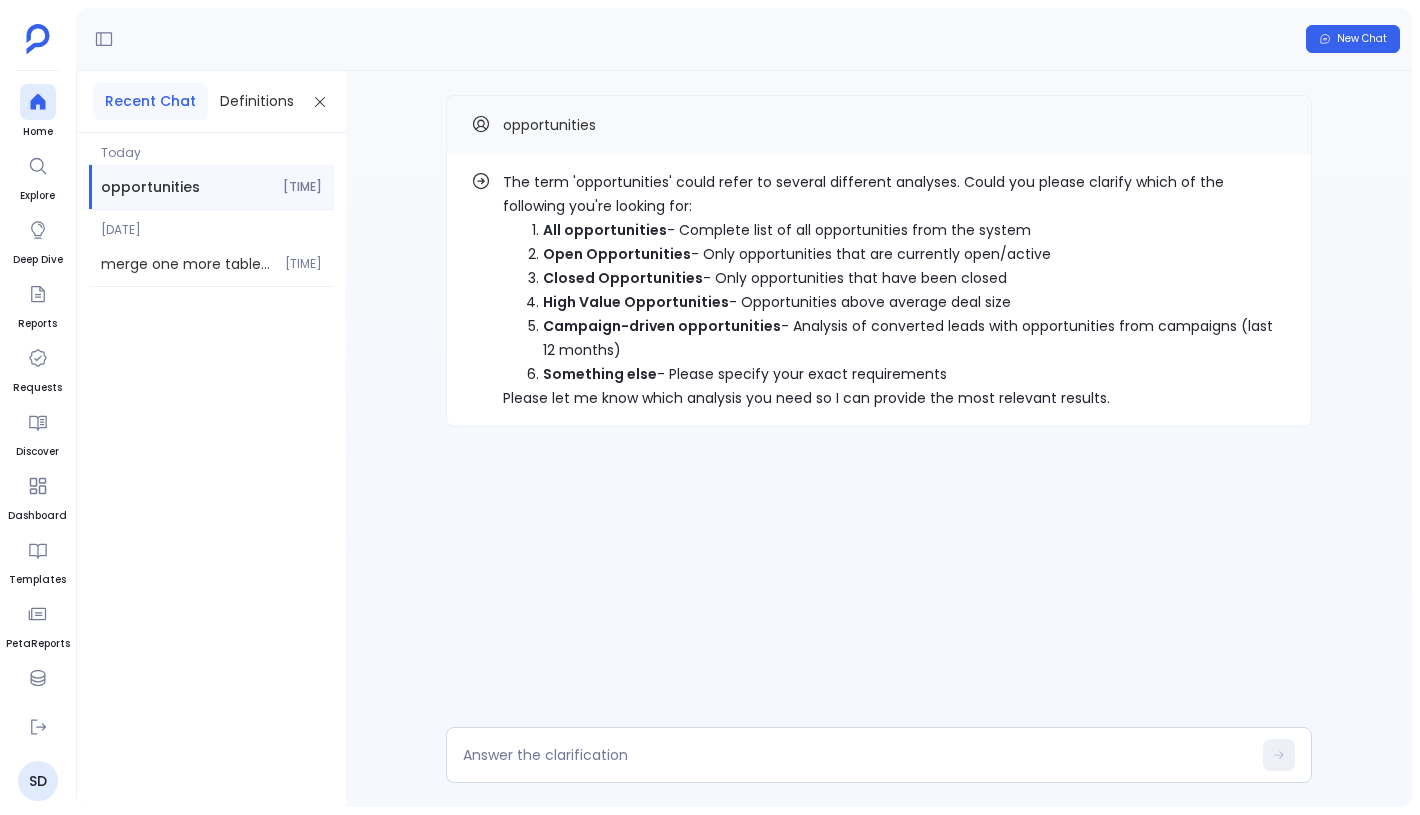 click on "All opportunities  - Complete list of all opportunities from the system" at bounding box center (915, 230) 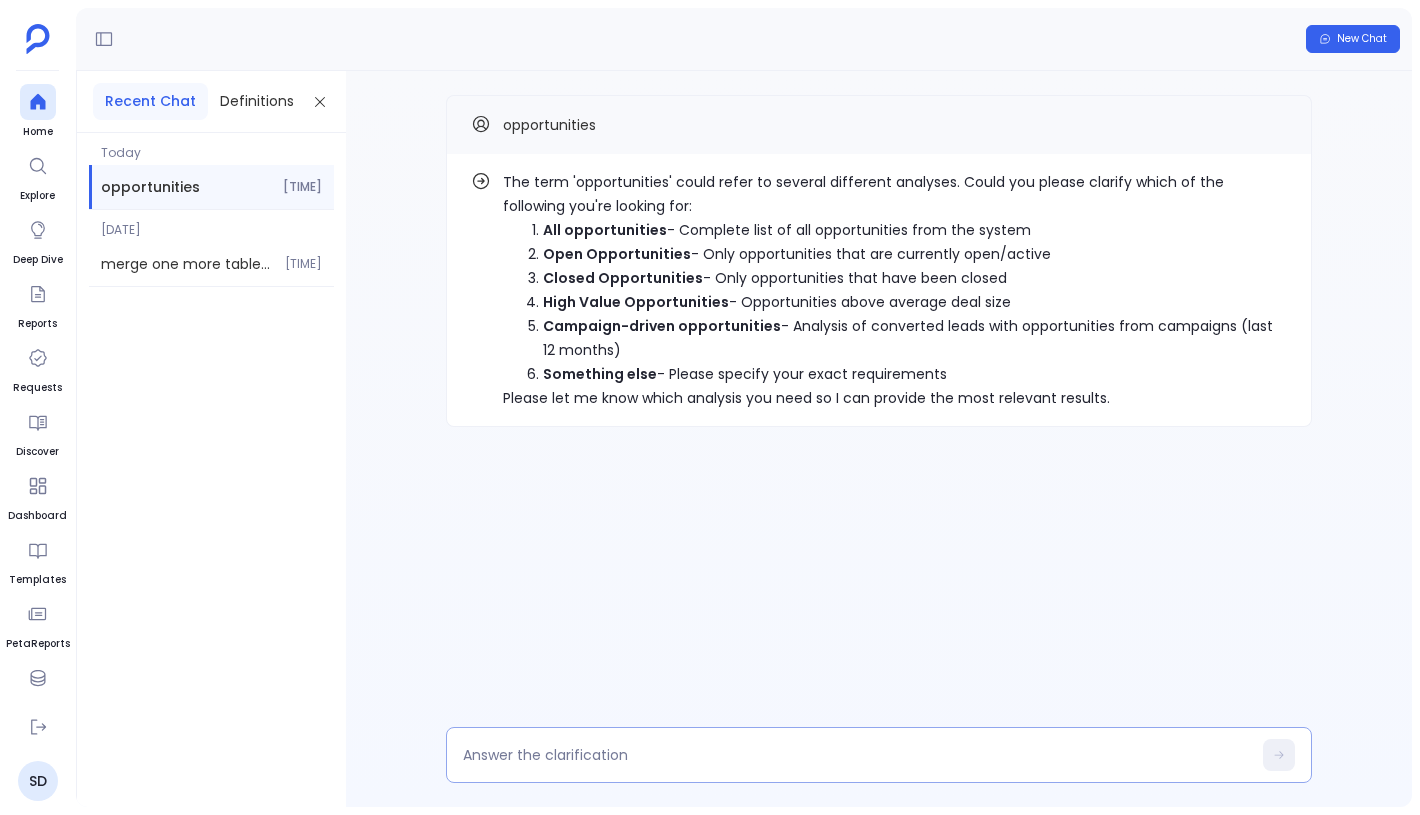 click at bounding box center [857, 755] 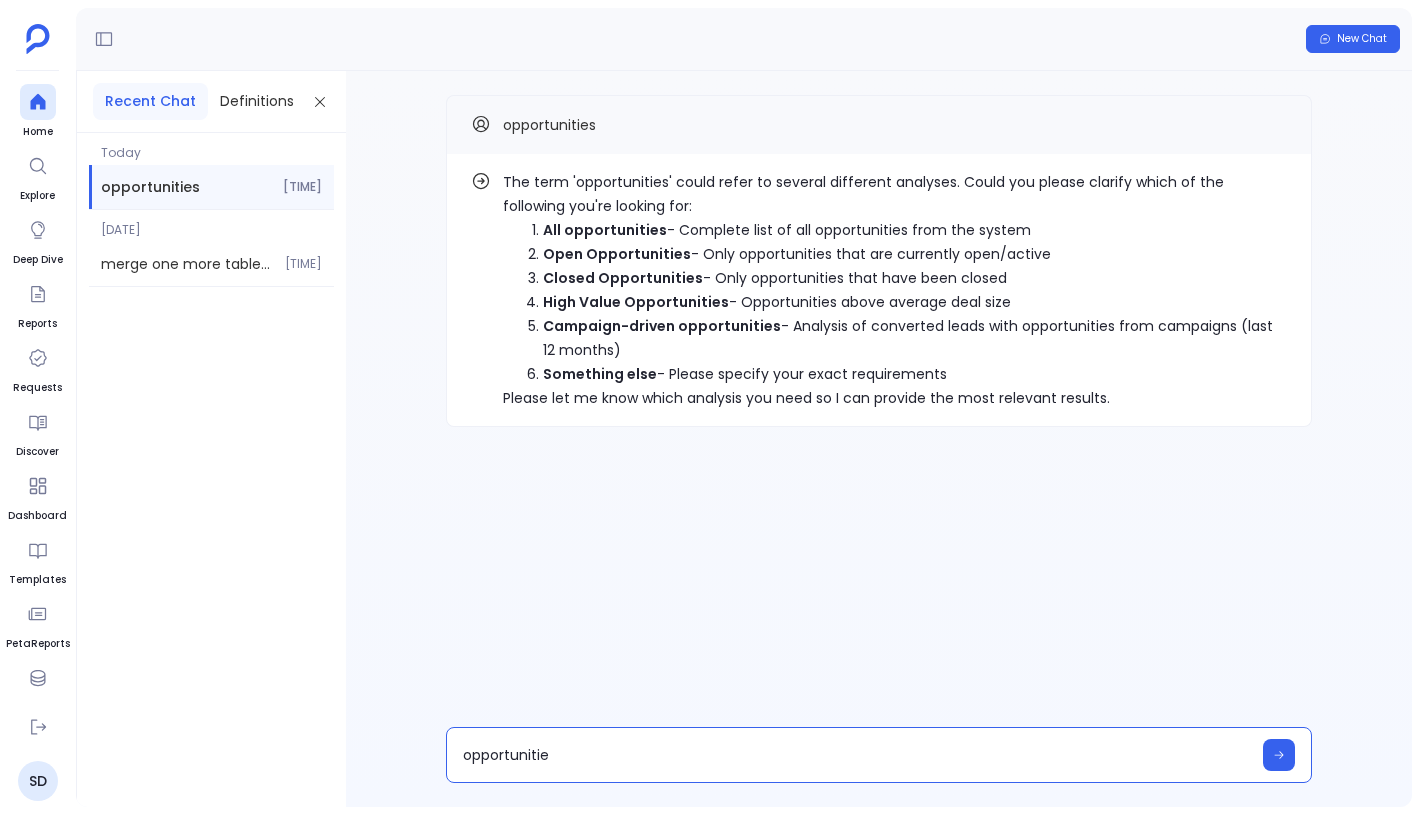 type on "opportunities" 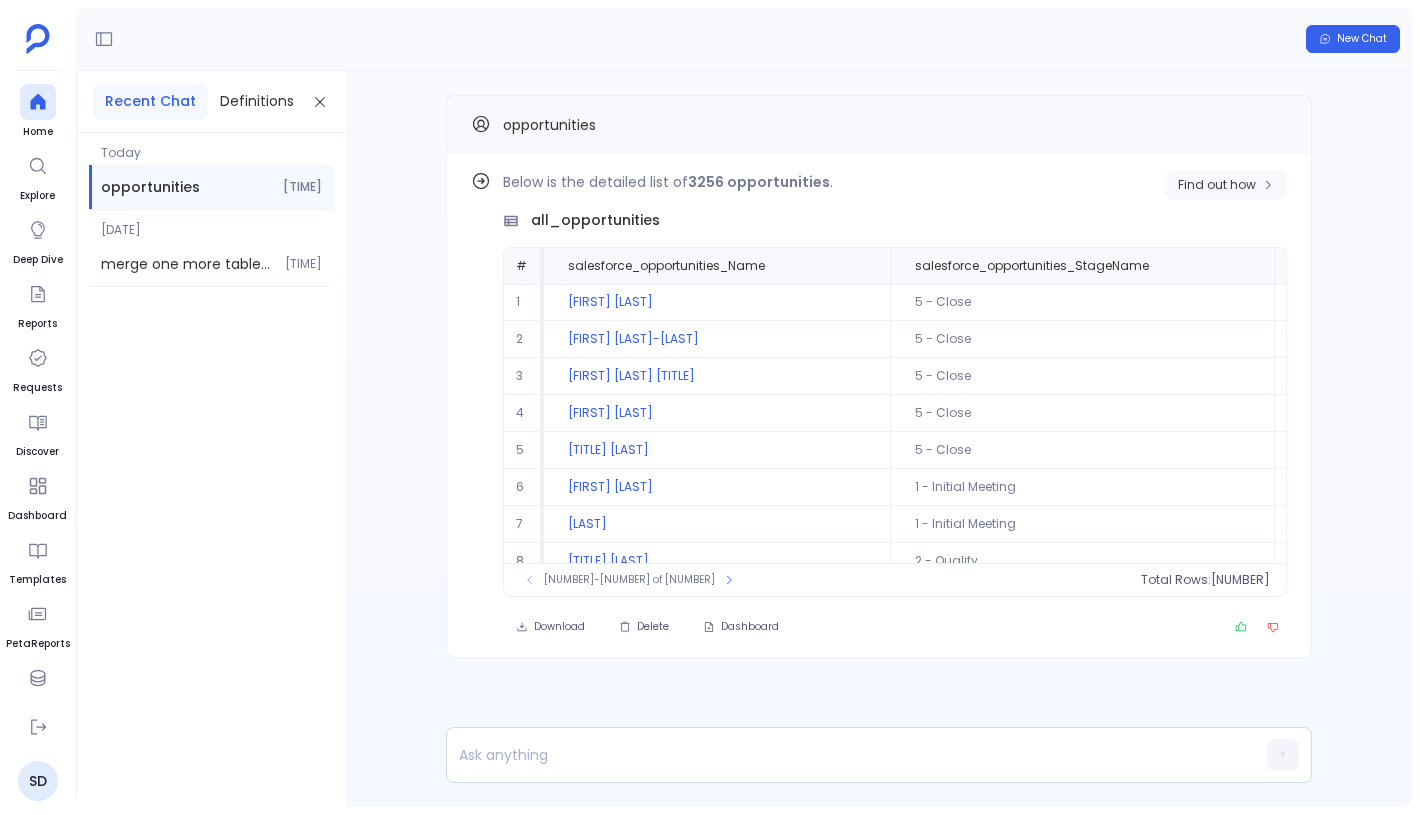 click on "Find out how" at bounding box center (1217, 185) 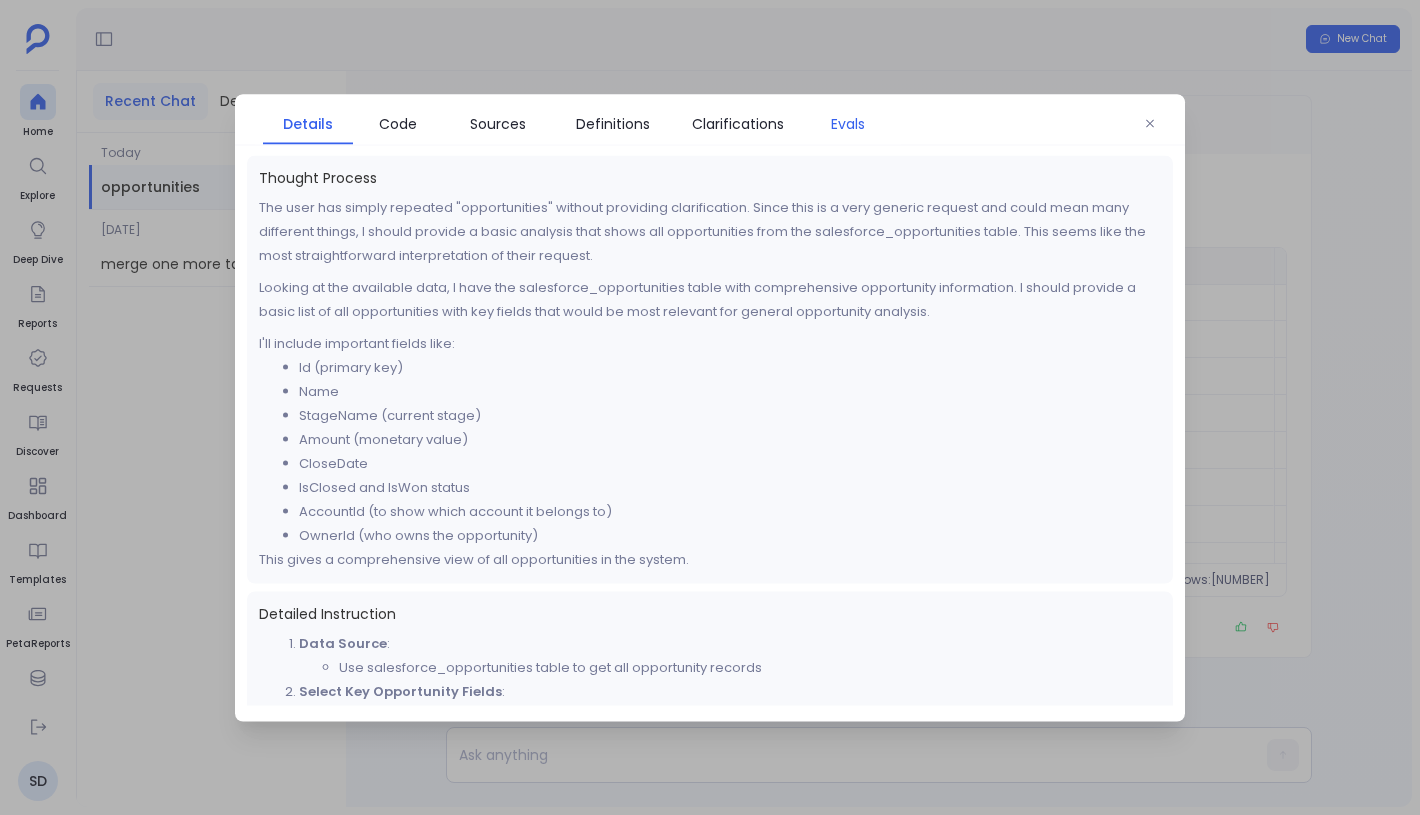 click on "Evals" at bounding box center (848, 123) 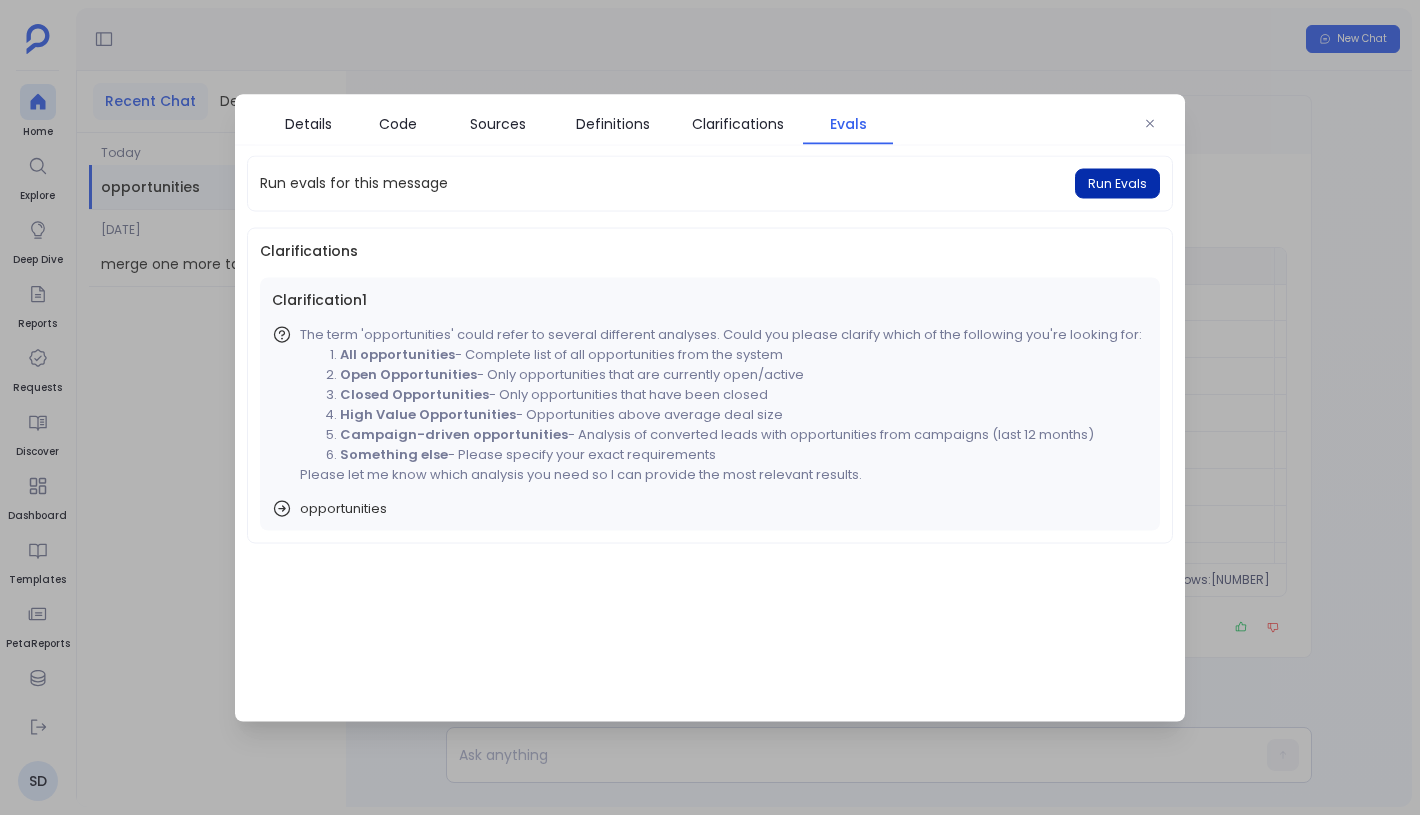 click on "Run Evals" at bounding box center (1117, 183) 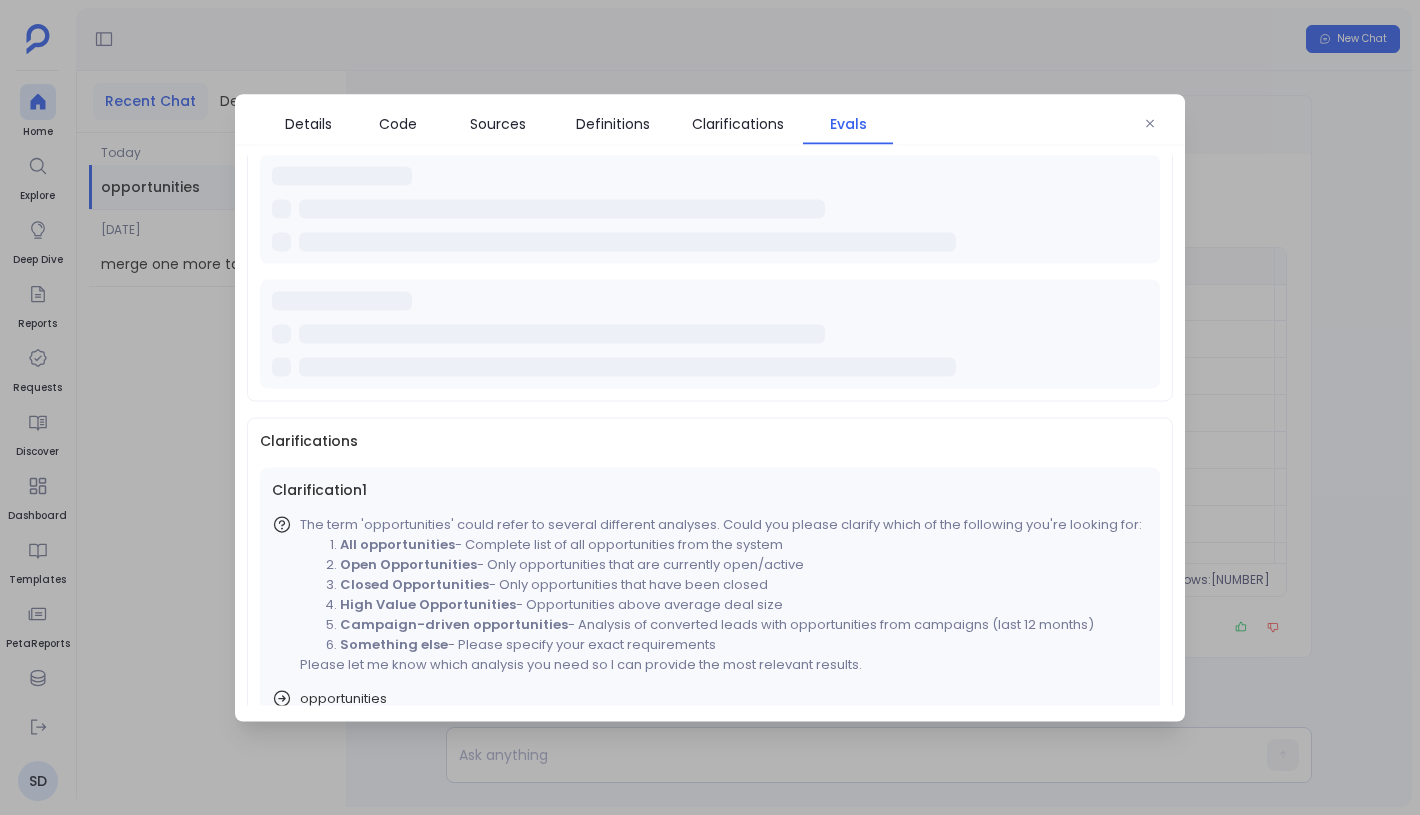 scroll, scrollTop: 149, scrollLeft: 0, axis: vertical 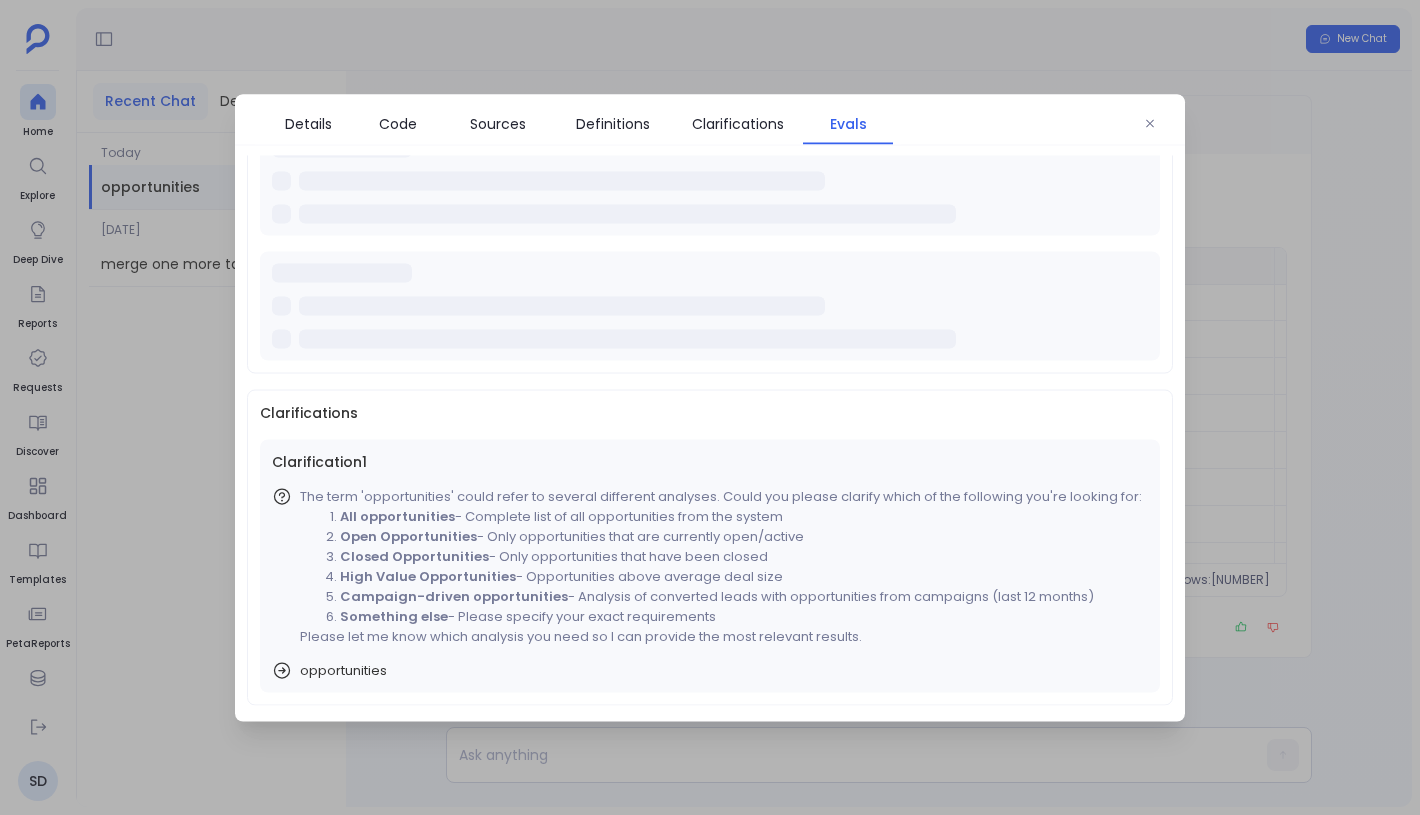 click on "opportunities" at bounding box center [343, 670] 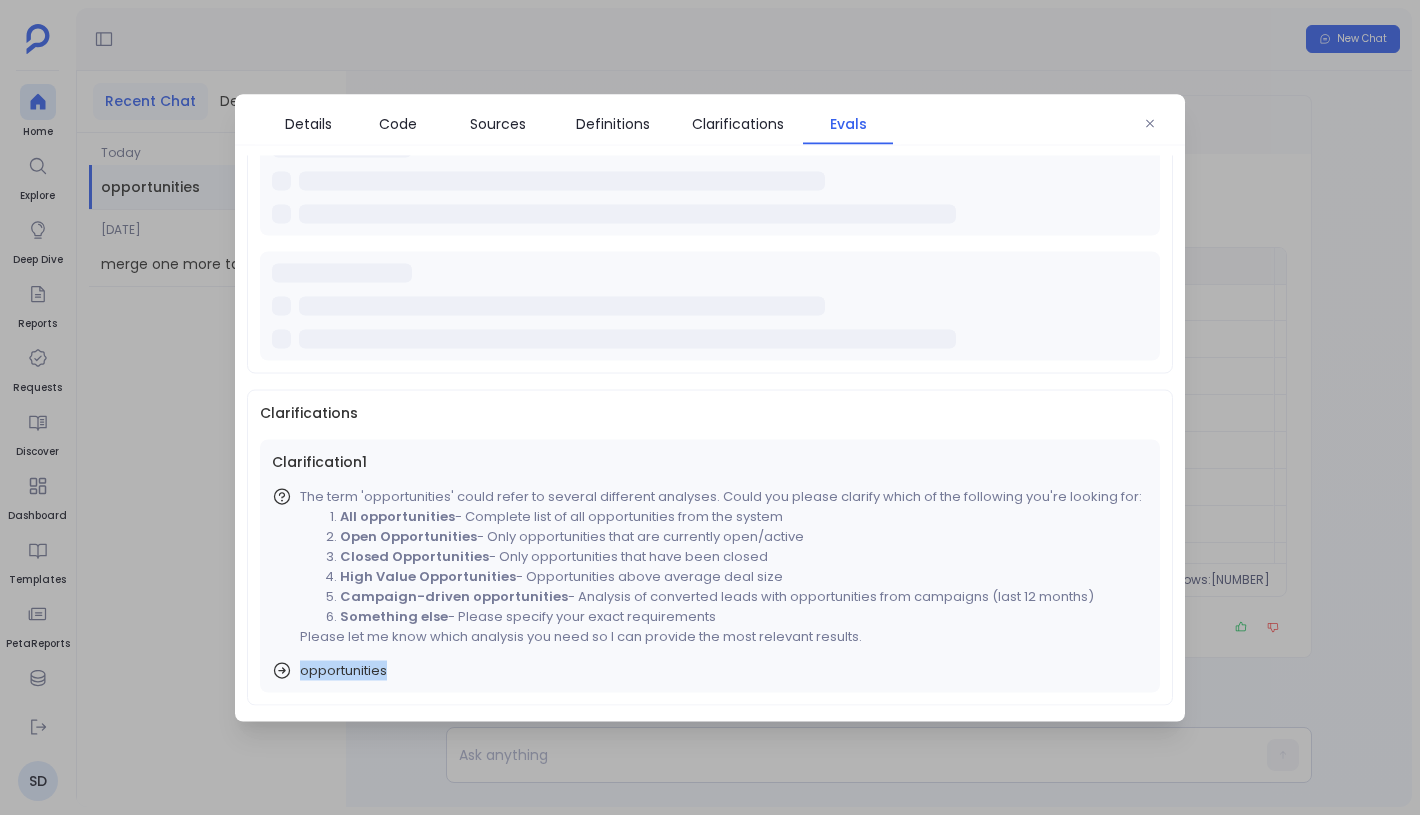 click on "opportunities" at bounding box center [343, 670] 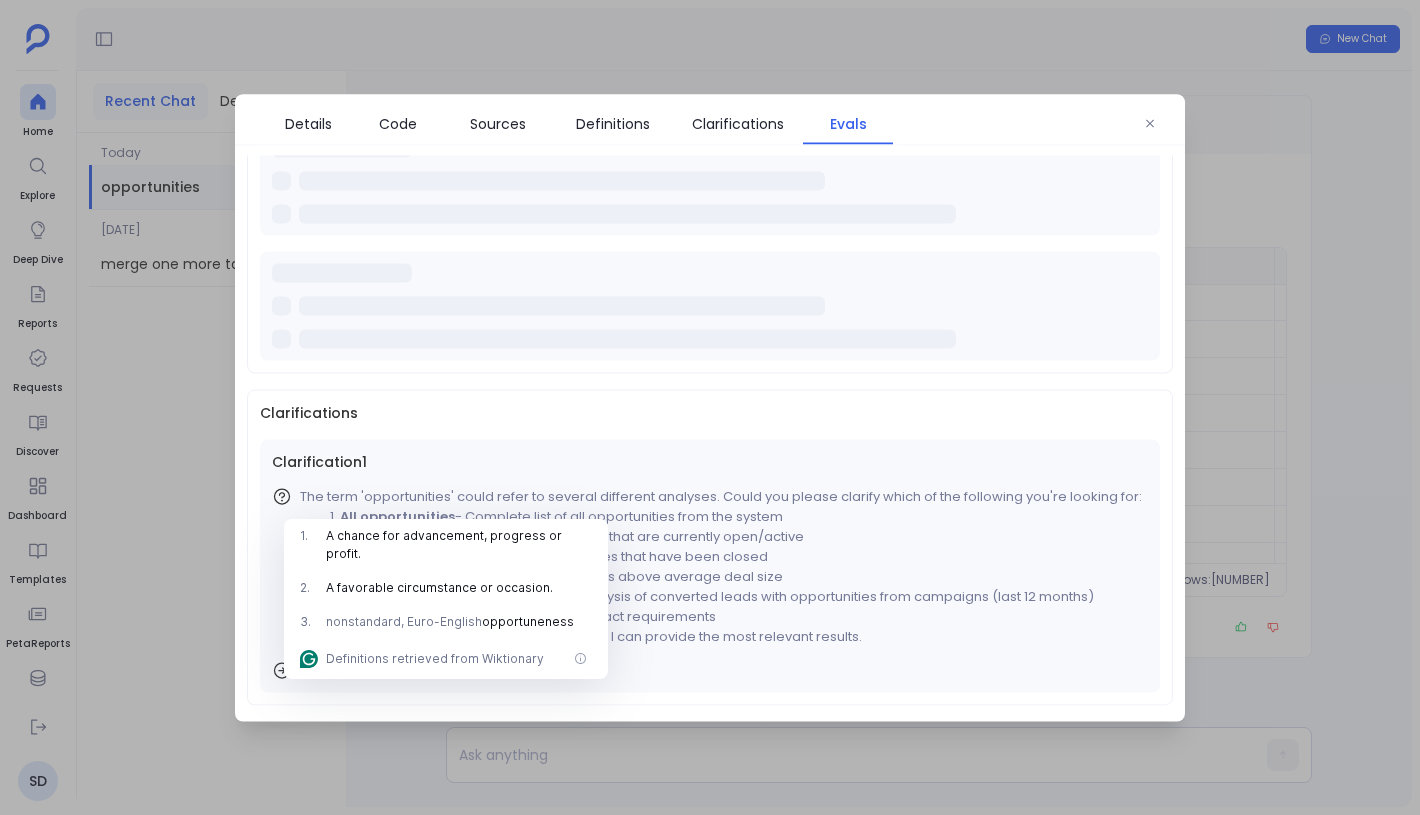 drag, startPoint x: 349, startPoint y: 622, endPoint x: 463, endPoint y: 621, distance: 114.00439 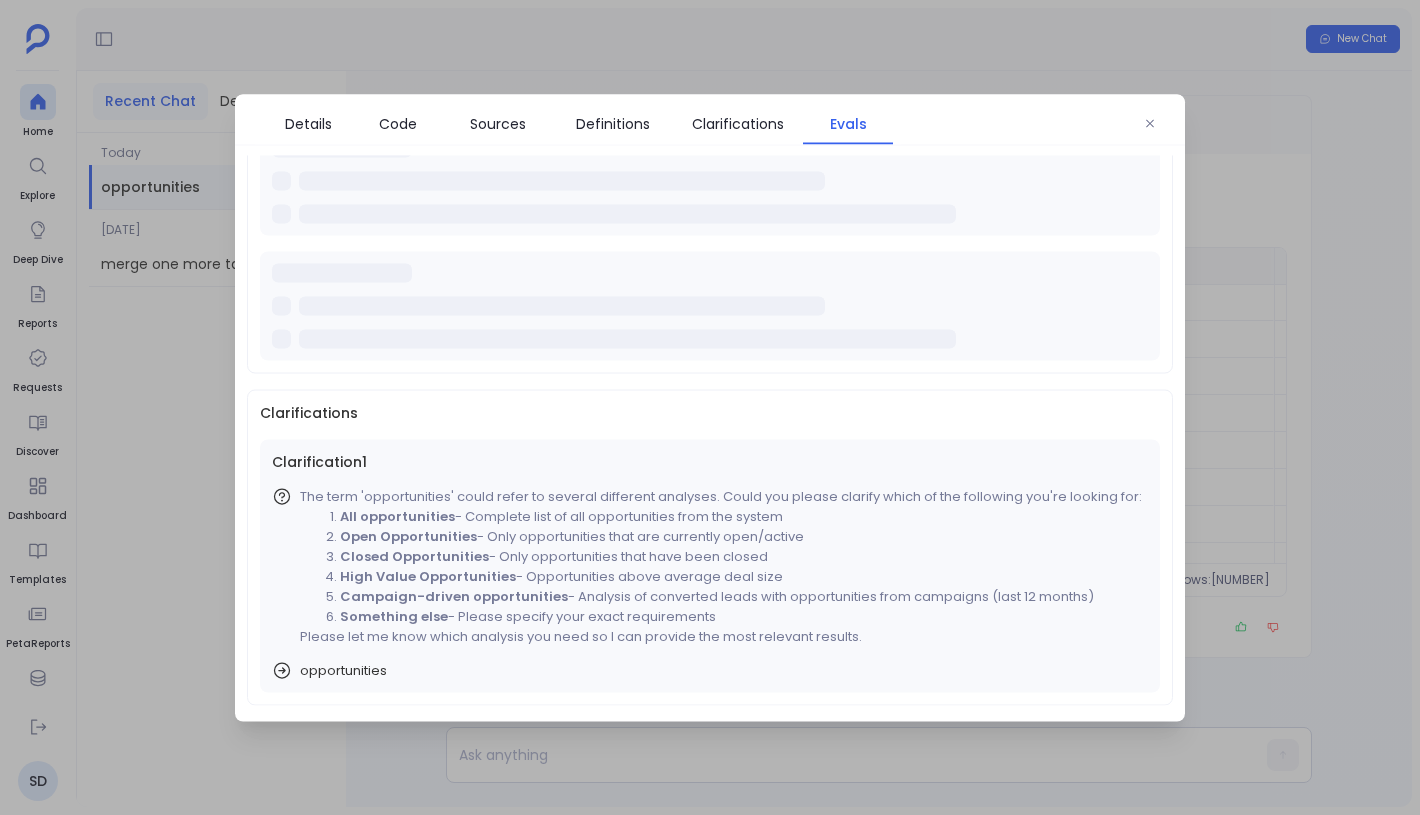 click on "Something else  - Please specify your exact requirements" at bounding box center [741, 616] 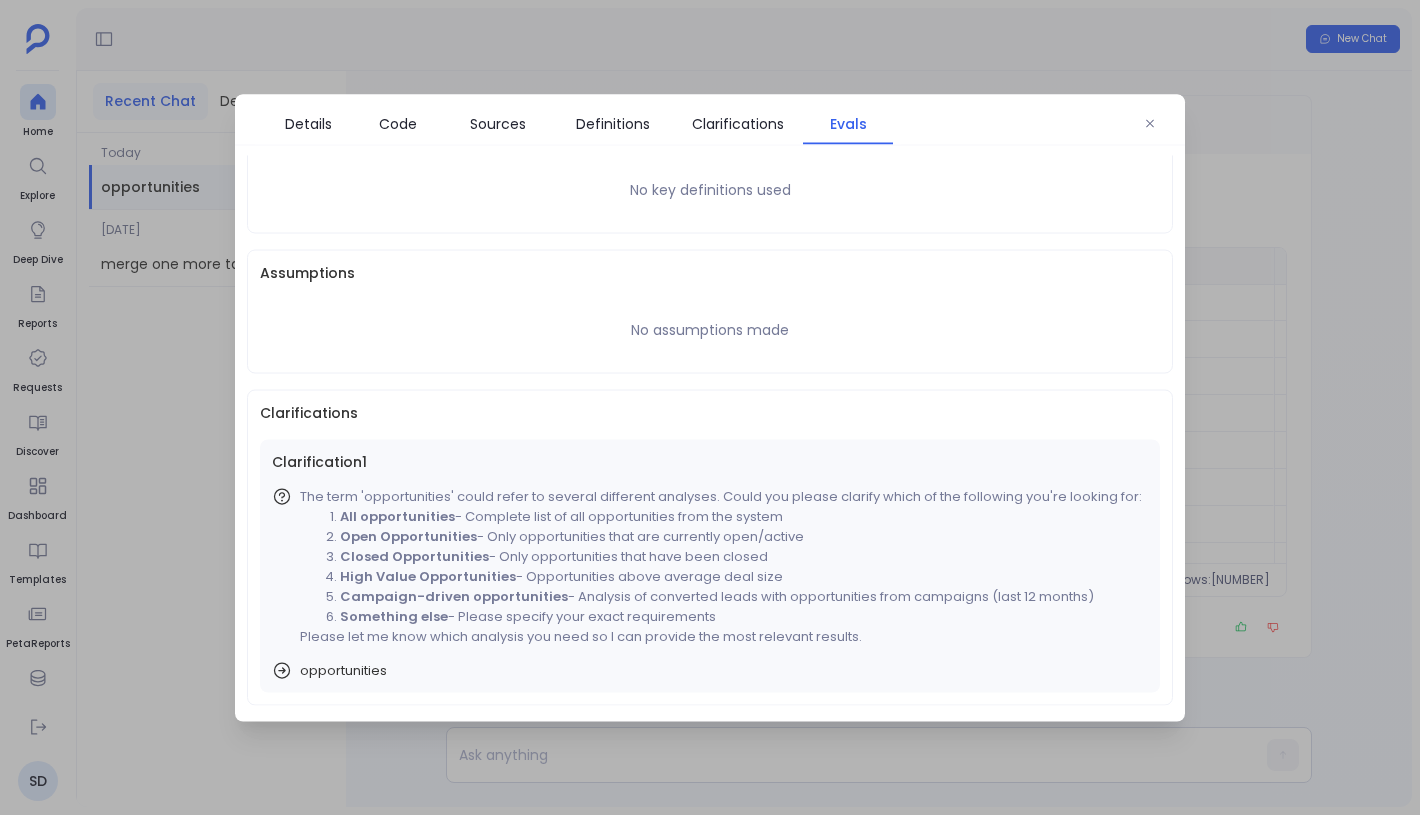 scroll, scrollTop: 0, scrollLeft: 0, axis: both 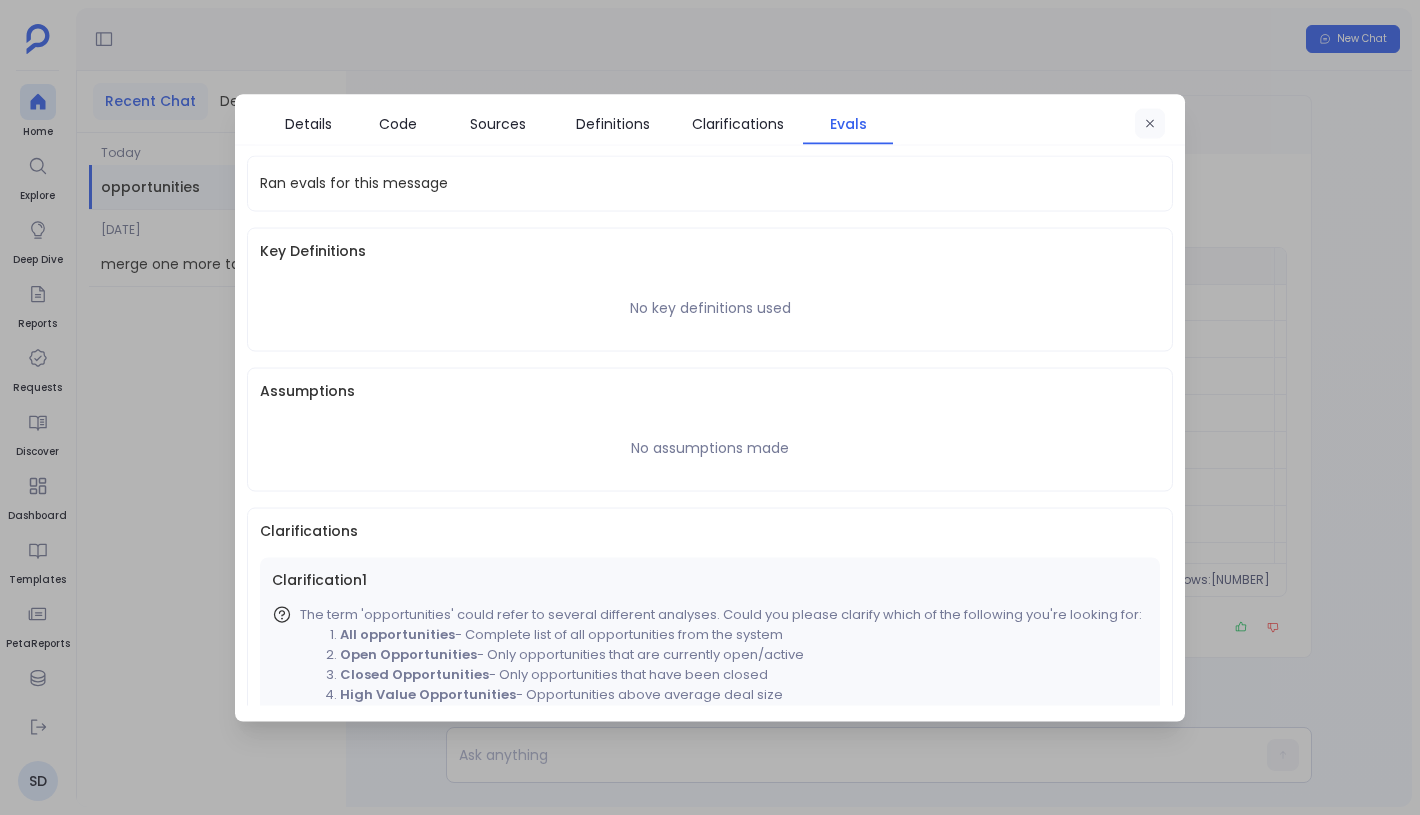 click 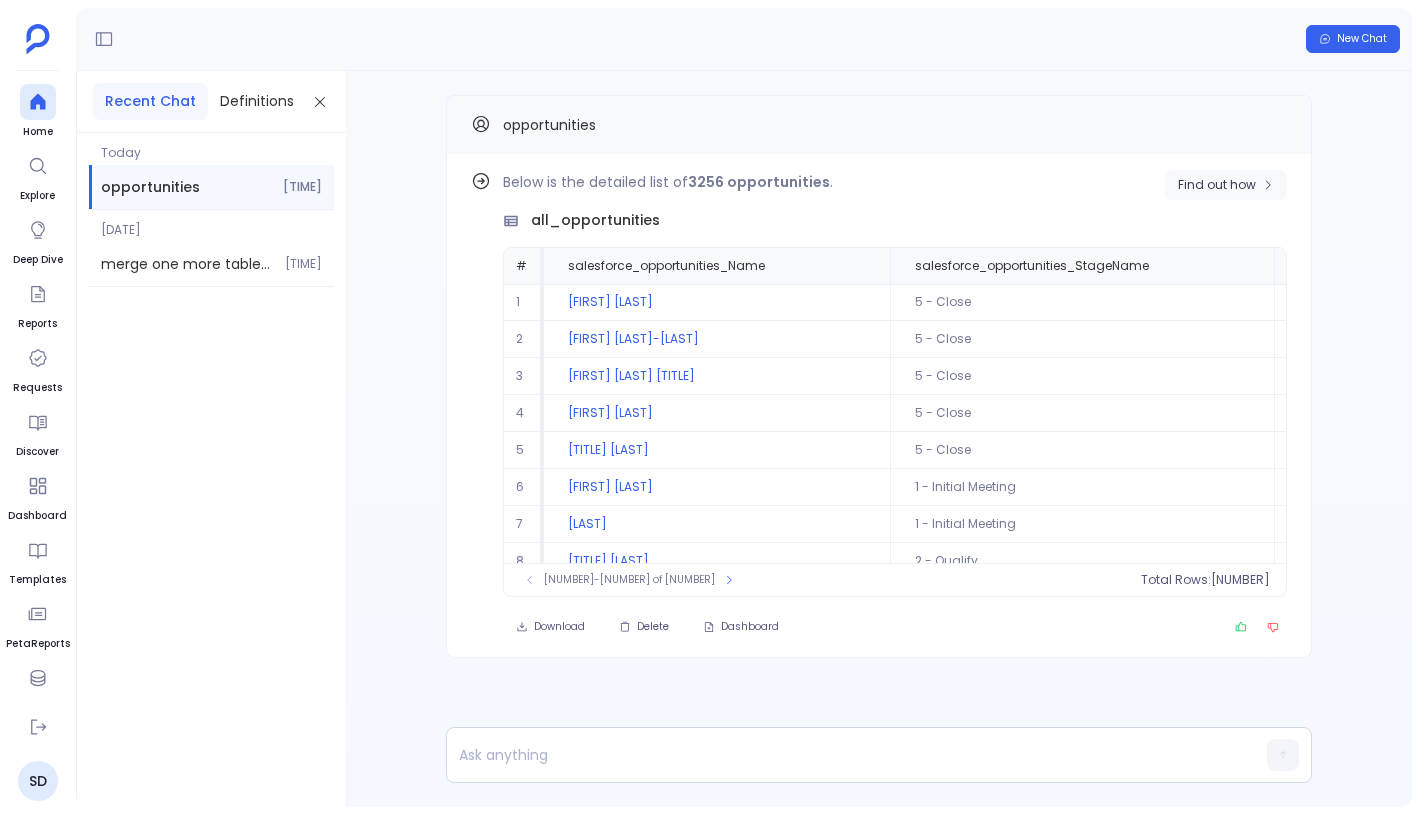 click on "Find out how" at bounding box center [1226, 185] 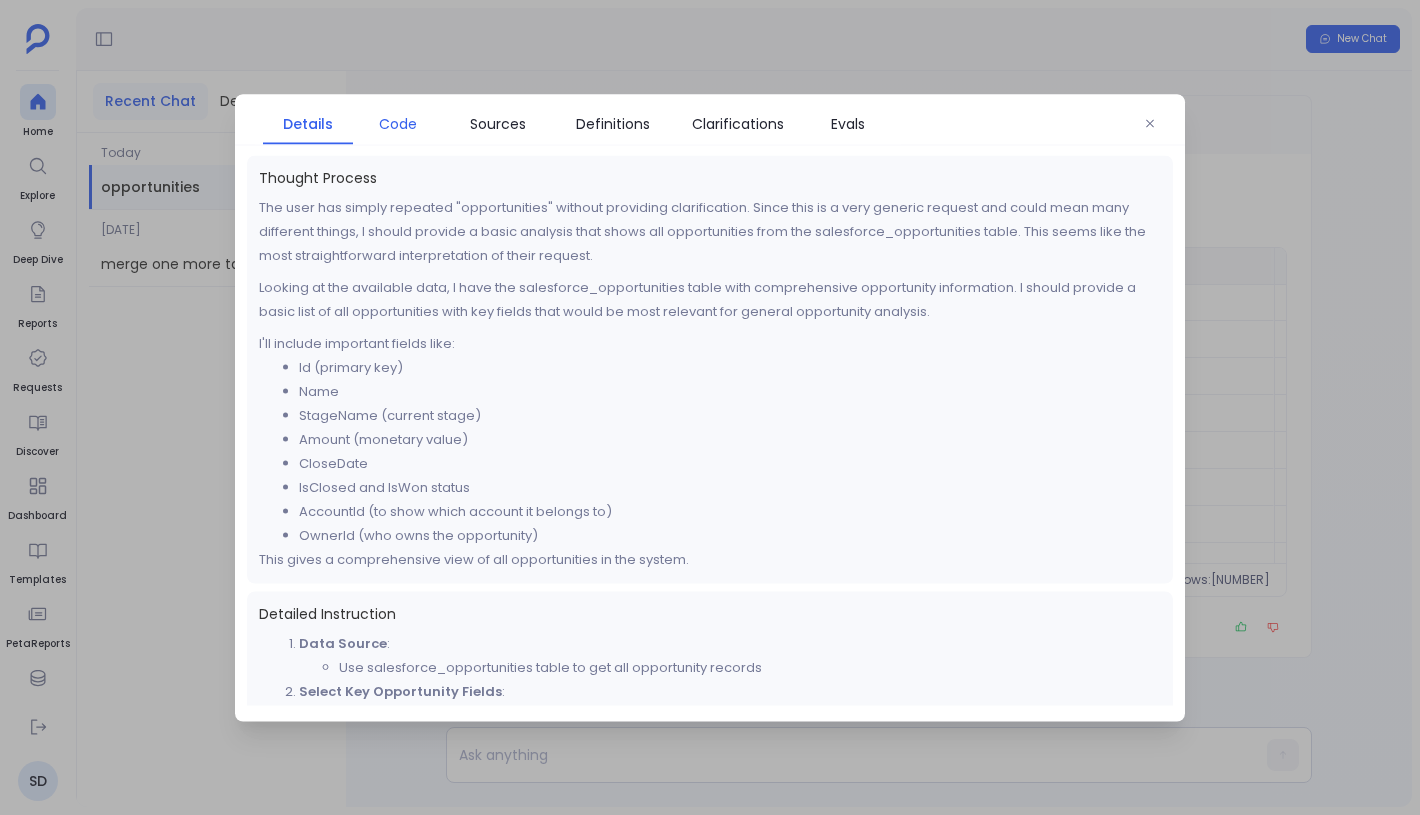 click on "Code" at bounding box center [398, 123] 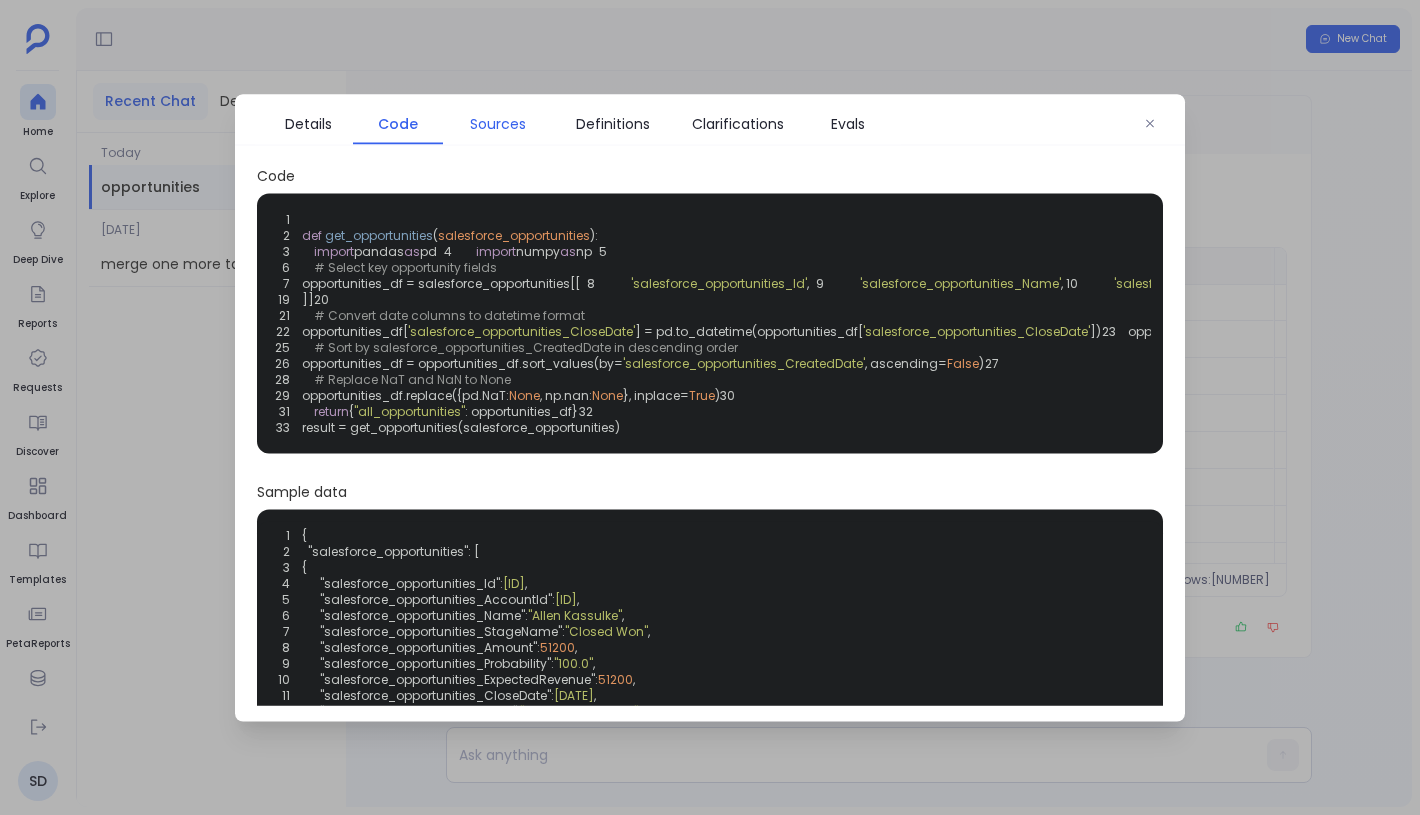 click on "Sources" at bounding box center (498, 123) 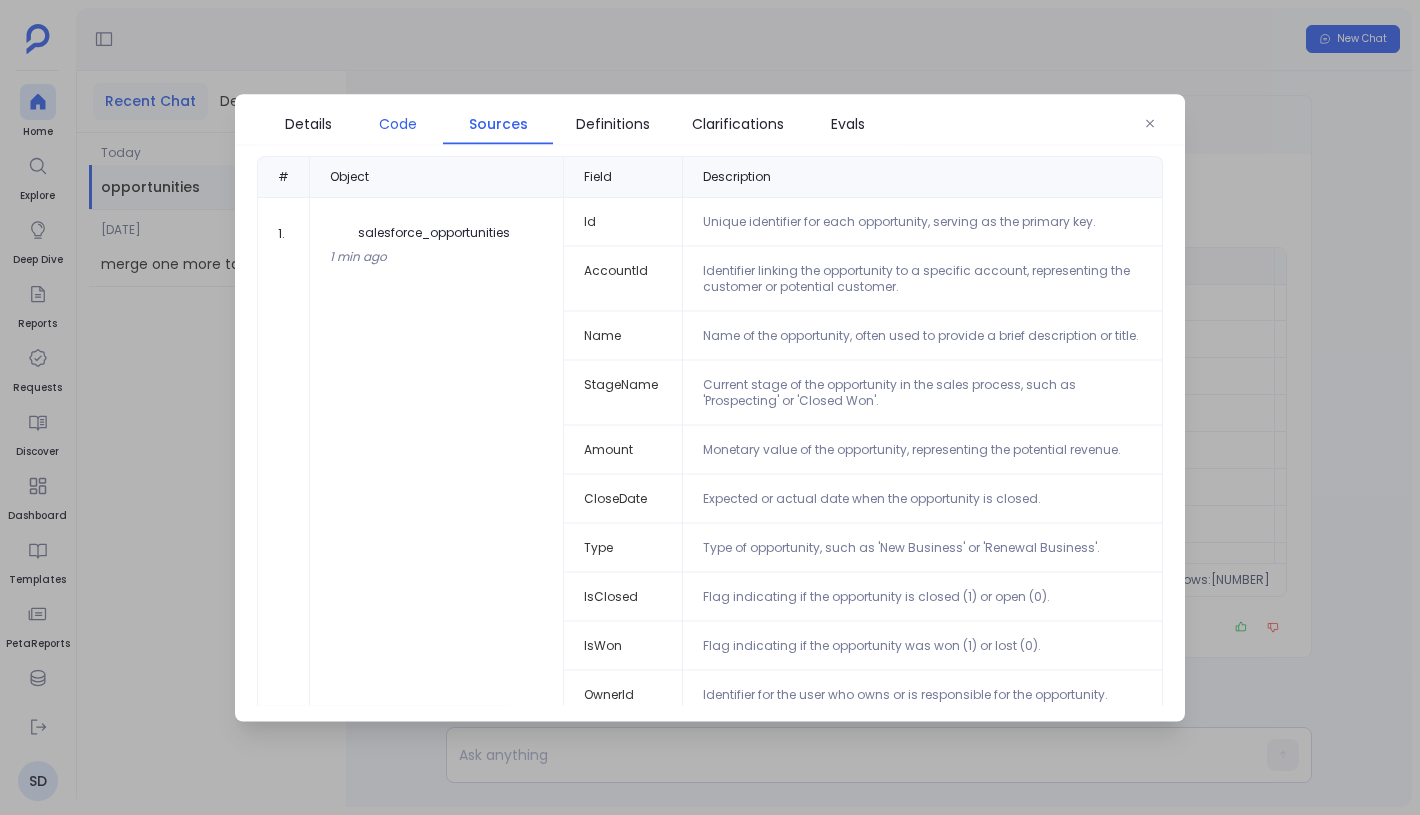 click on "Code" at bounding box center [398, 123] 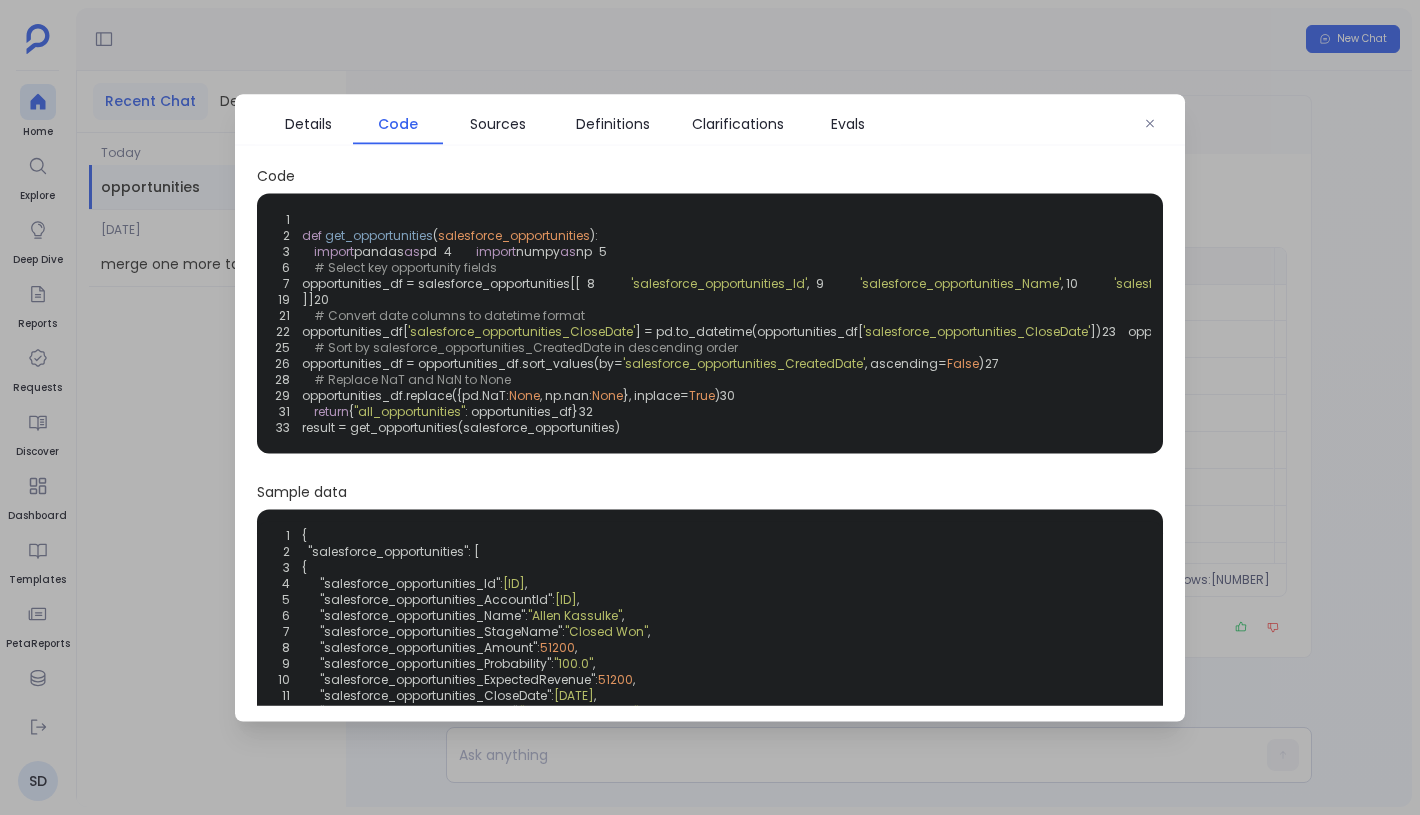 scroll, scrollTop: 97, scrollLeft: 0, axis: vertical 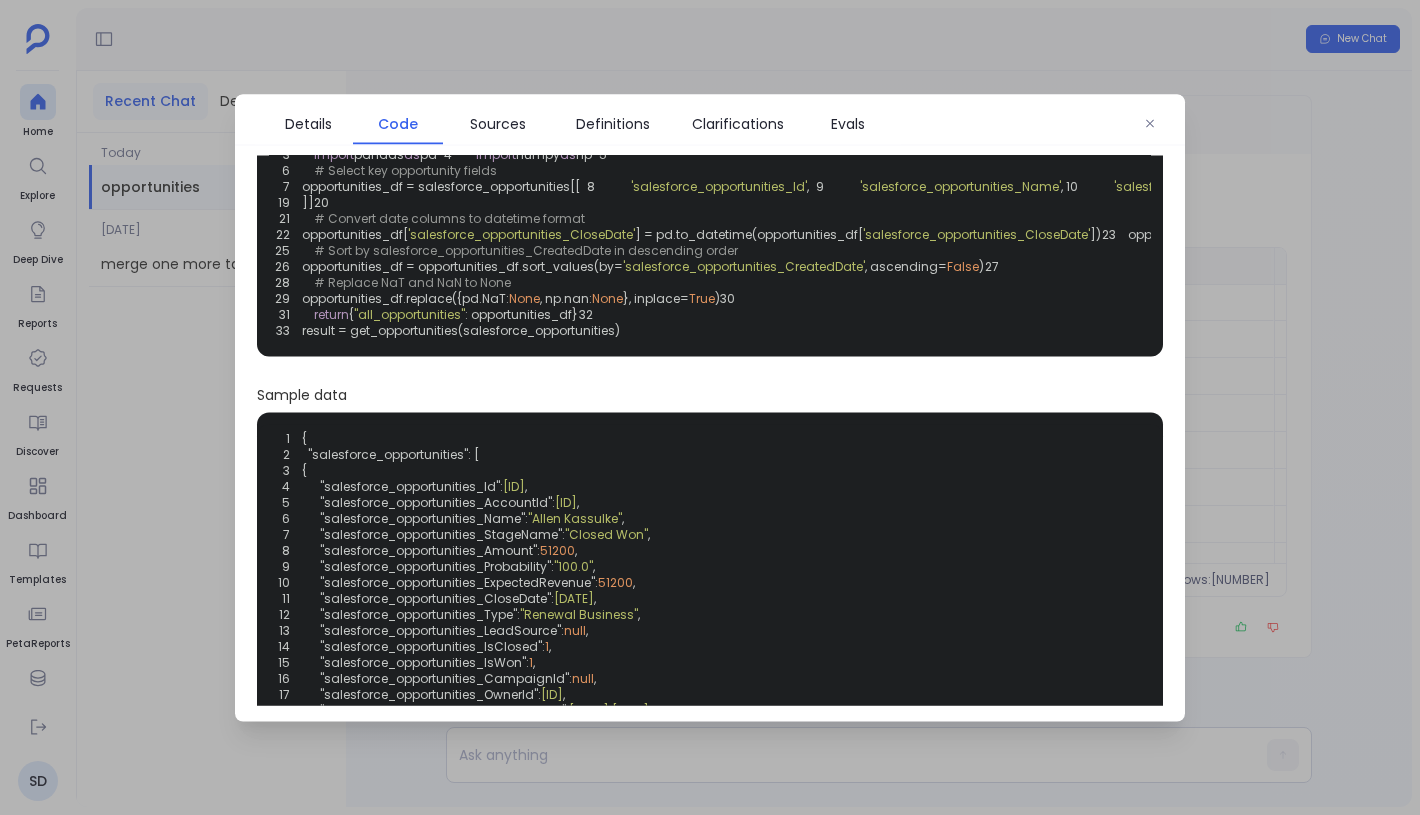 type 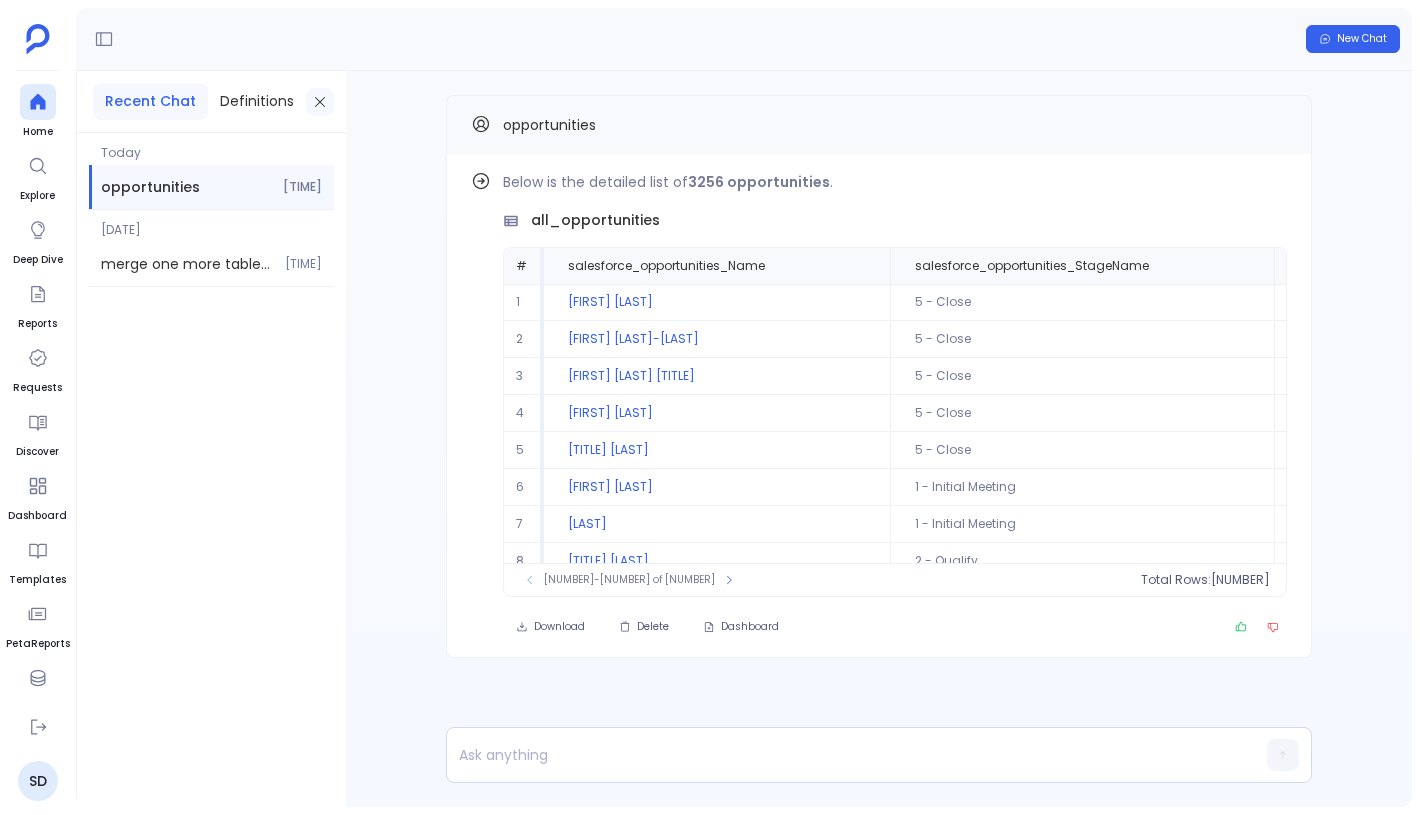 click 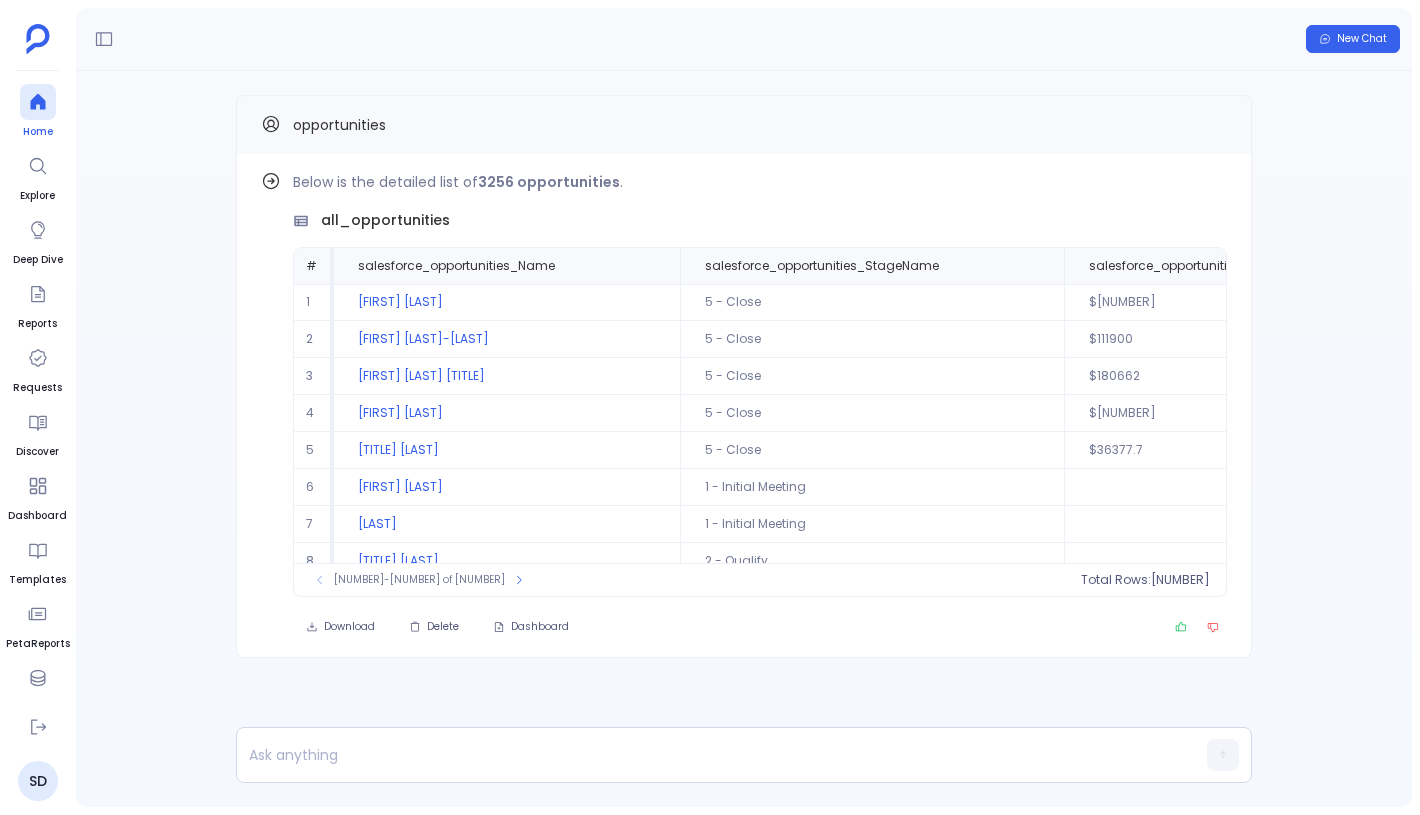 click 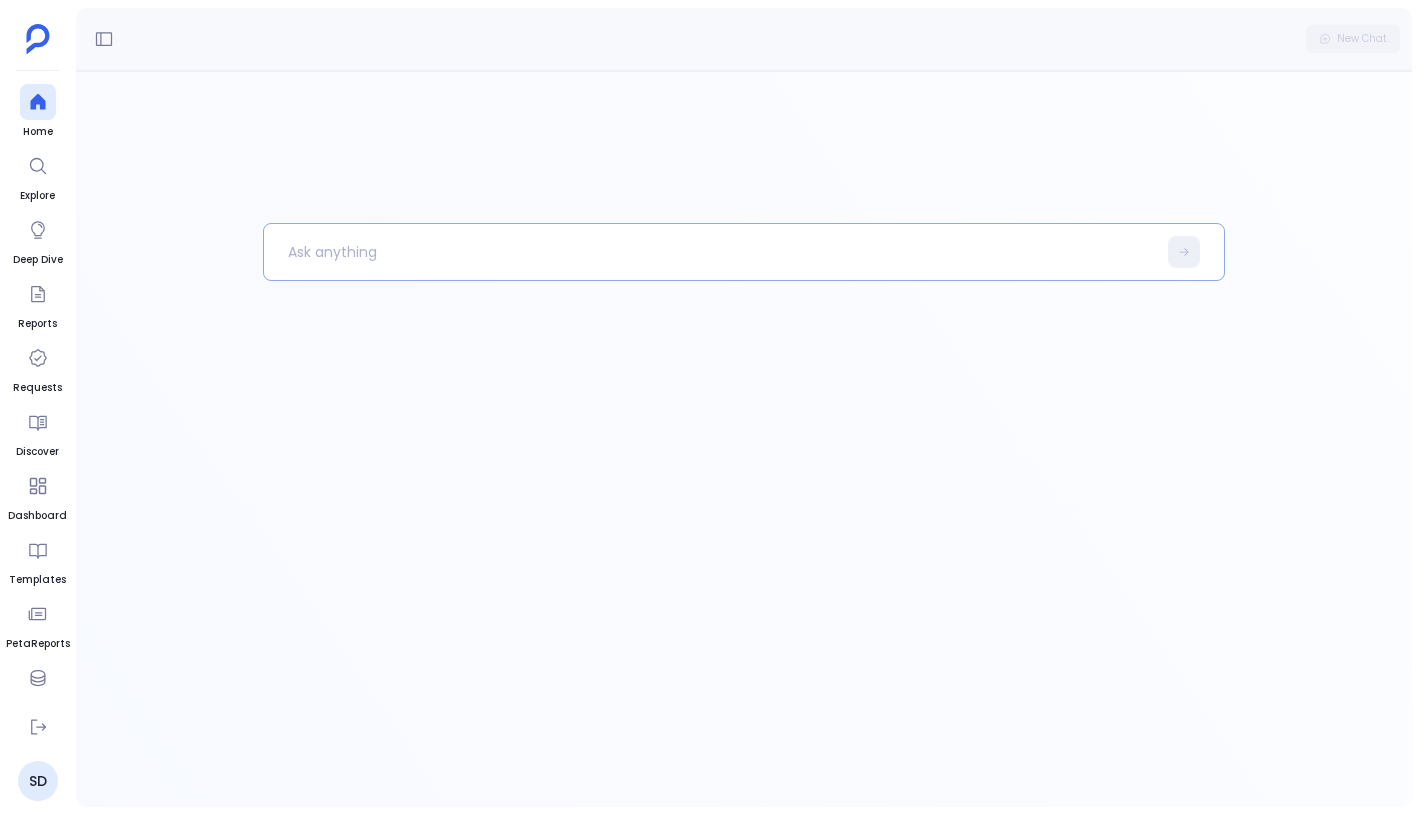 click at bounding box center [710, 252] 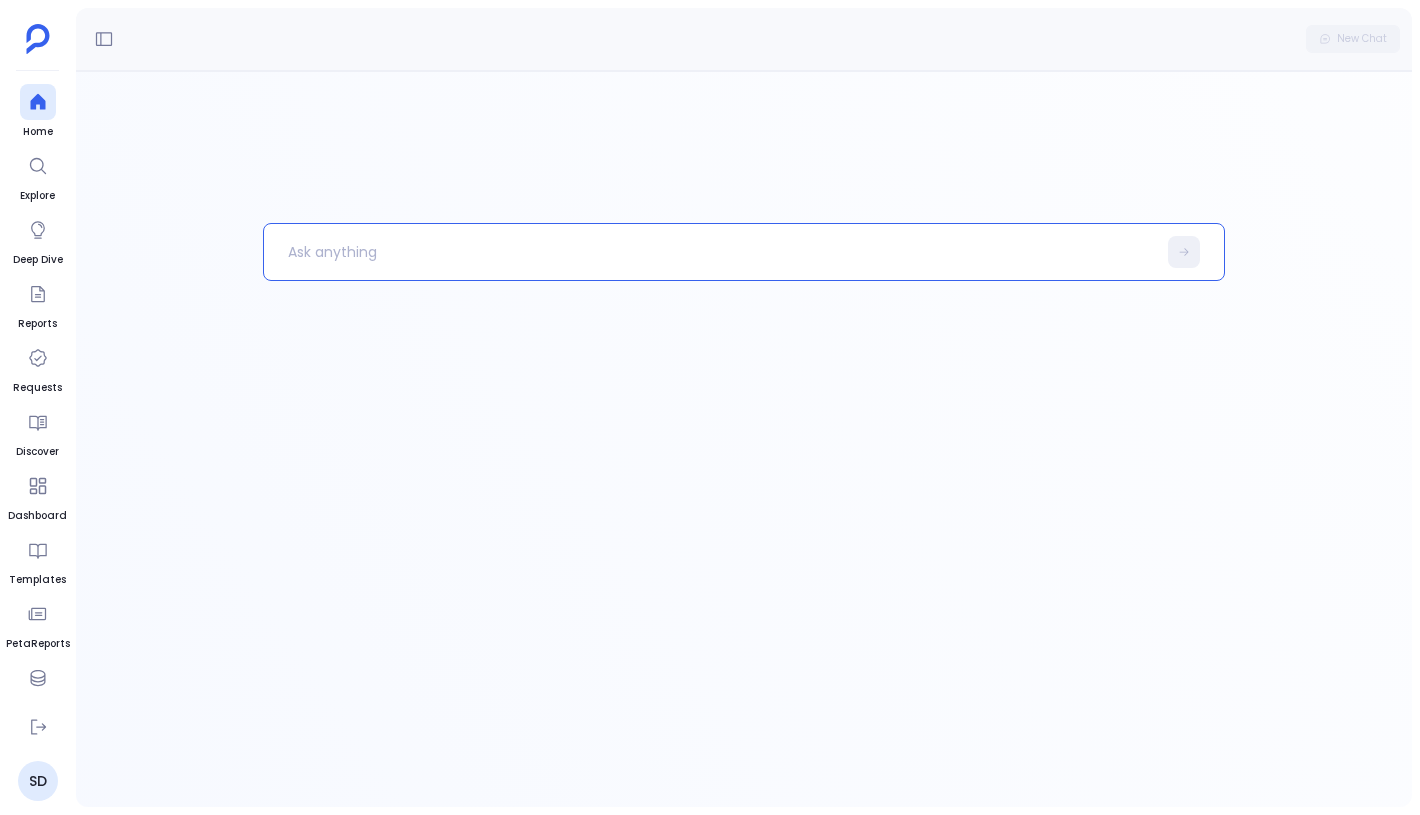 type 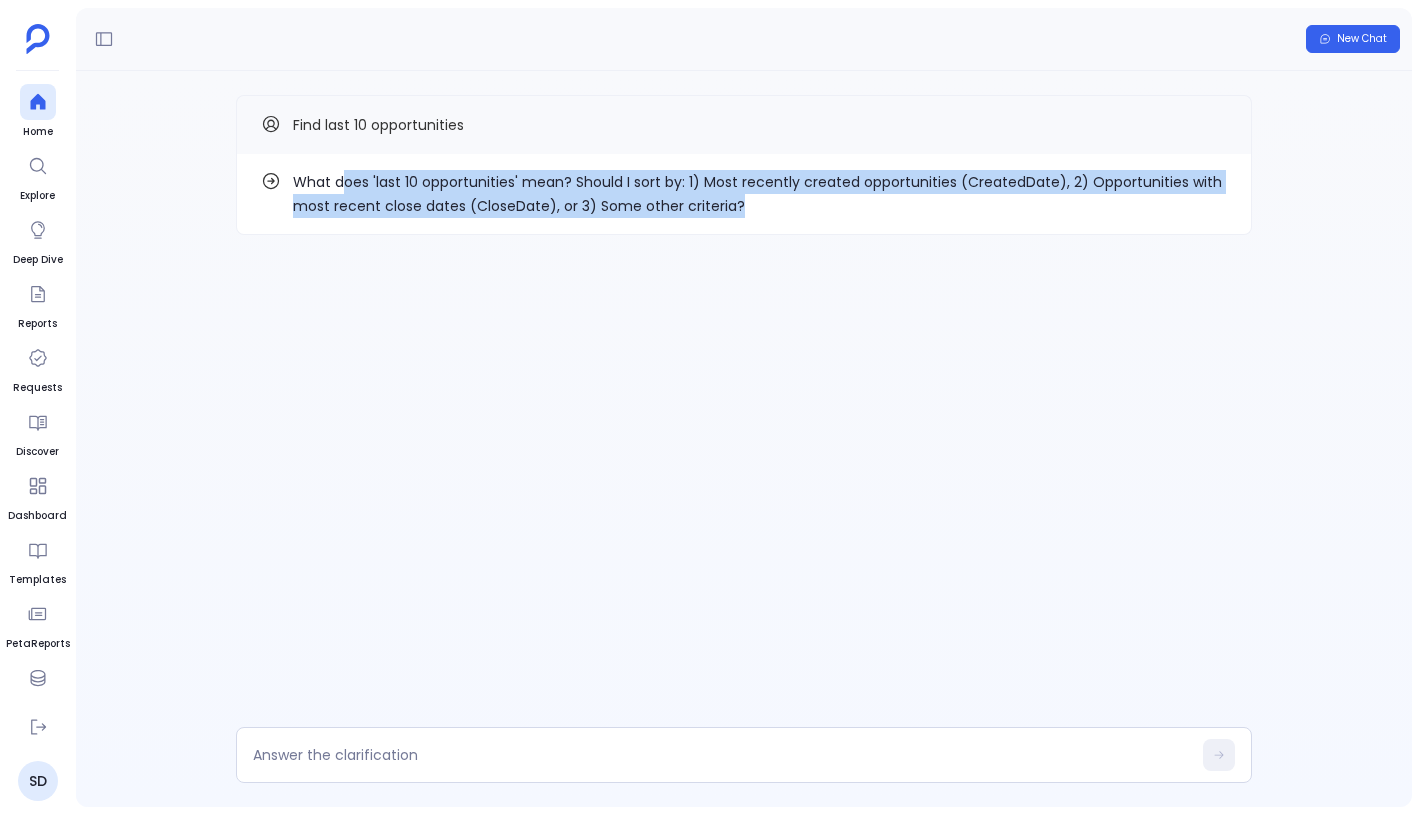 drag, startPoint x: 747, startPoint y: 194, endPoint x: 338, endPoint y: 171, distance: 409.64618 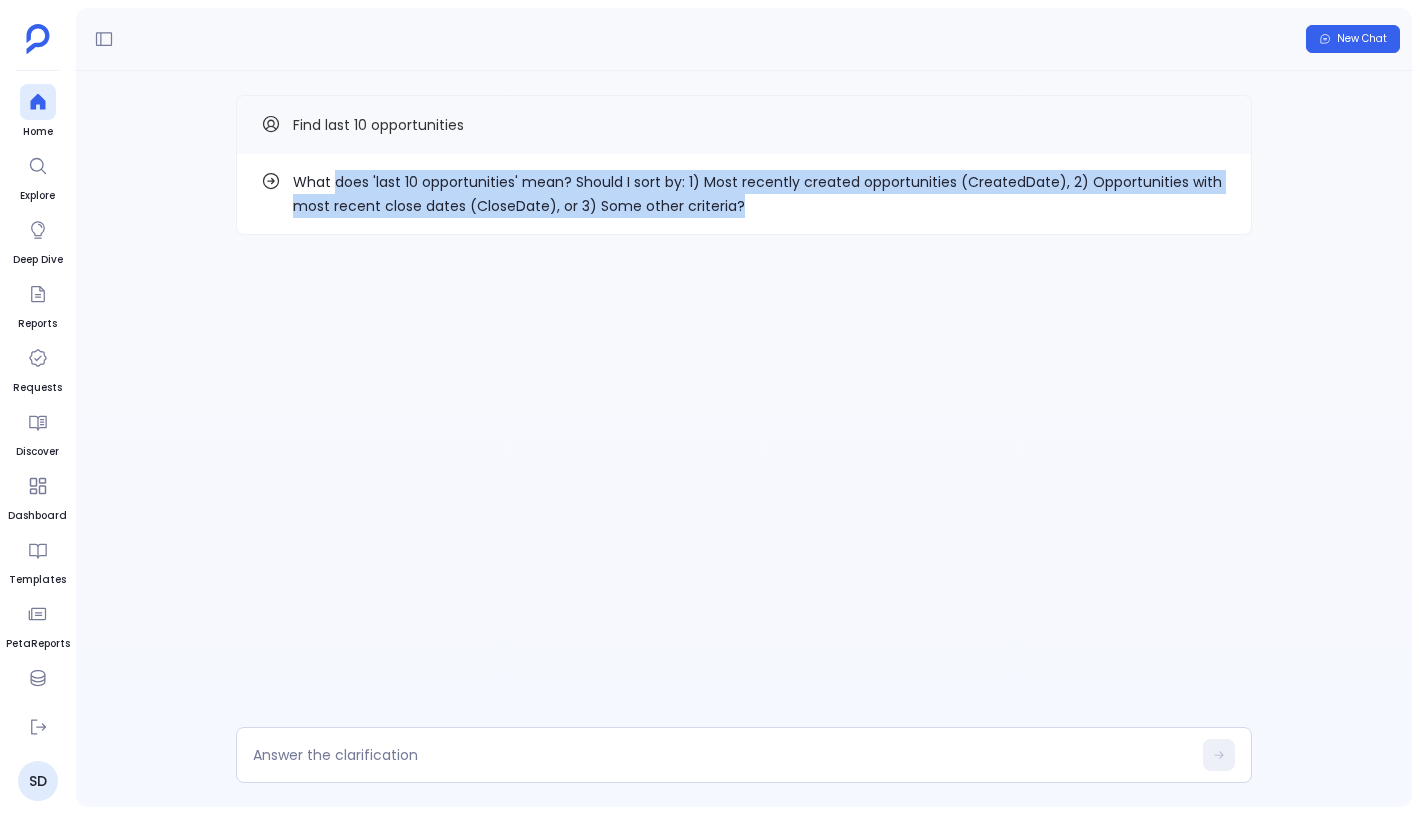 click on "What does 'last 10 opportunities' mean? Should I sort by: 1) Most recently created opportunities (CreatedDate), 2) Opportunities with most recent close dates (CloseDate), or 3) Some other criteria?" at bounding box center [760, 194] 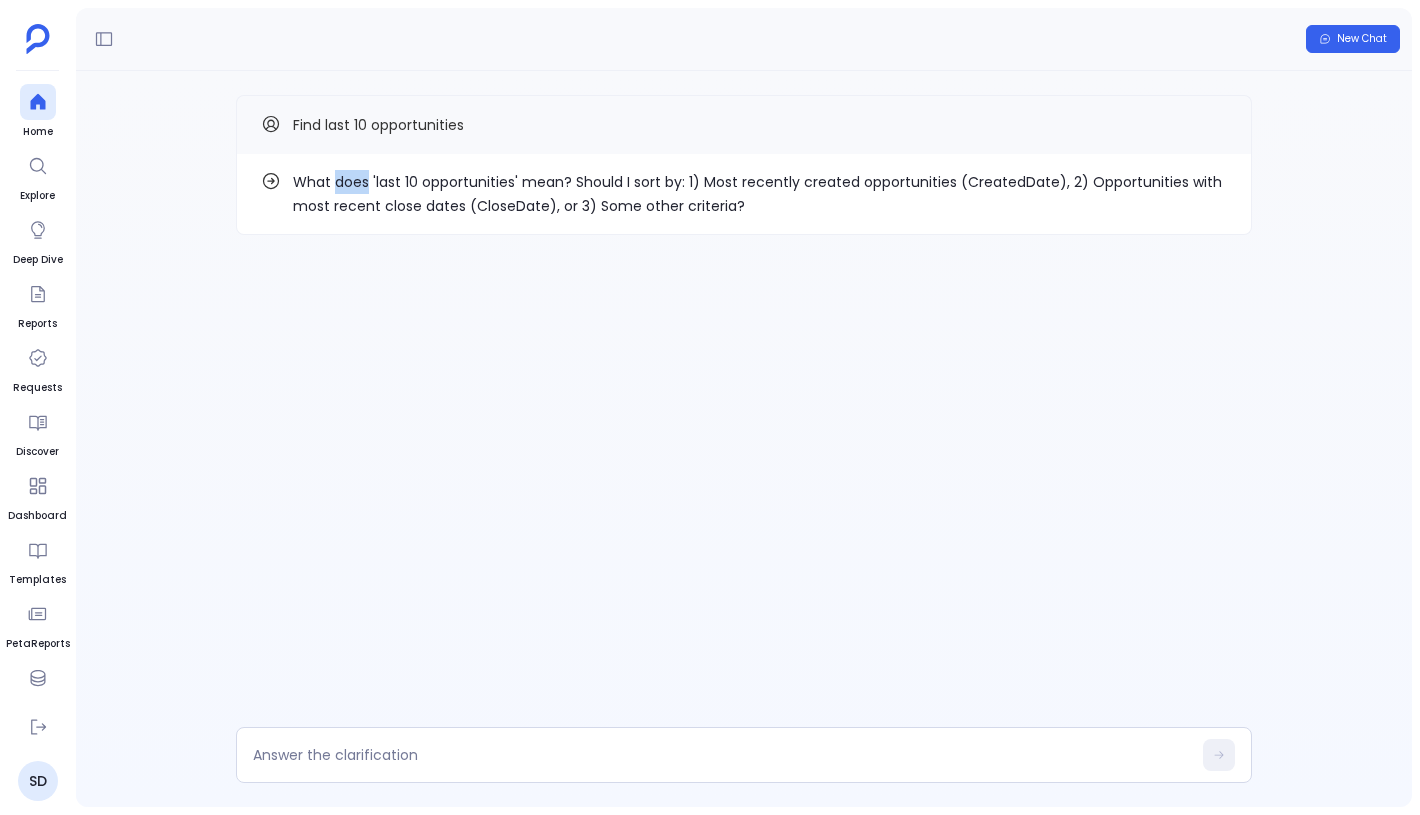 click on "What does 'last 10 opportunities' mean? Should I sort by: 1) Most recently created opportunities (CreatedDate), 2) Opportunities with most recent close dates (CloseDate), or 3) Some other criteria?" at bounding box center [760, 194] 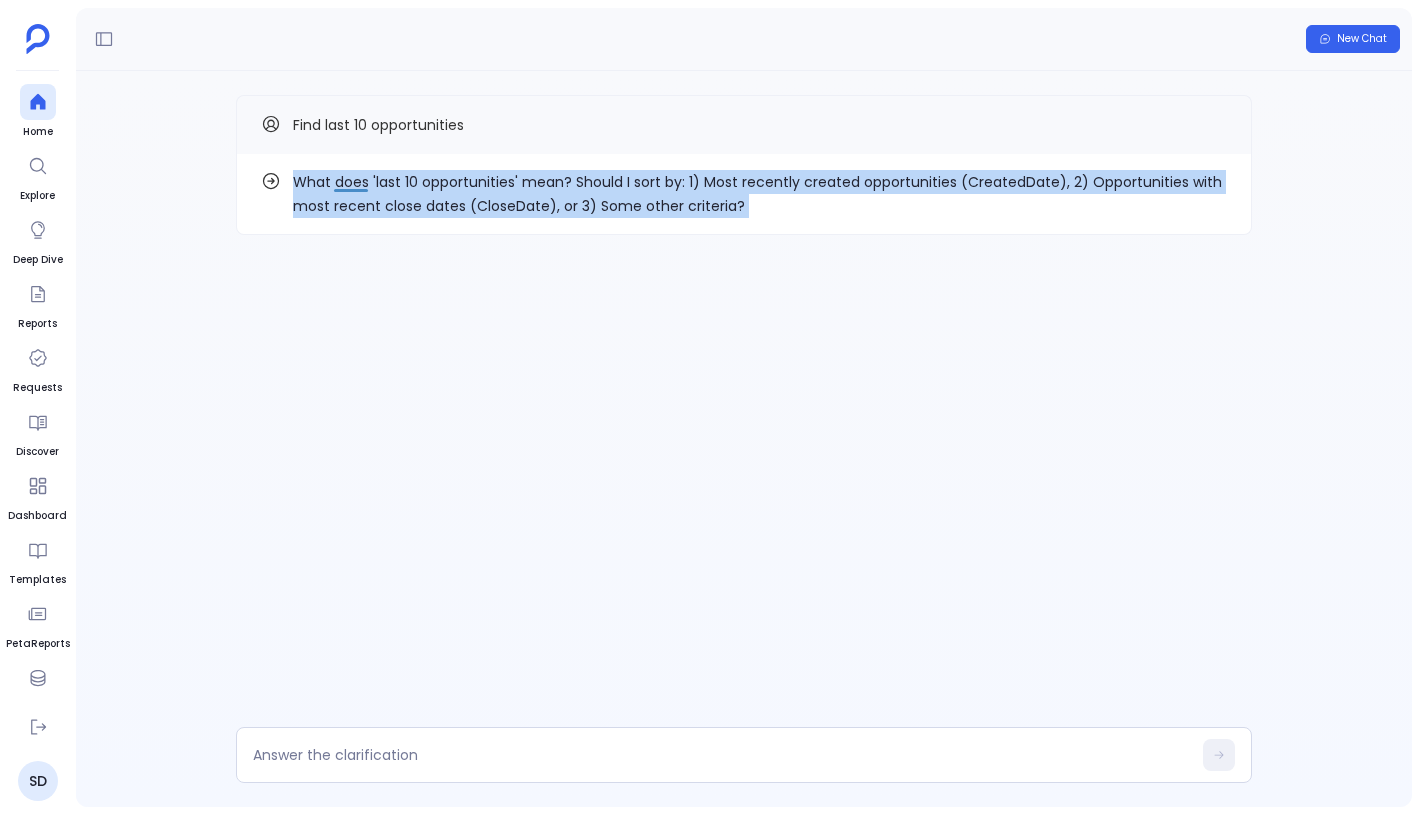 click on "What does 'last 10 opportunities' mean? Should I sort by: 1) Most recently created opportunities (CreatedDate), 2) Opportunities with most recent close dates (CloseDate), or 3) Some other criteria?" at bounding box center [760, 194] 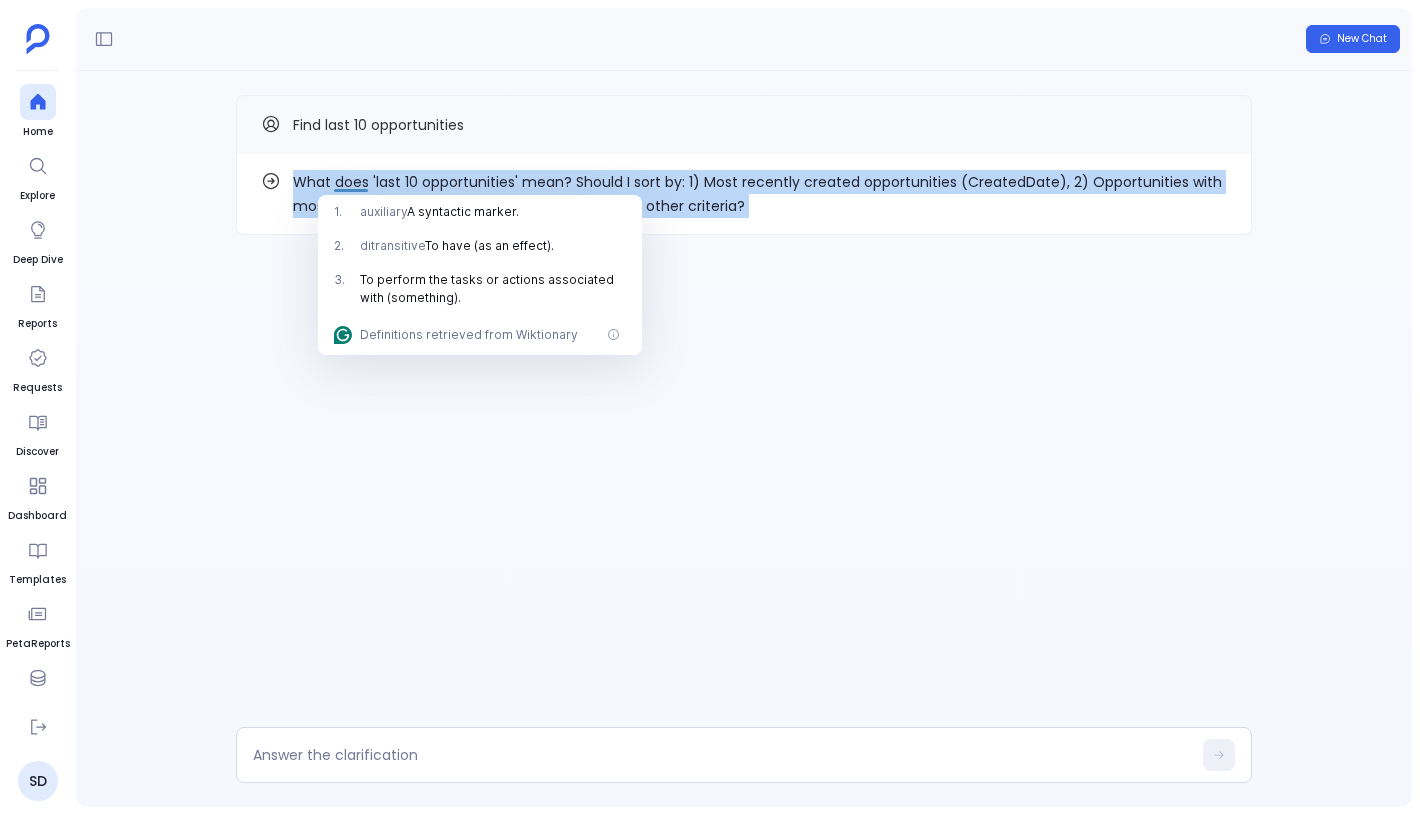 click on "What does 'last 10 opportunities' mean? Should I sort by: 1) Most recently created opportunities (CreatedDate), 2) Opportunities with most recent close dates (CloseDate), or 3) Some other criteria?" at bounding box center [760, 194] 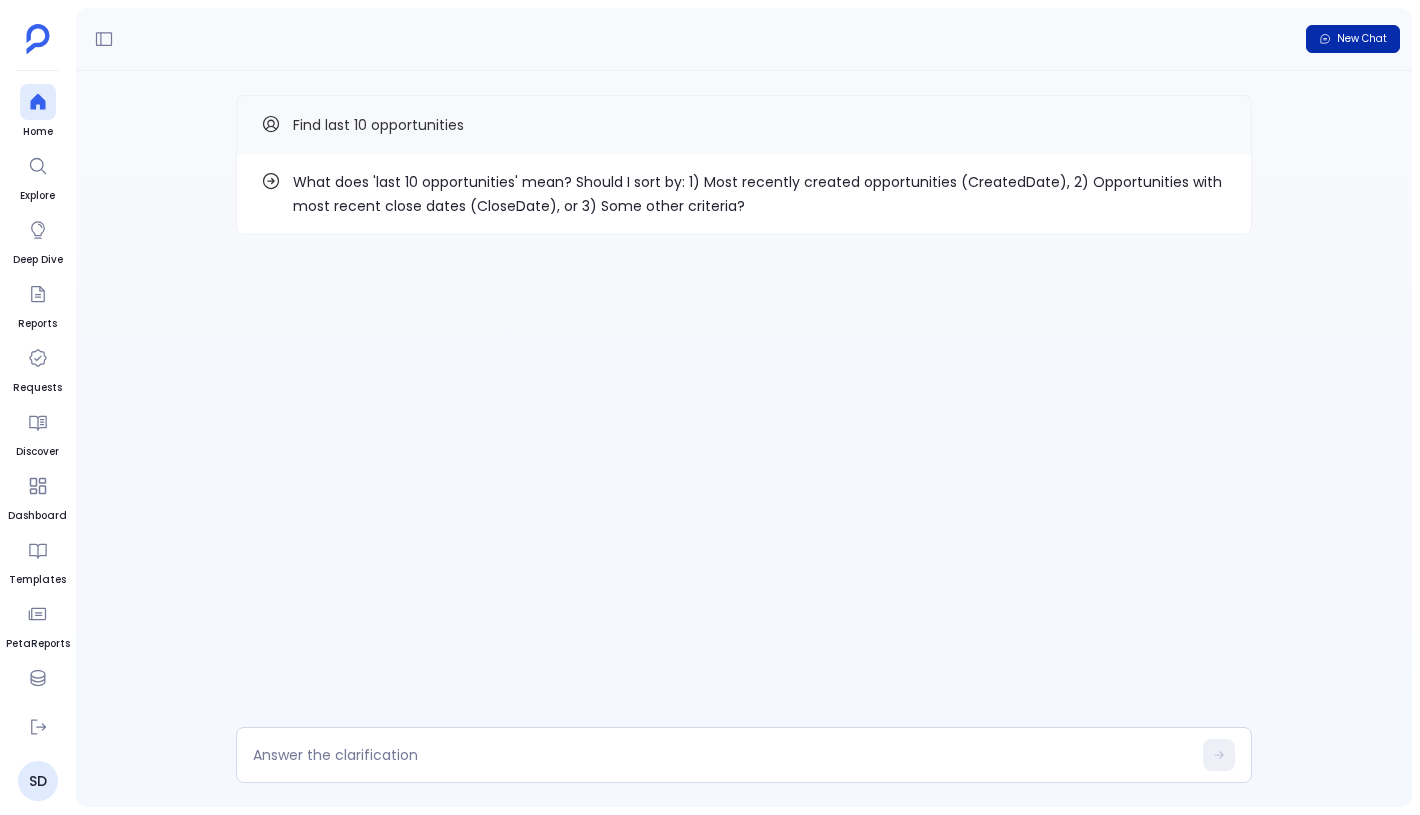 click on "New Chat" at bounding box center (1353, 39) 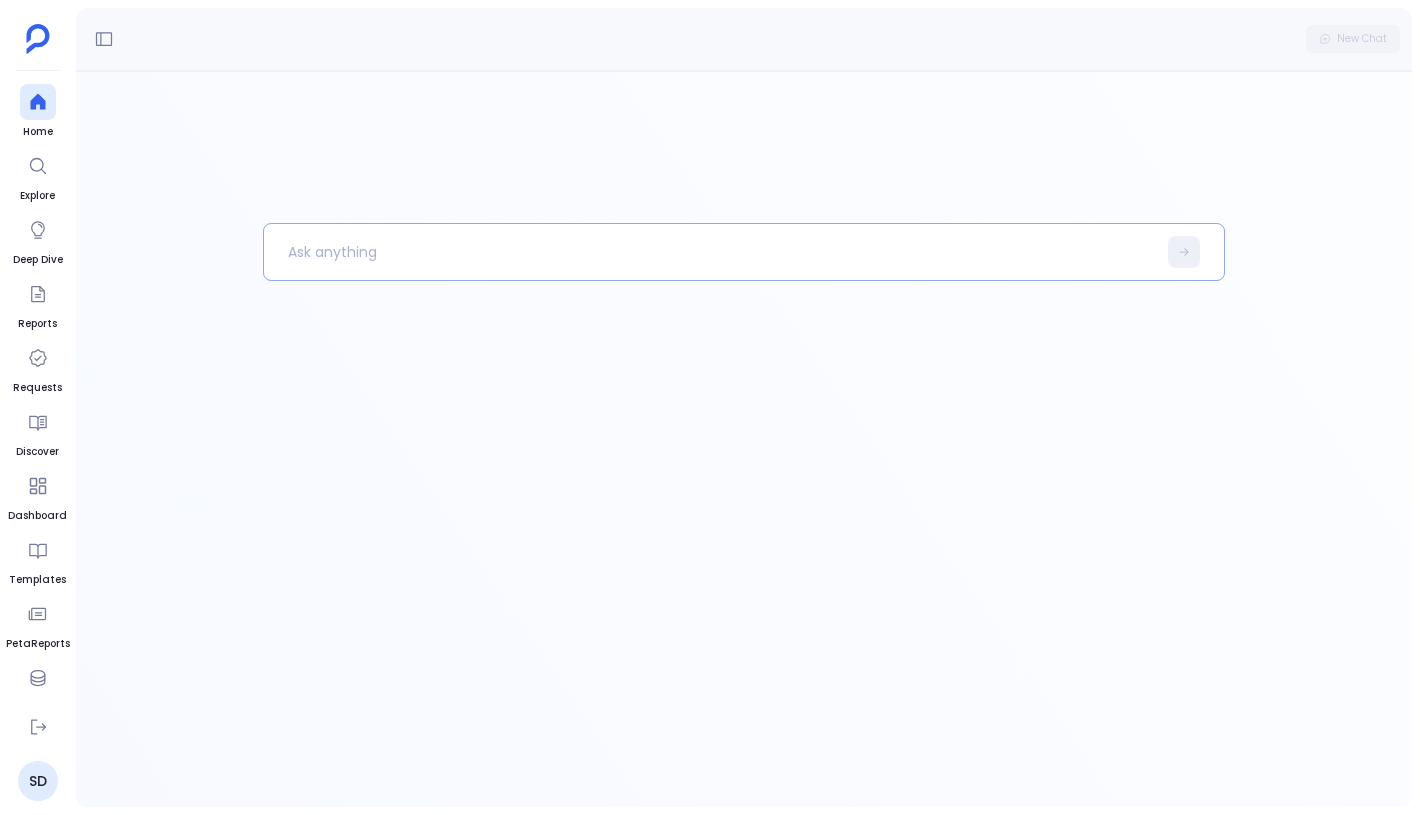 click at bounding box center [710, 252] 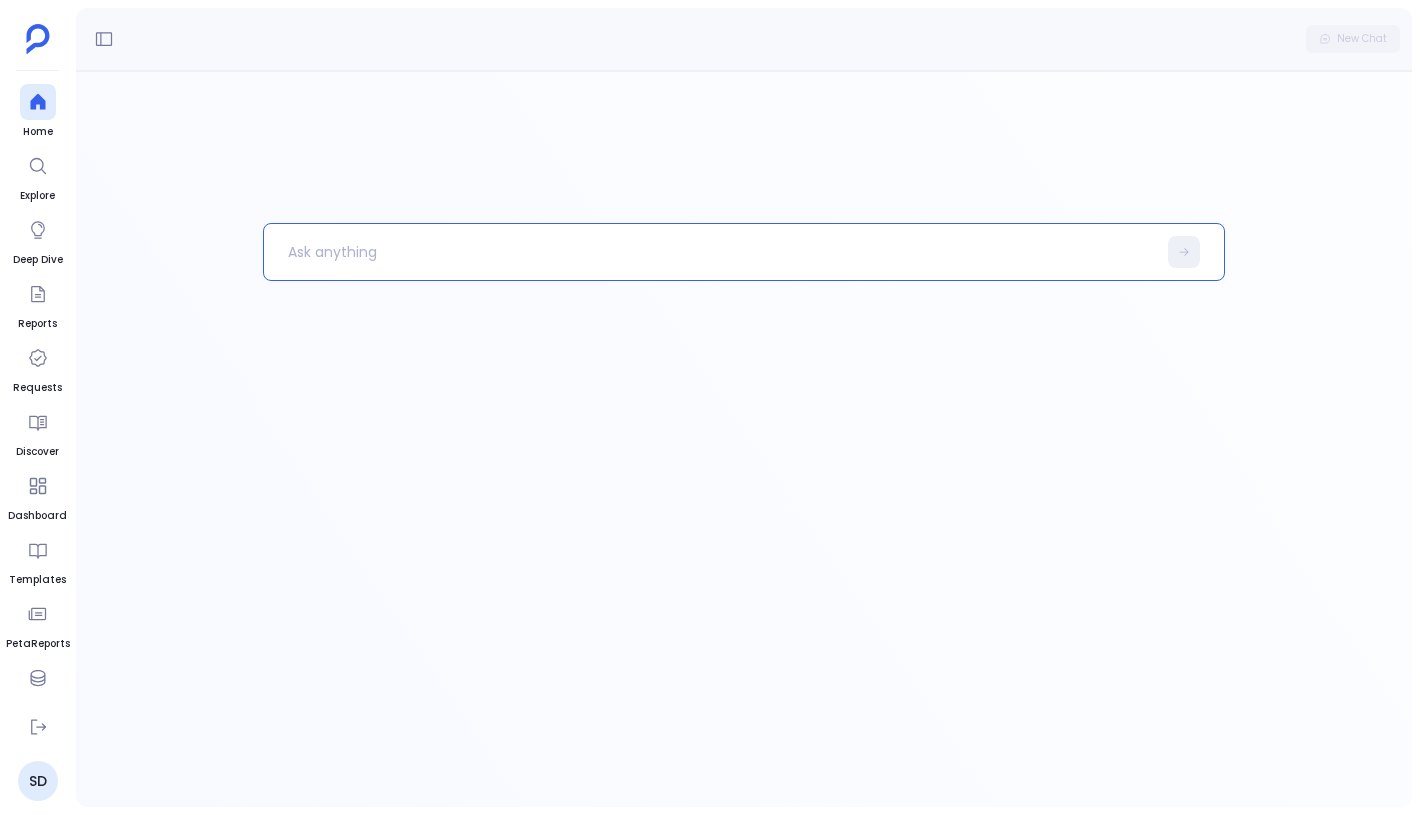 type 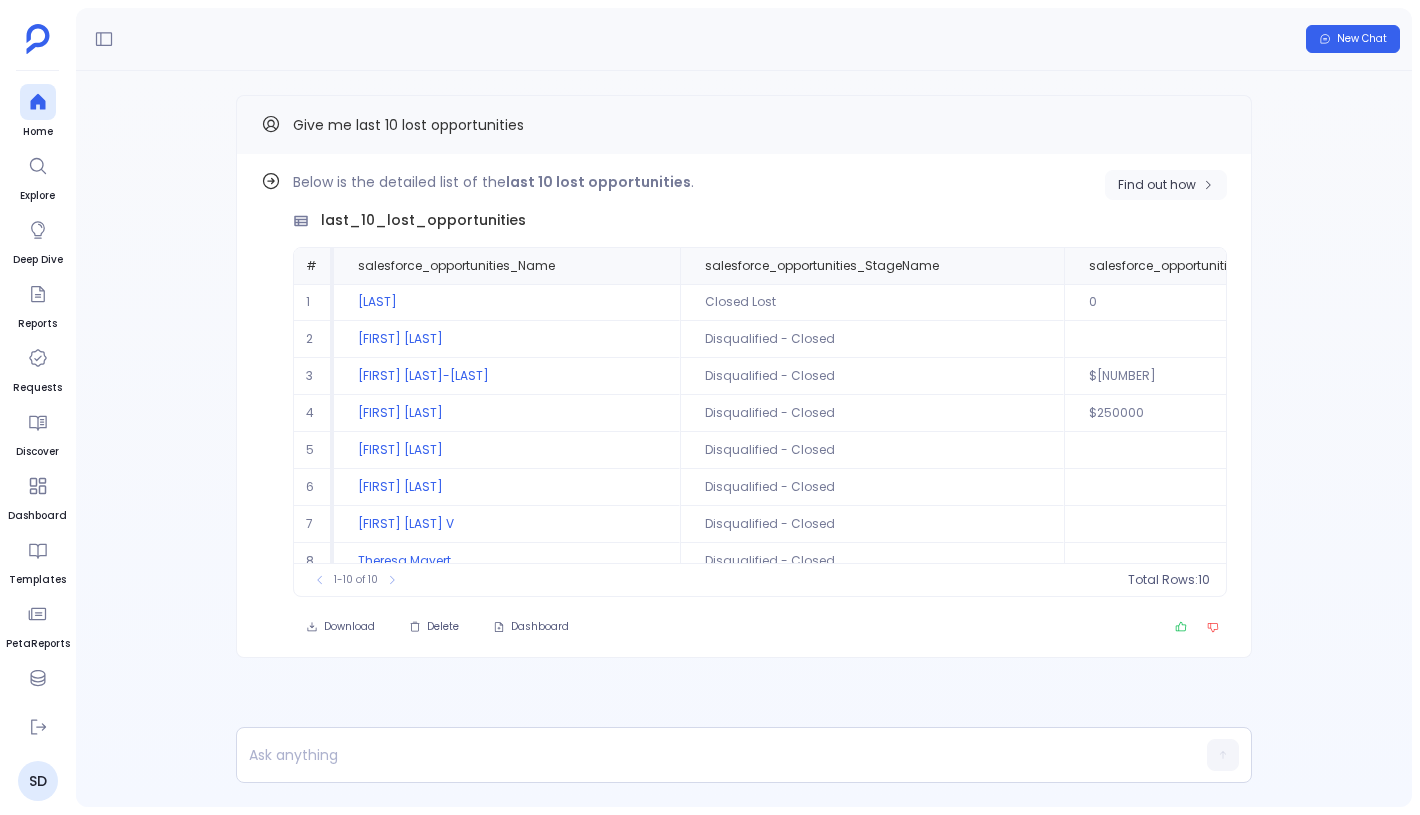 click on "Find out how" at bounding box center [1166, 185] 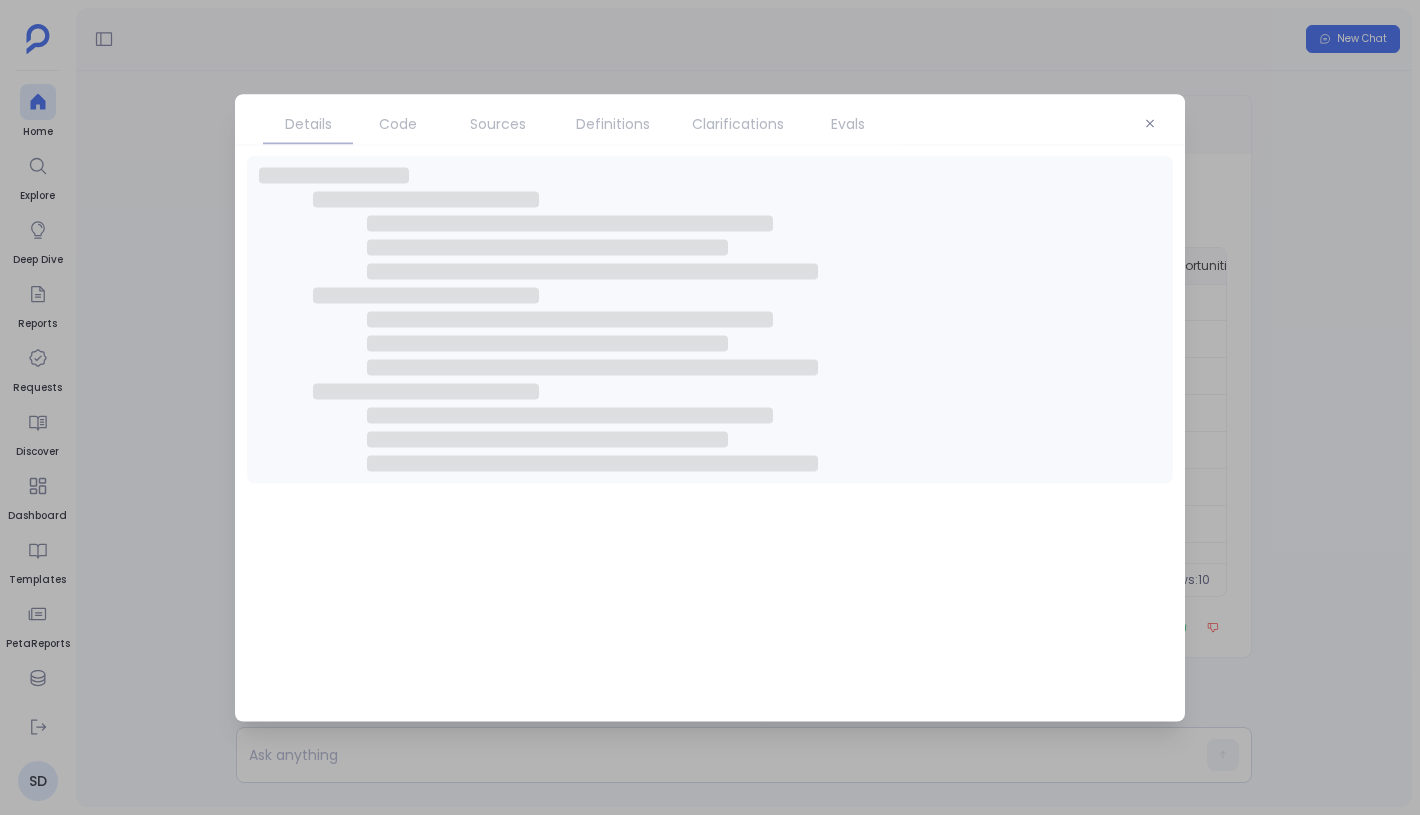 click on "Evals" at bounding box center [848, 123] 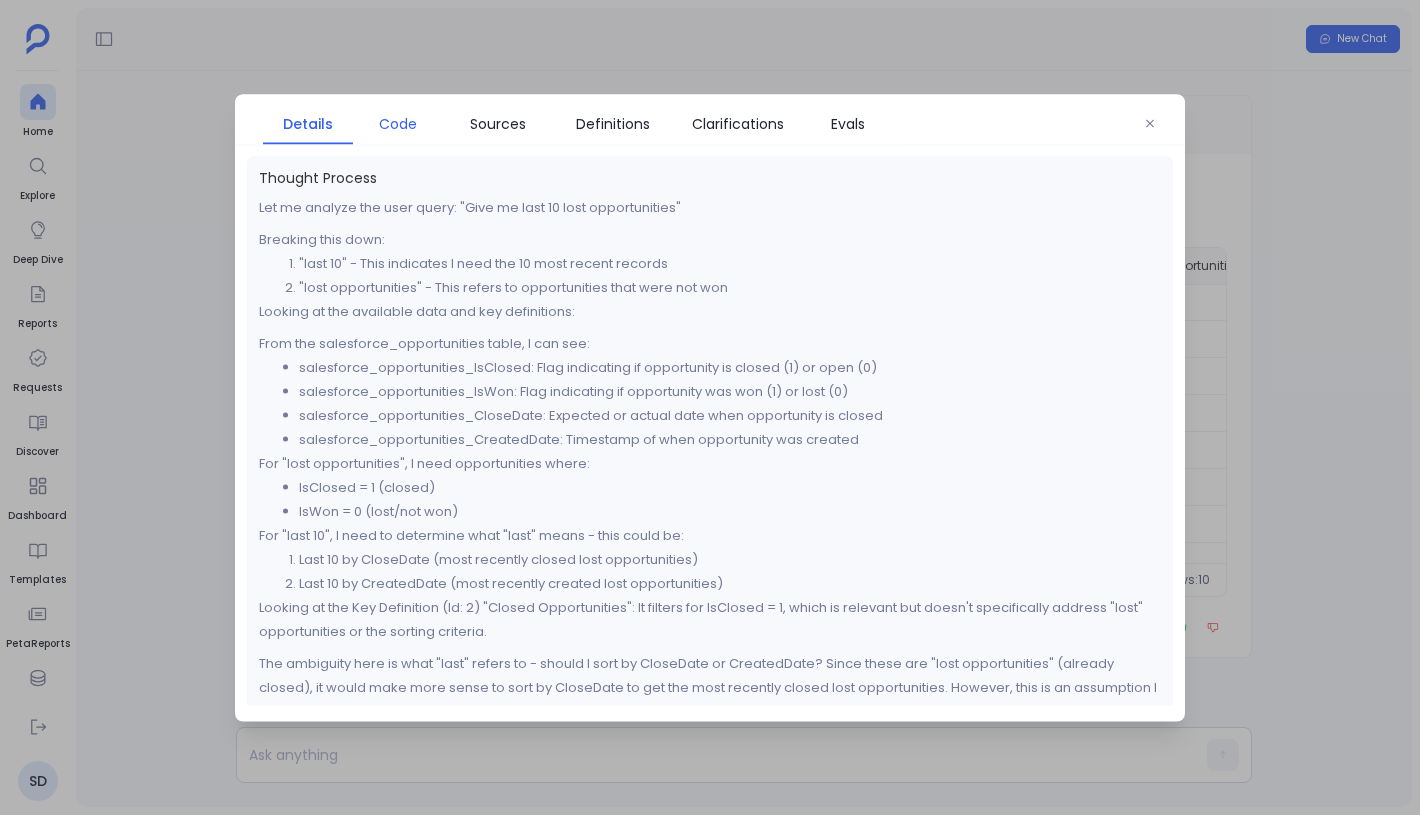 click on "Code" at bounding box center (398, 123) 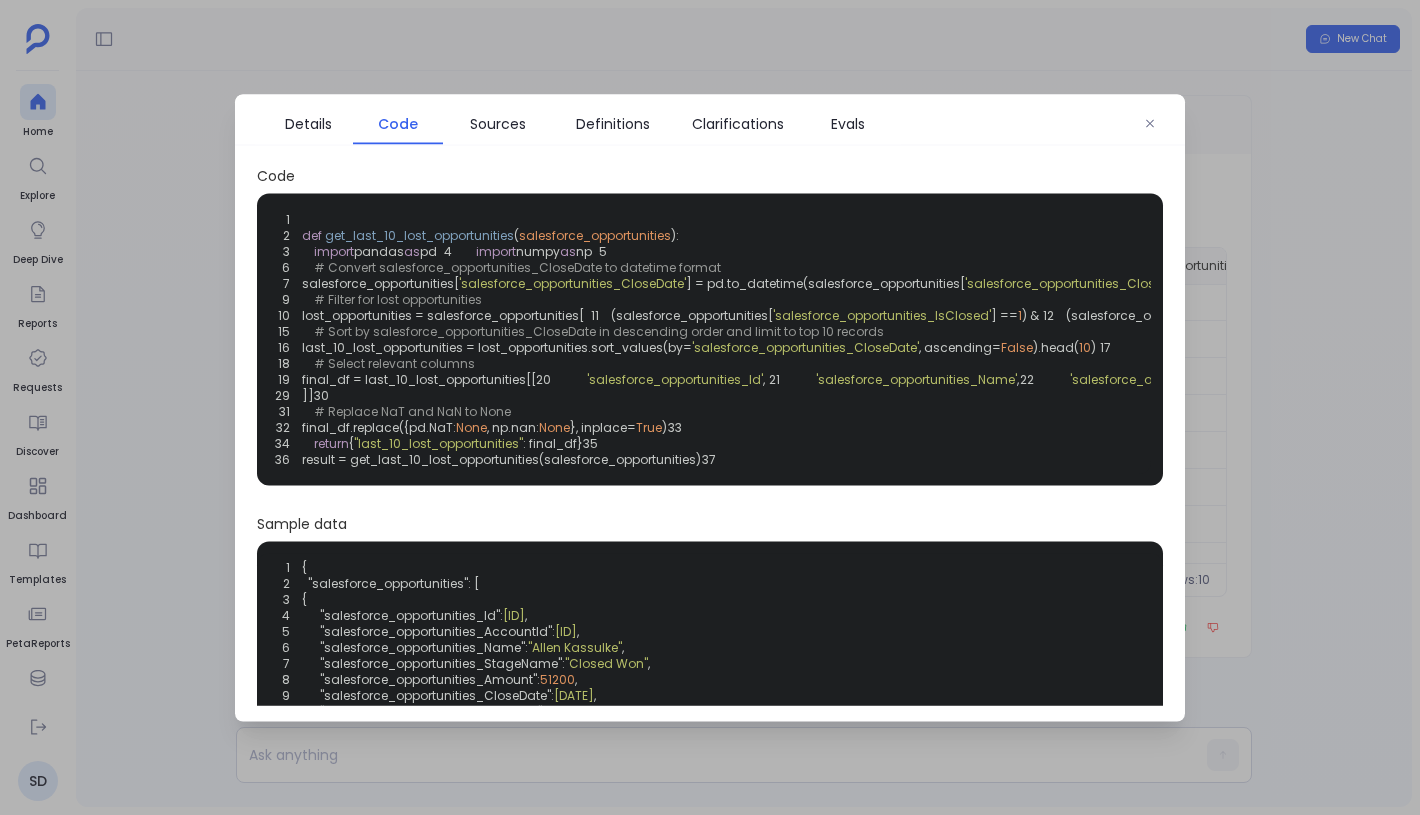 scroll, scrollTop: 19, scrollLeft: 0, axis: vertical 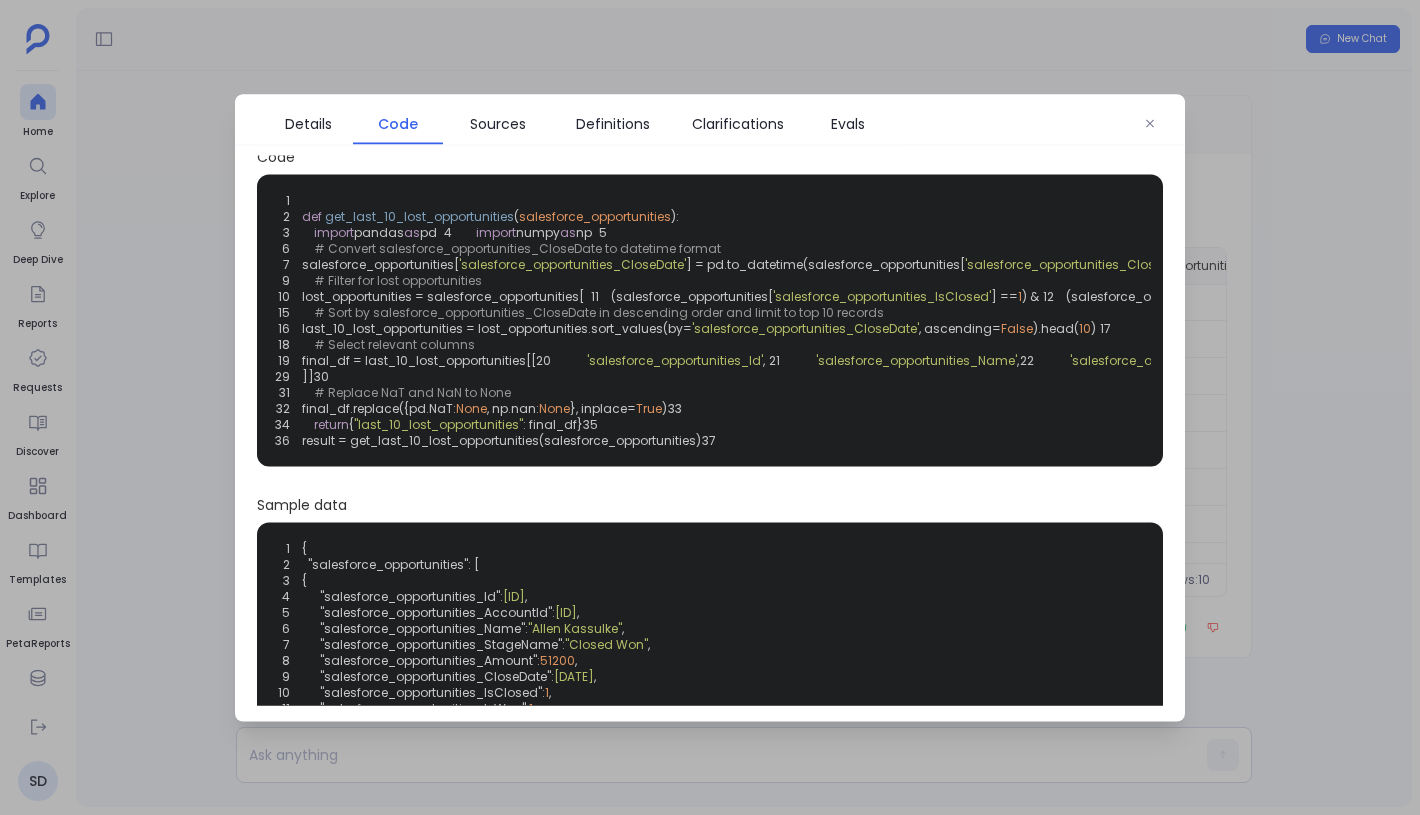 type 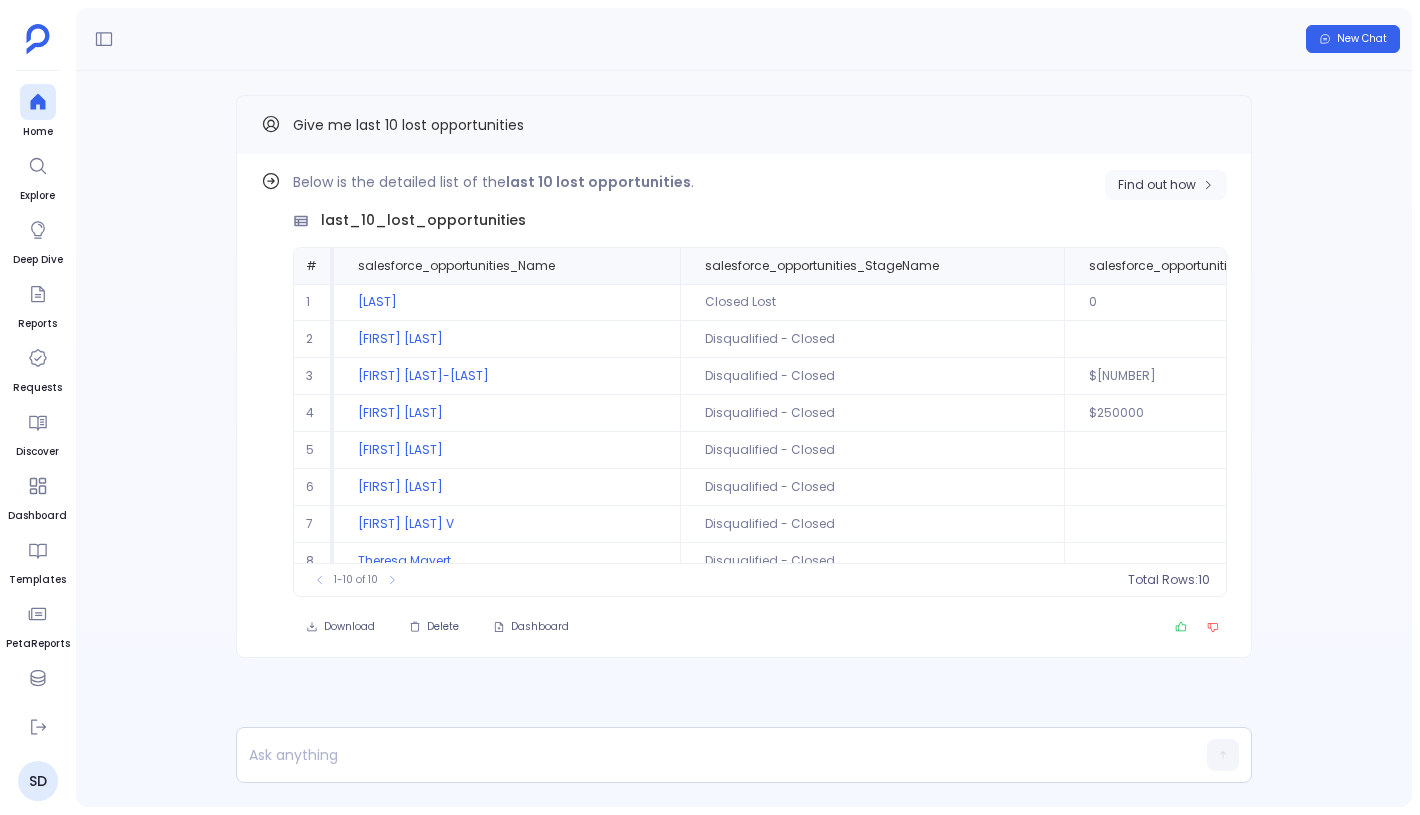 click on "Find out how" at bounding box center (1166, 185) 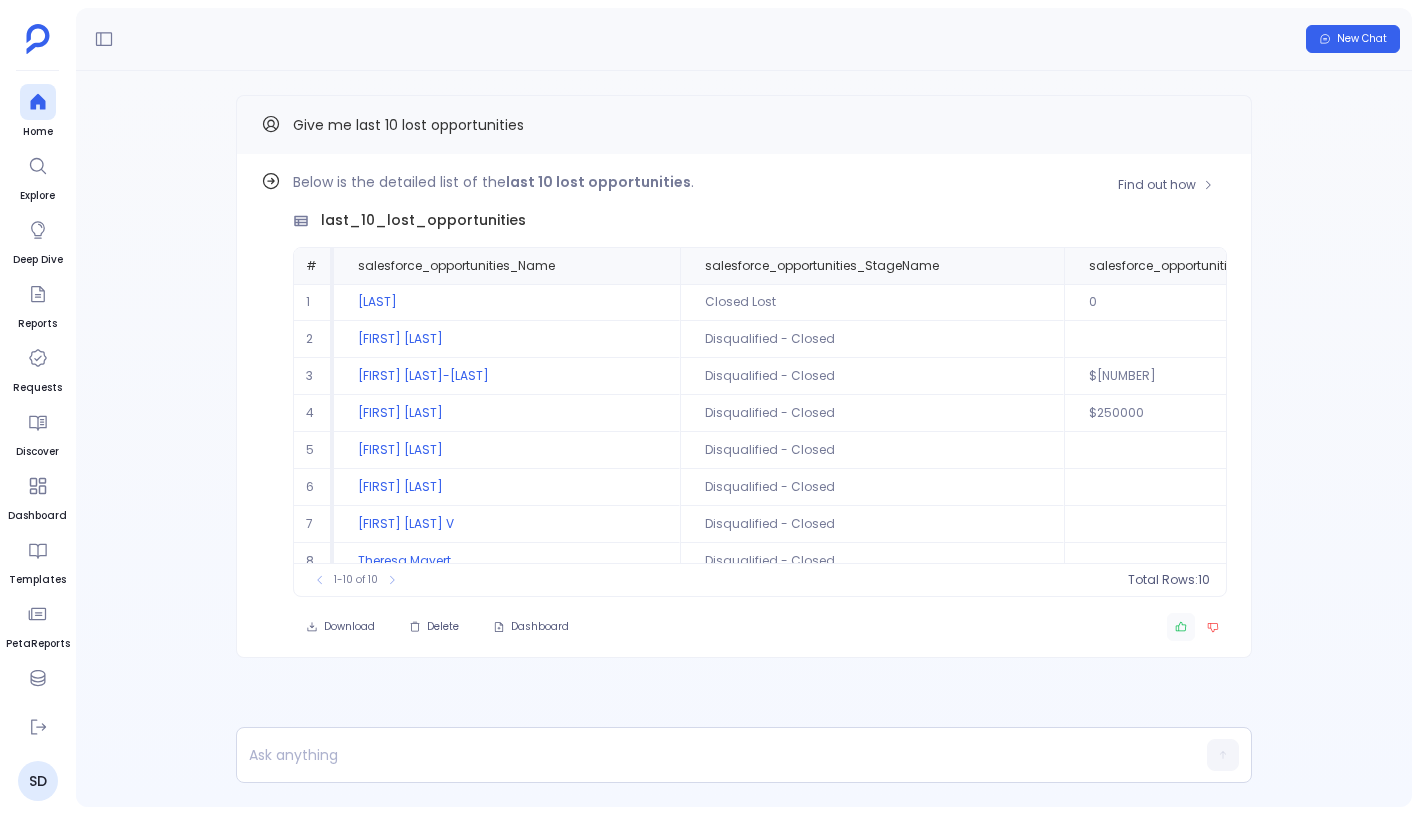 click at bounding box center (1181, 627) 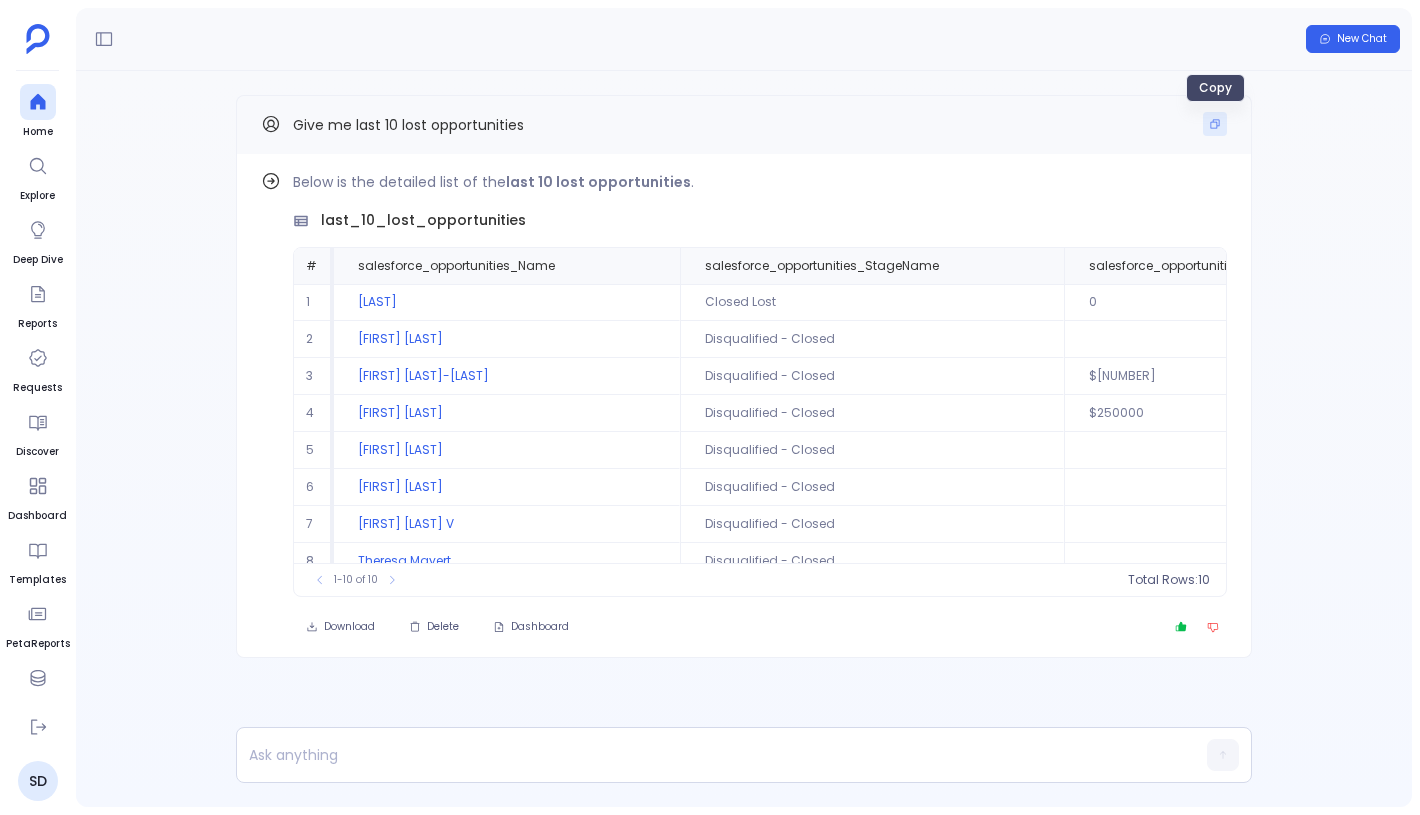 click 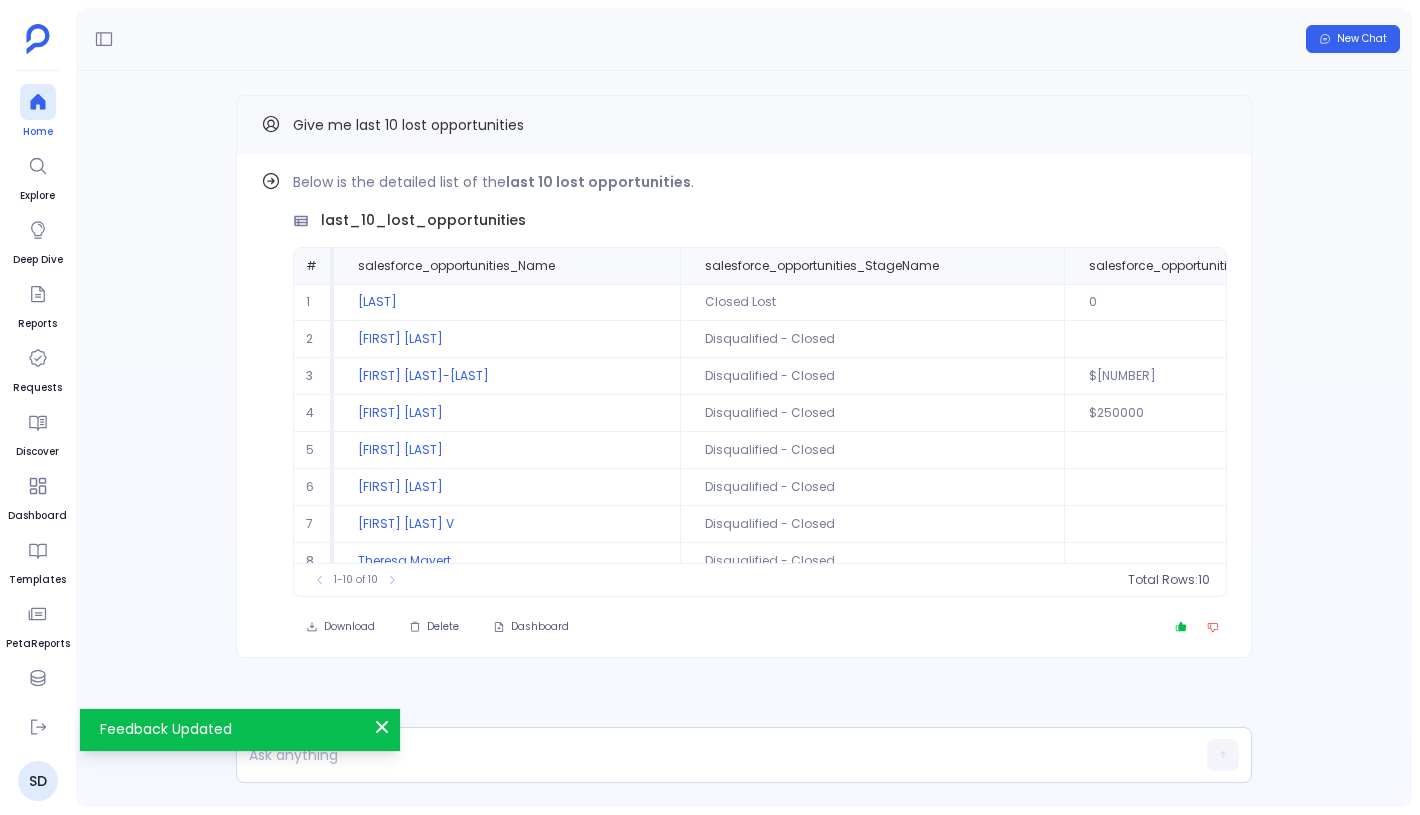 click 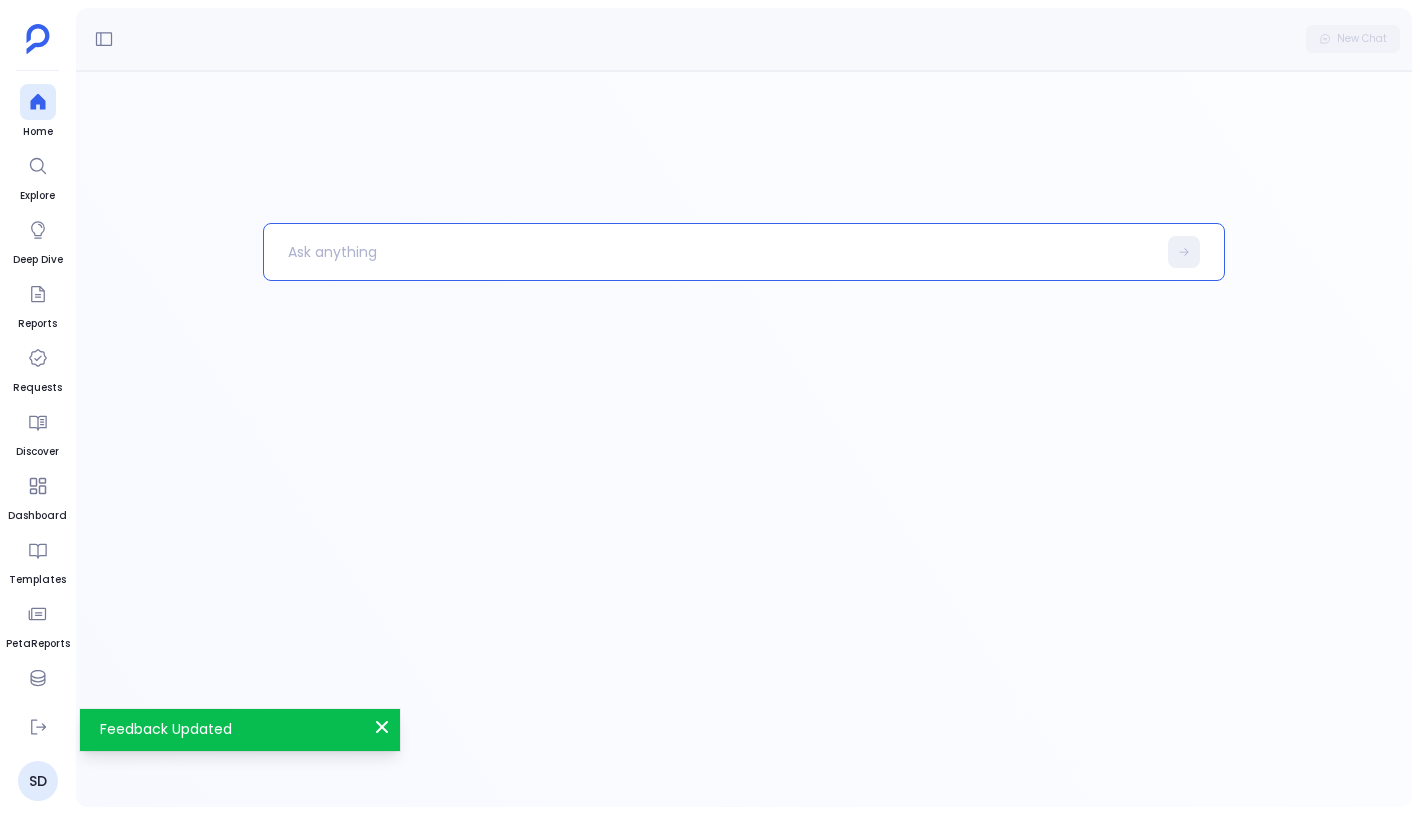 click at bounding box center (744, 252) 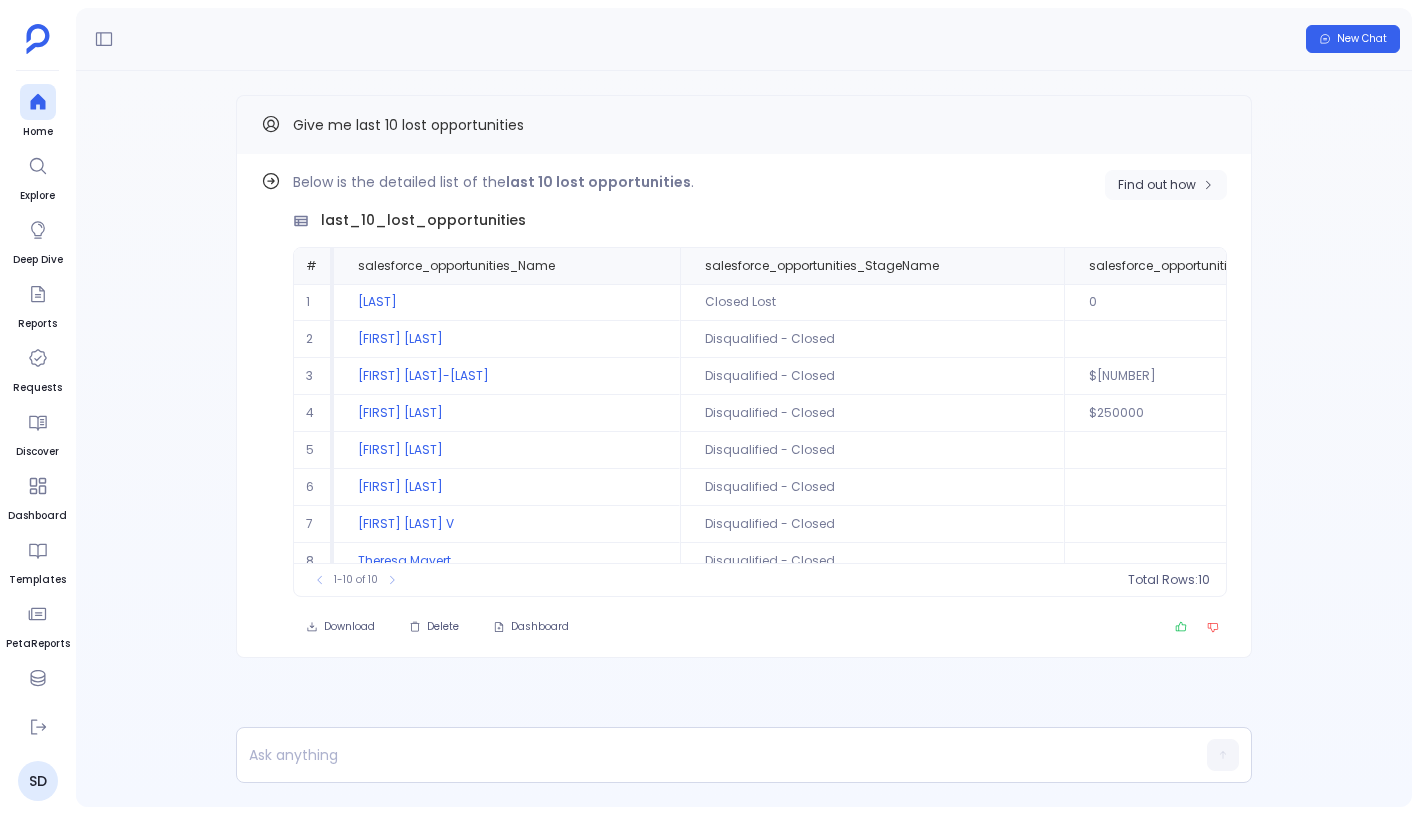 click on "Find out how" at bounding box center [1166, 185] 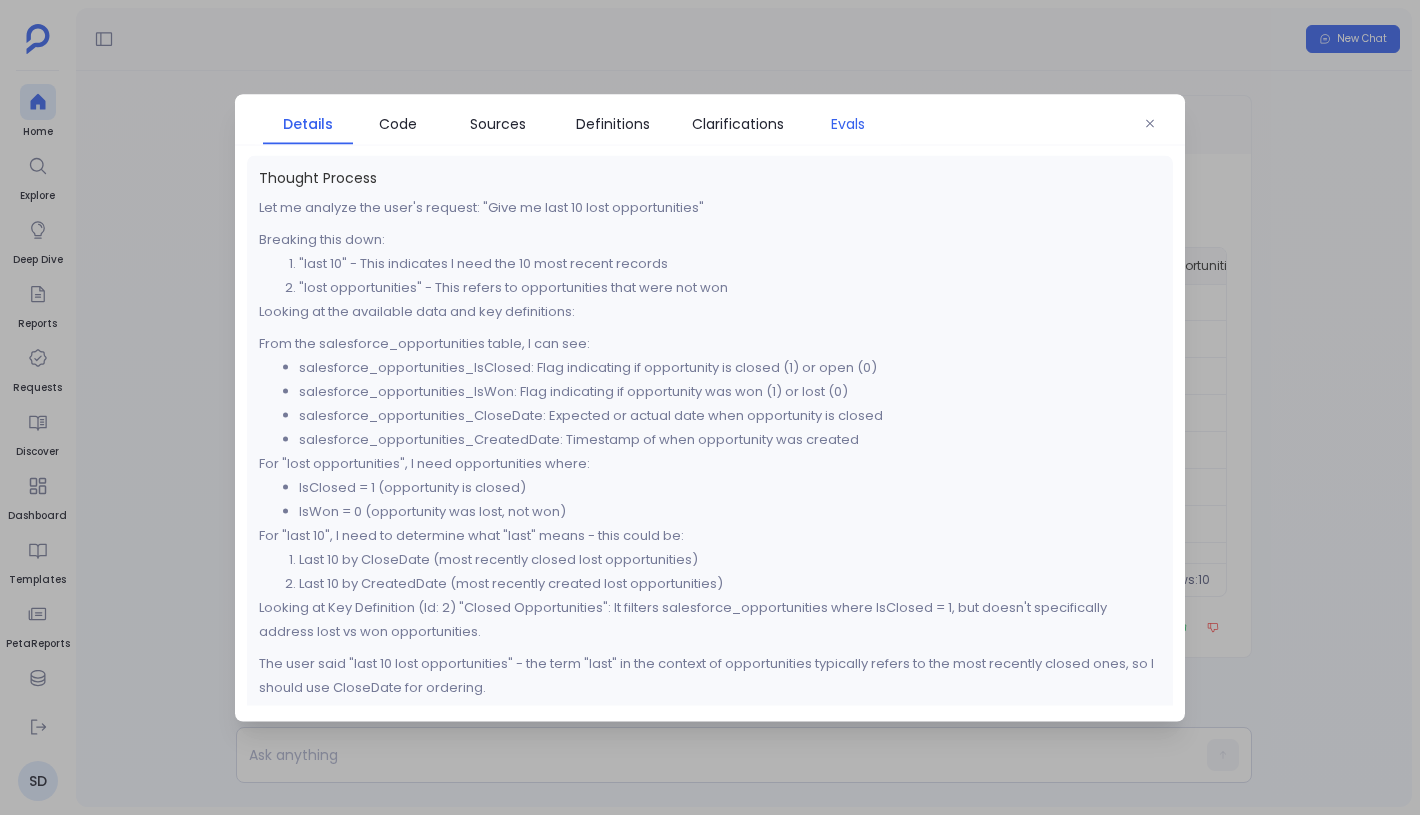click on "Evals" at bounding box center (848, 123) 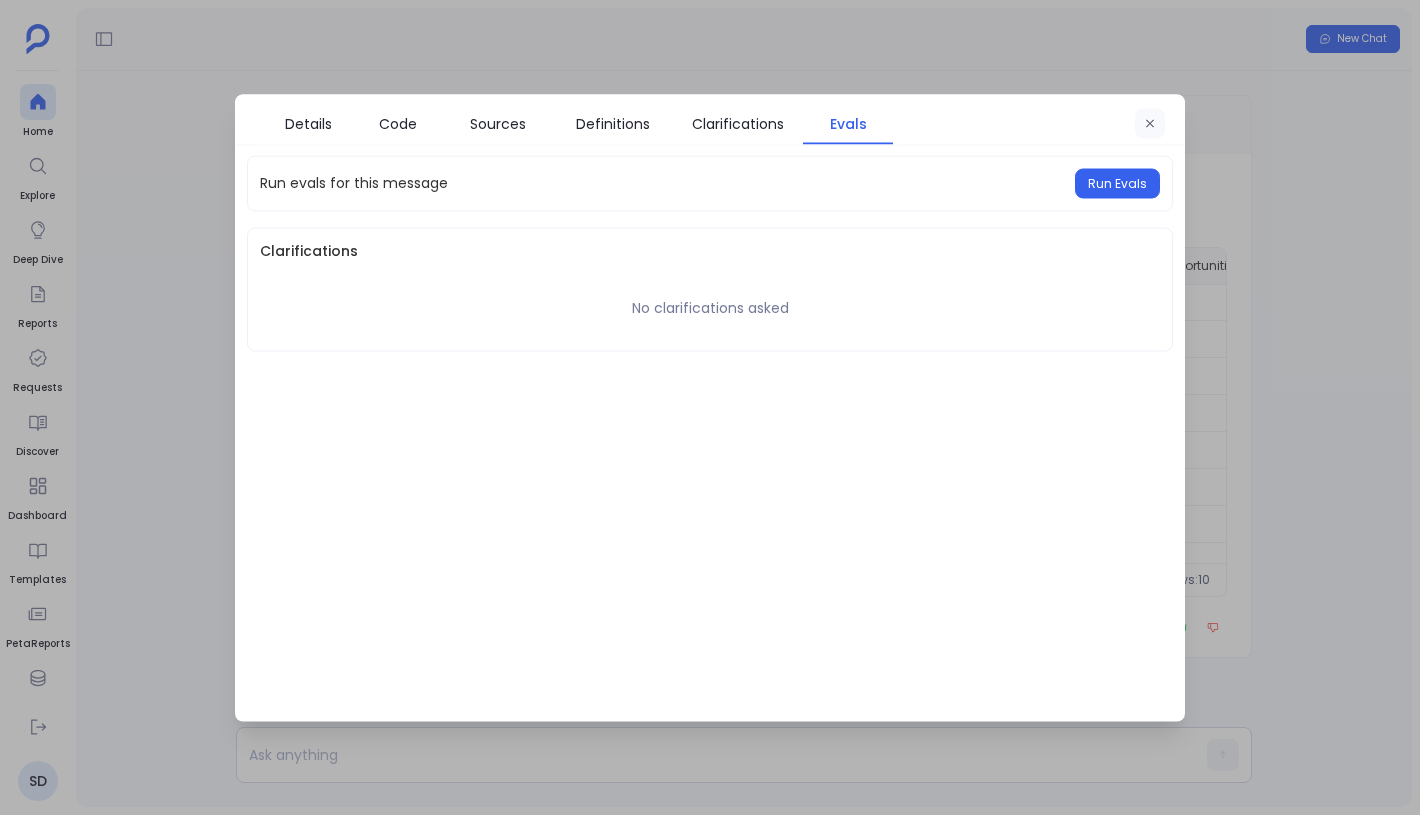 click 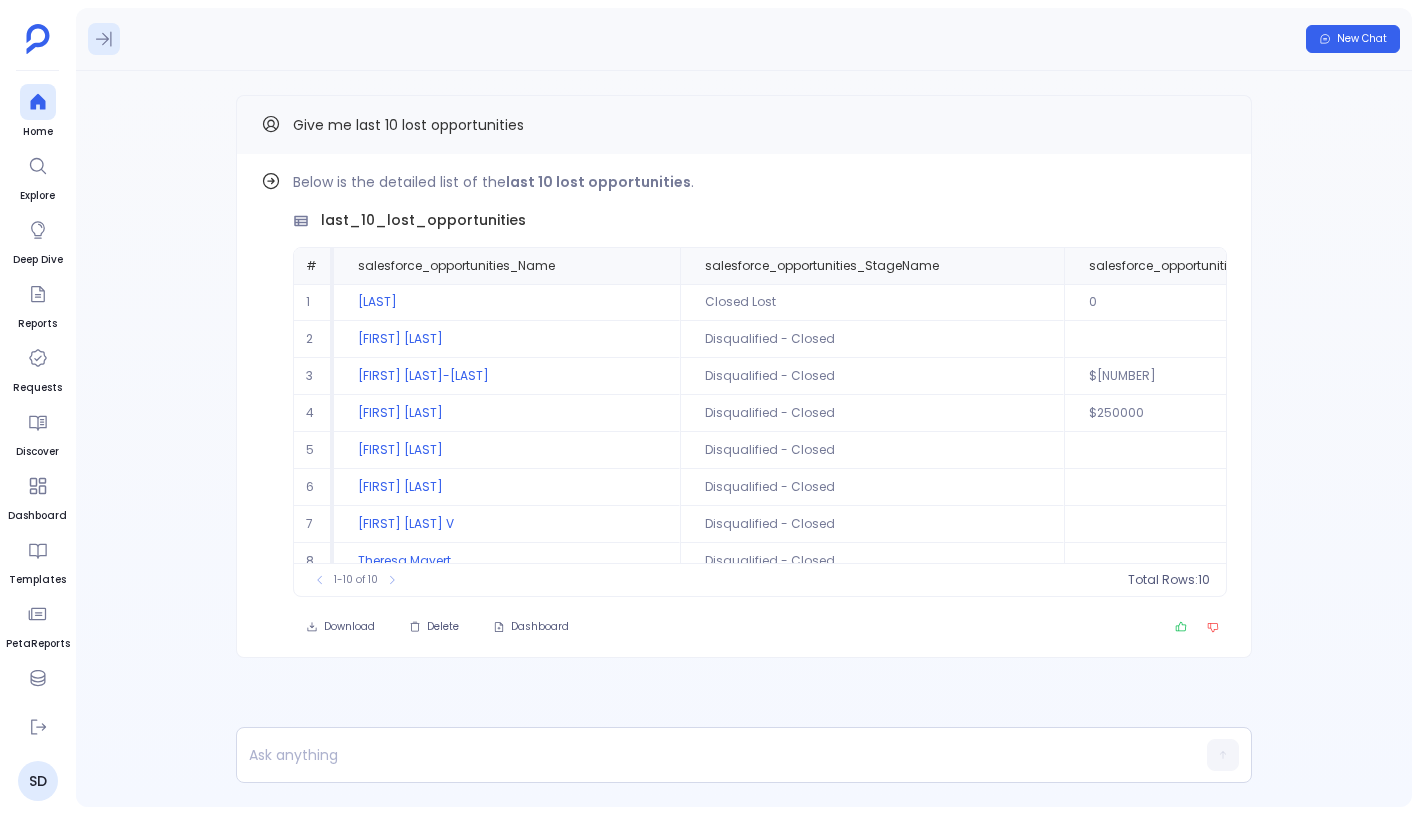 click 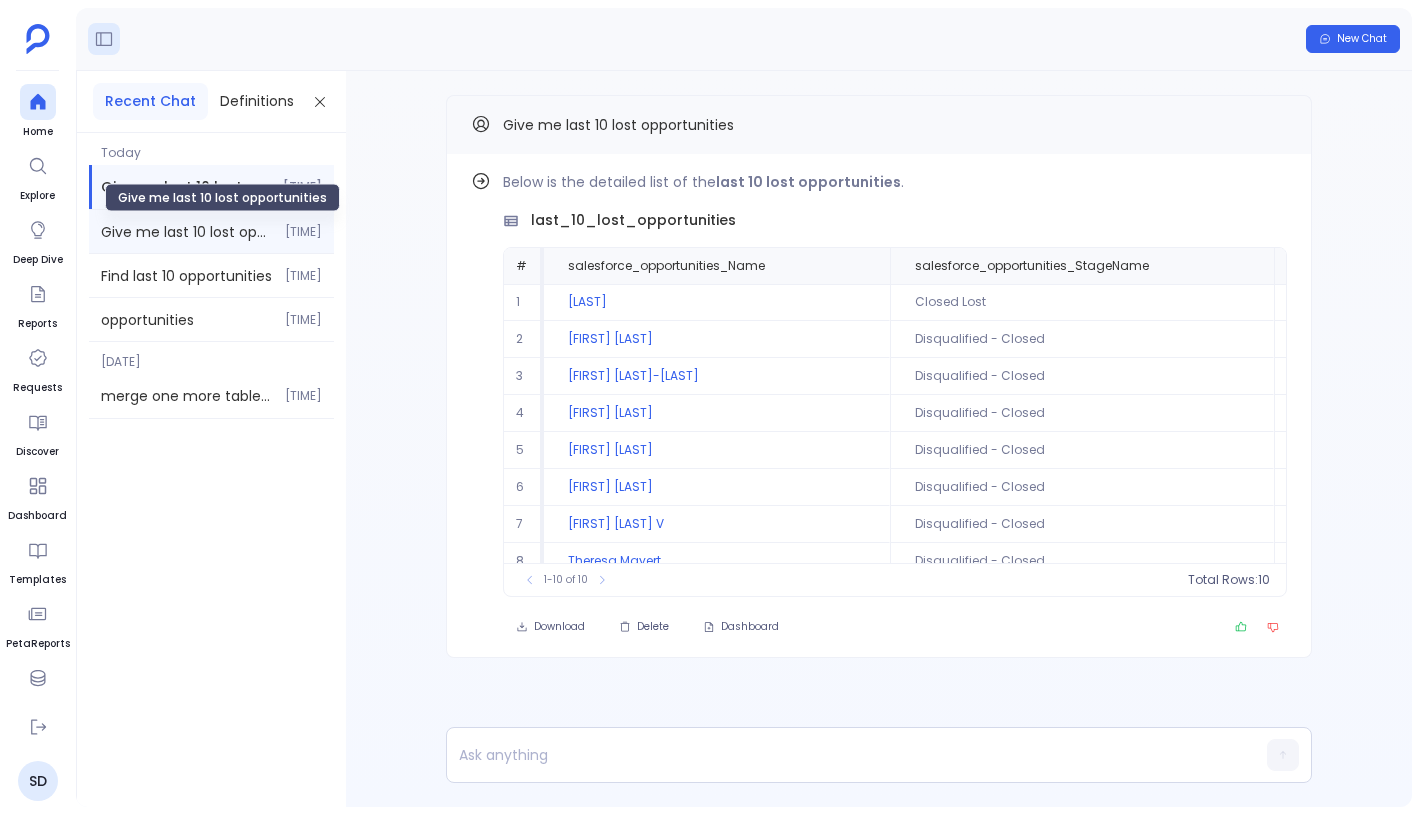 click on "Give me last 10 lost opportunities" at bounding box center (187, 232) 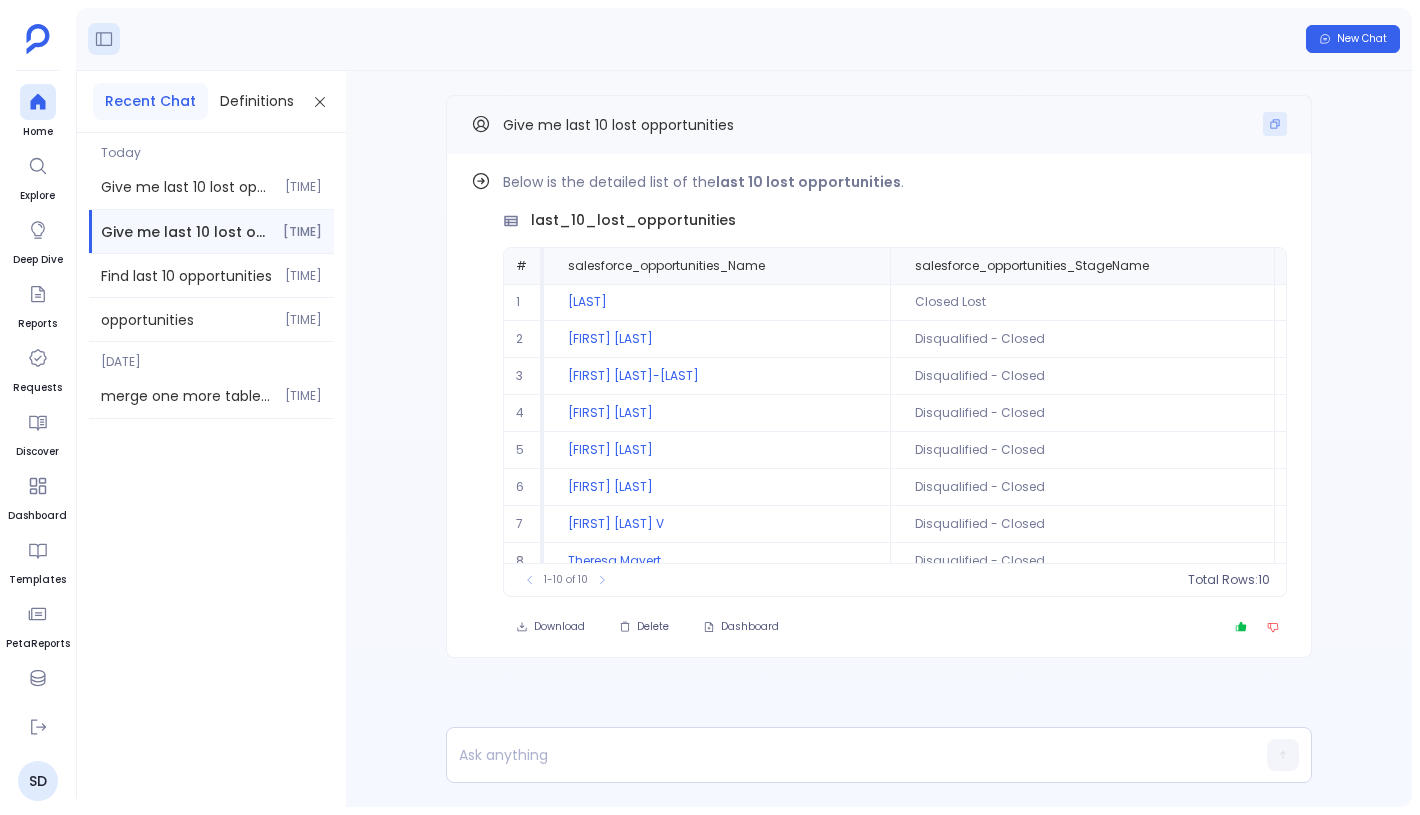 click at bounding box center [1275, 124] 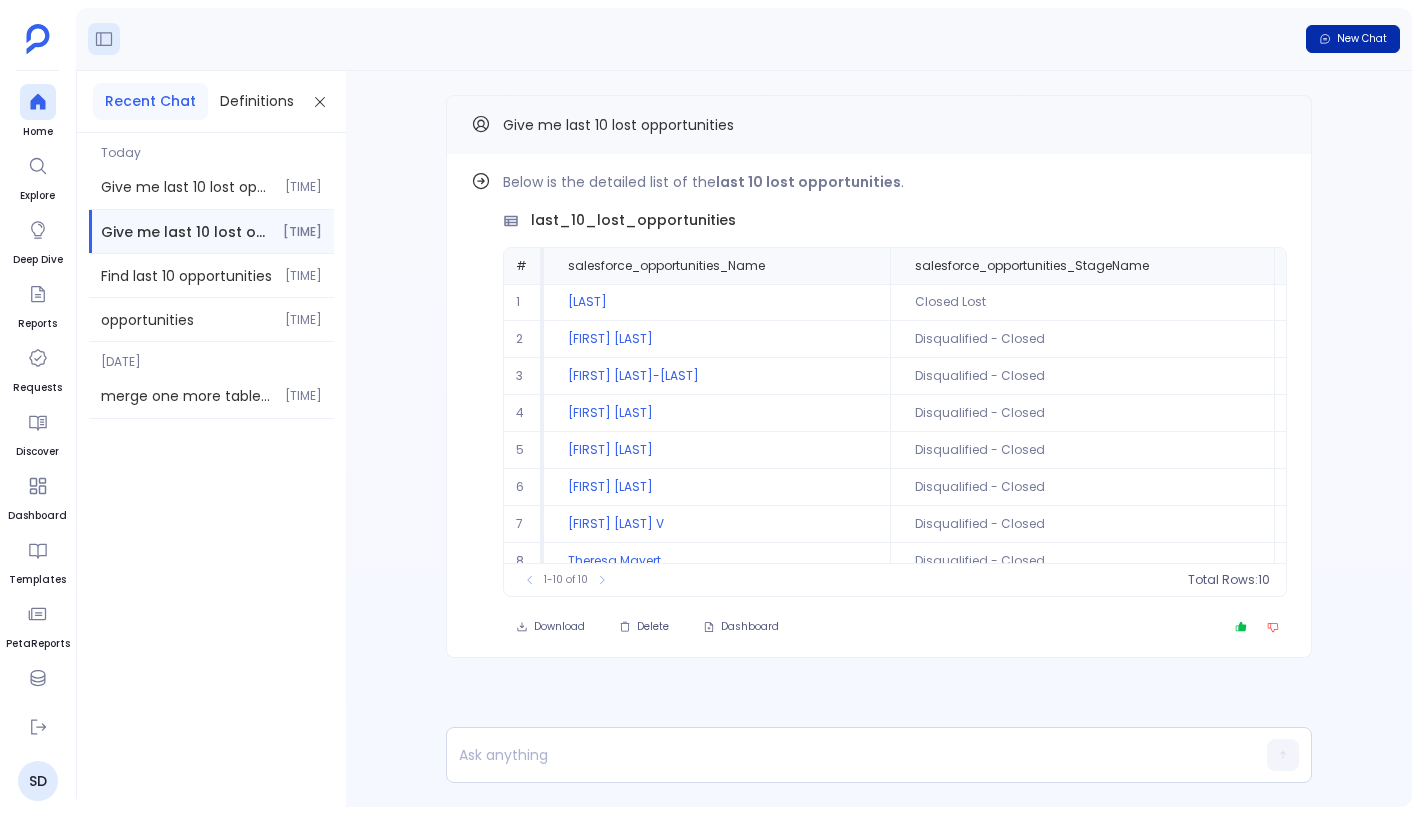 click on "New Chat" at bounding box center (1353, 39) 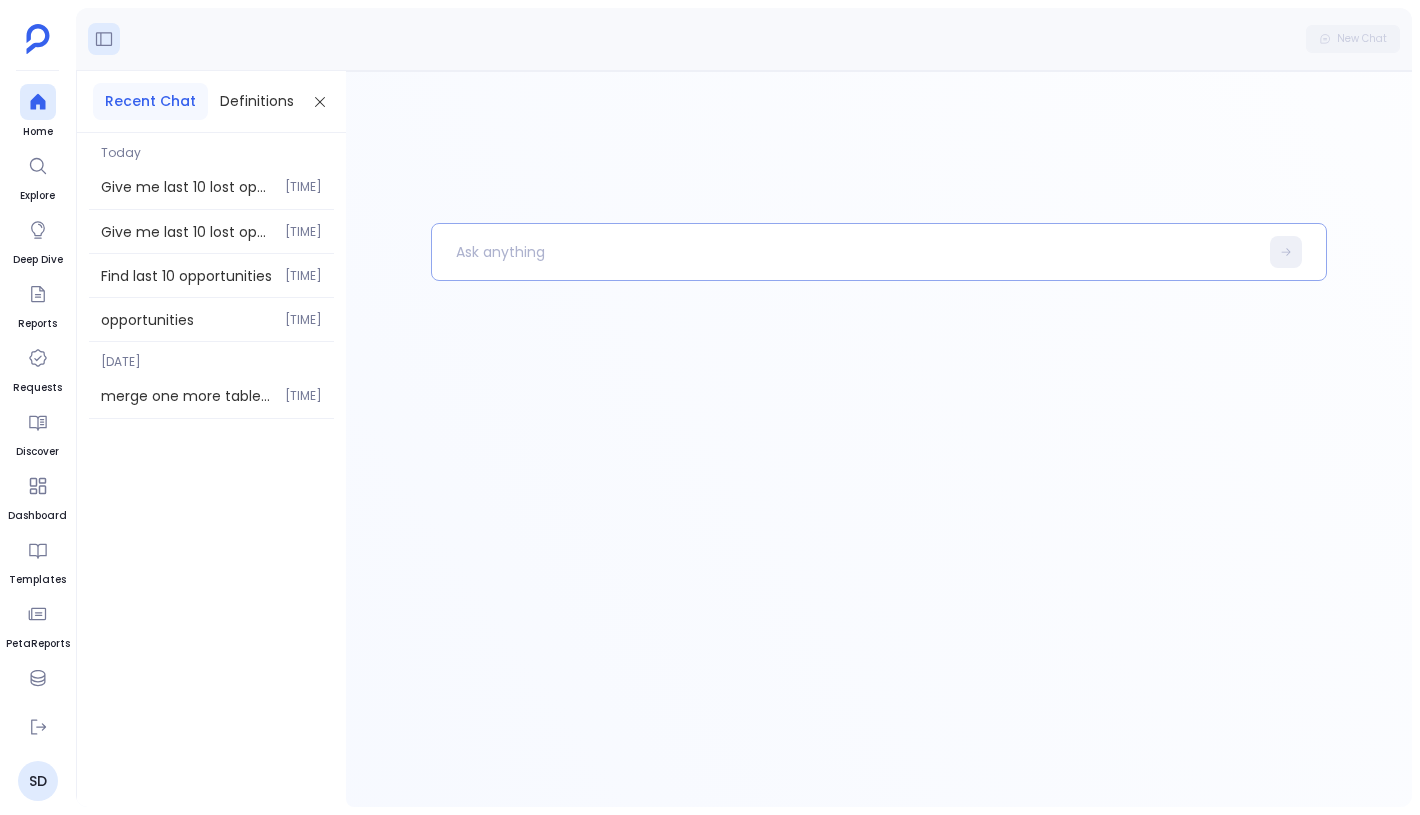 click at bounding box center [844, 252] 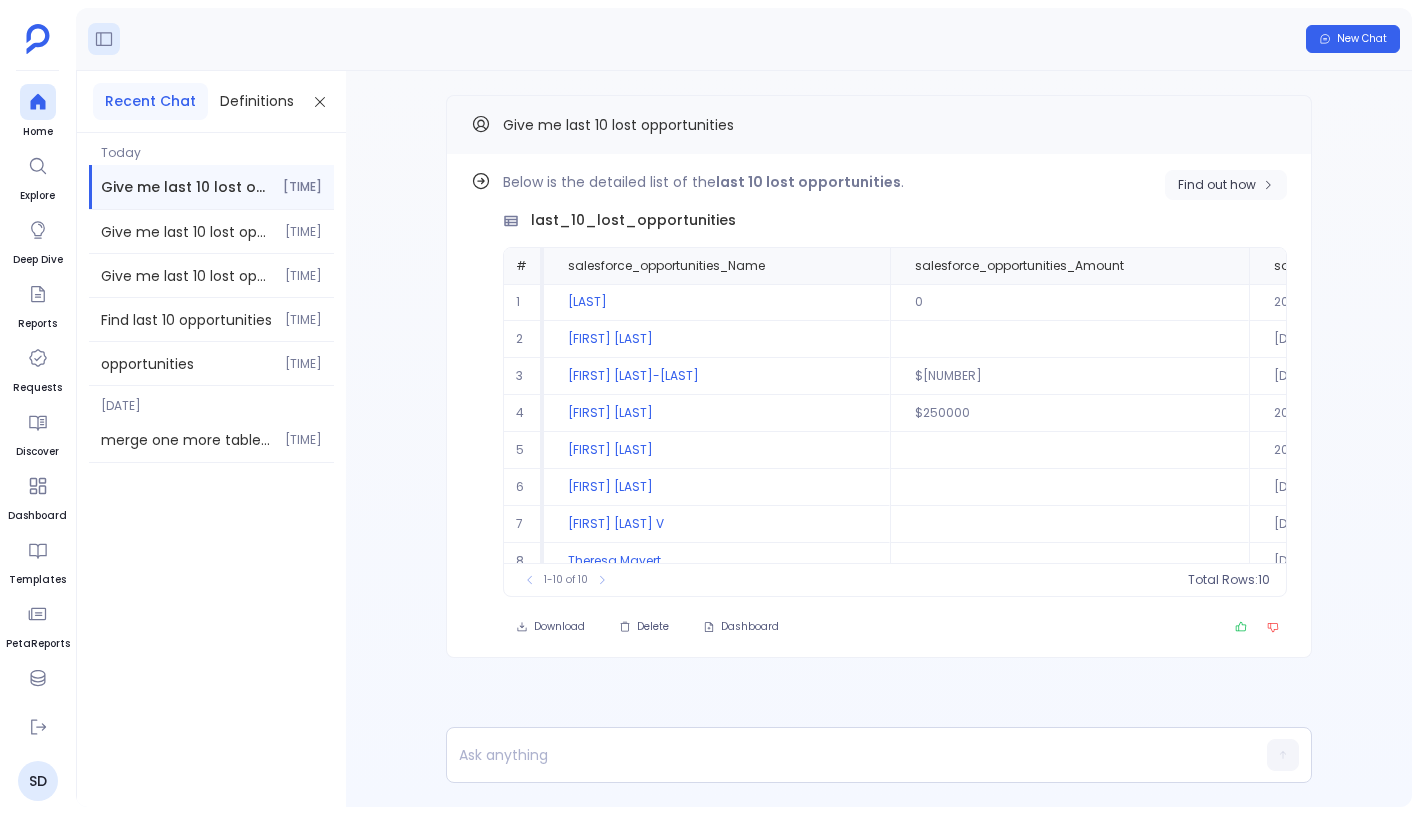 click on "Find out how" at bounding box center [1226, 185] 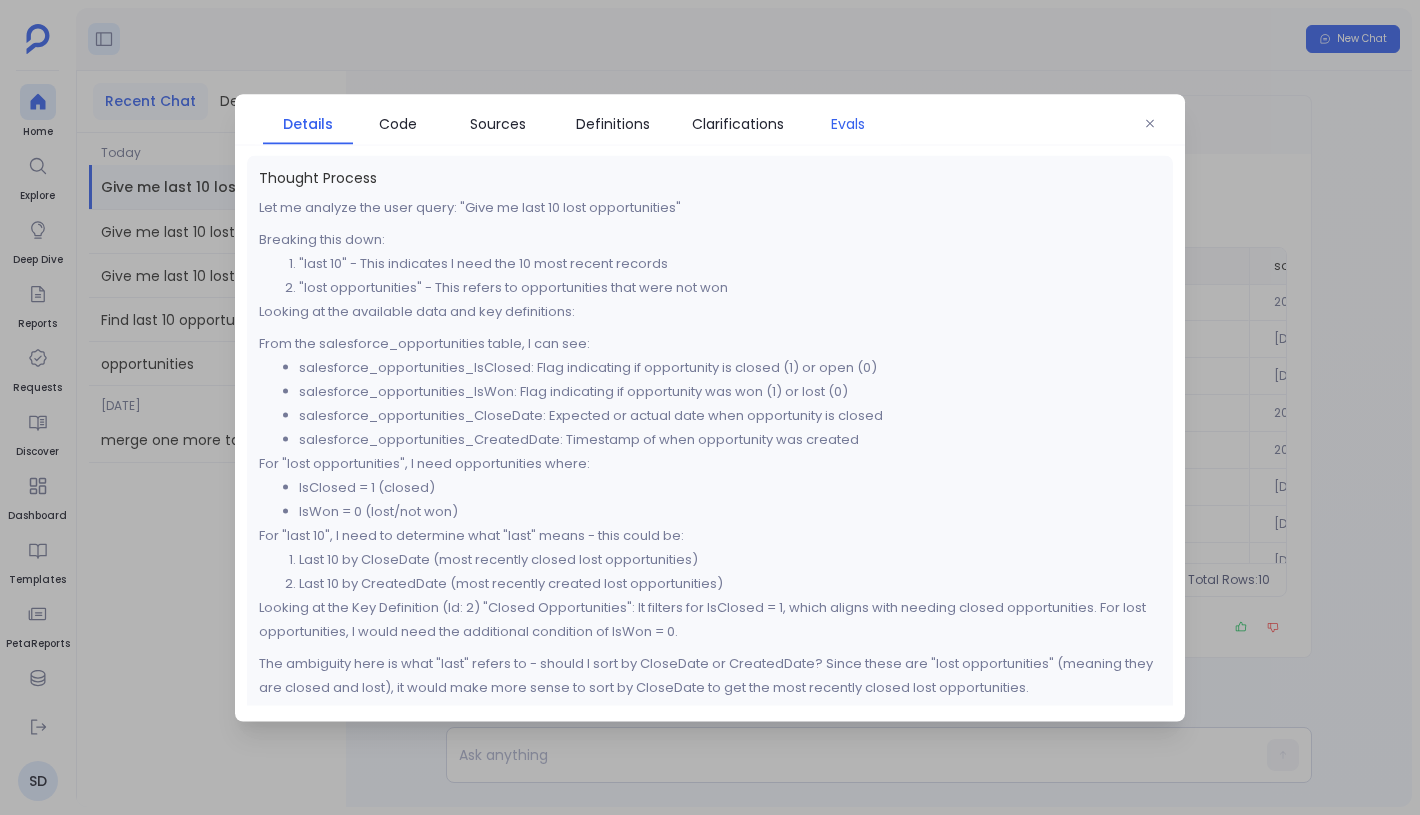 click on "Evals" at bounding box center [848, 123] 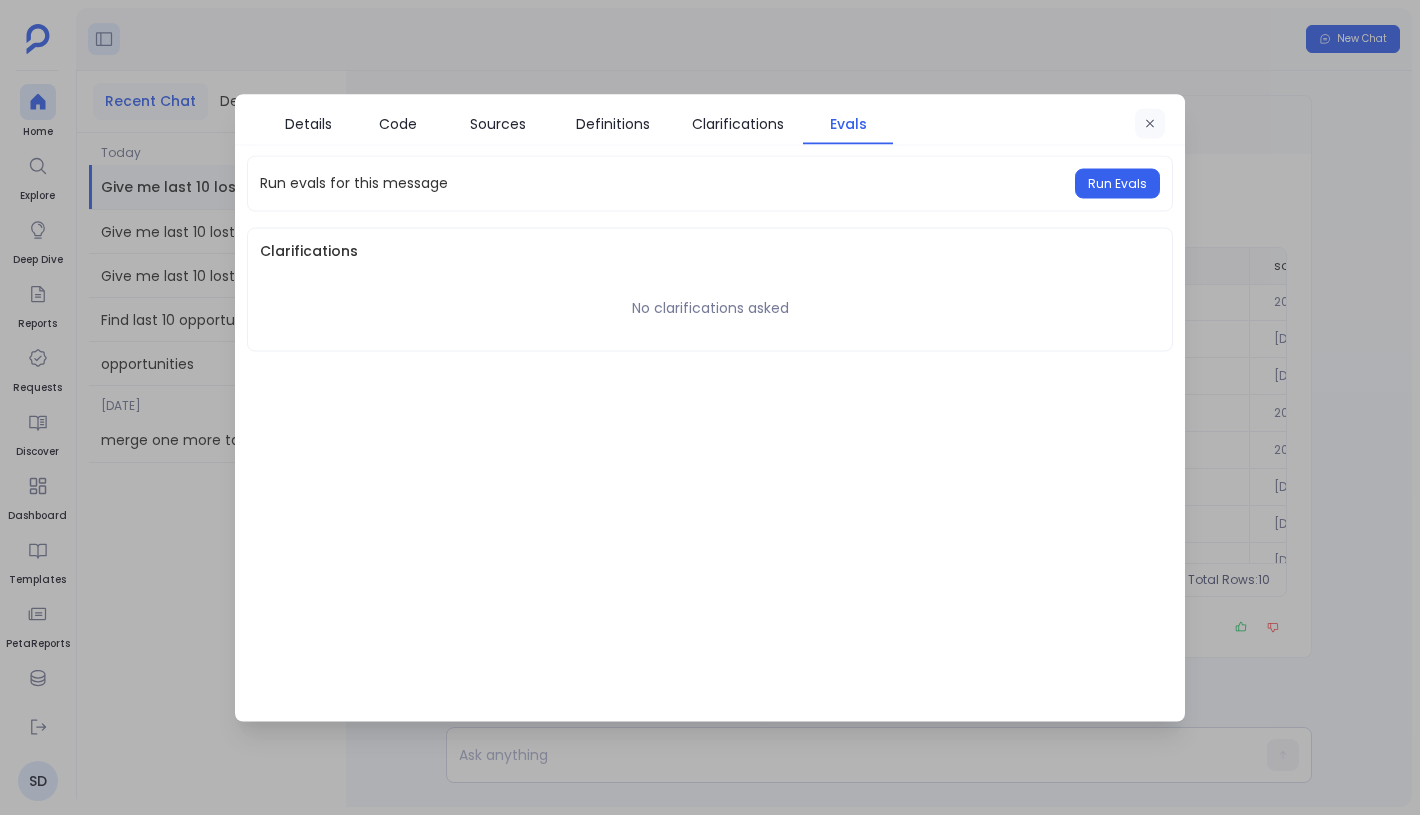 click at bounding box center [1150, 123] 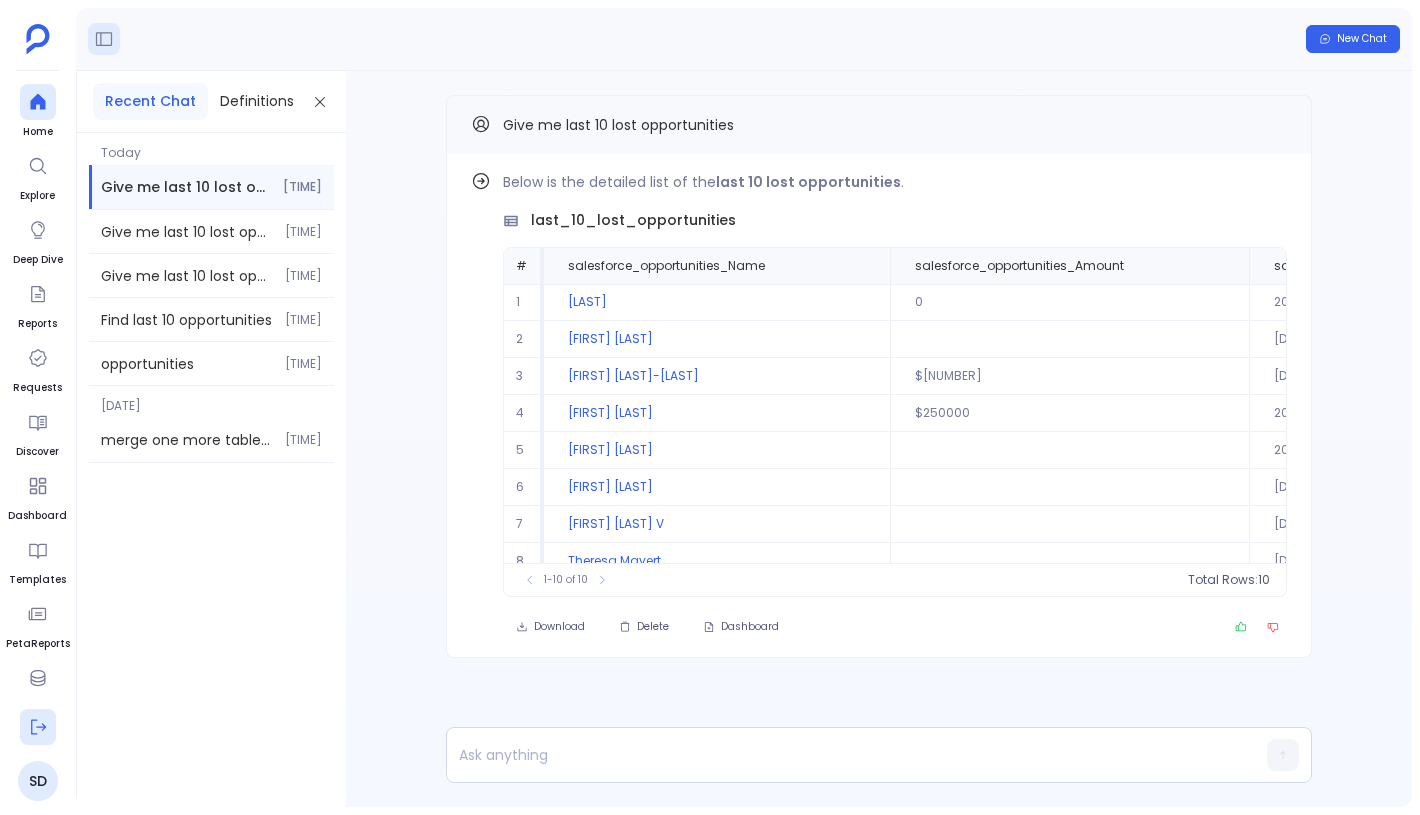 click at bounding box center (38, 727) 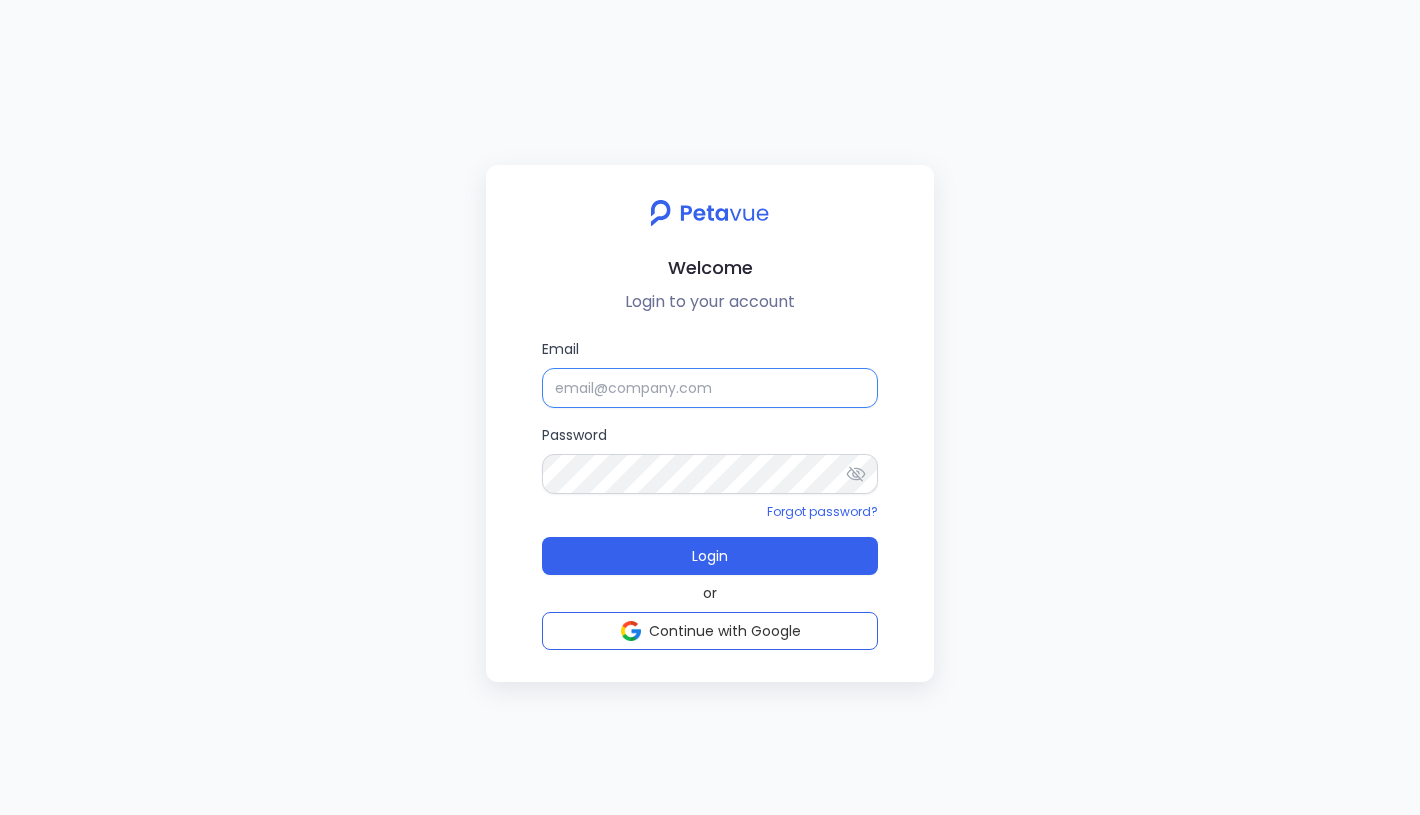 click on "Email" at bounding box center [710, 388] 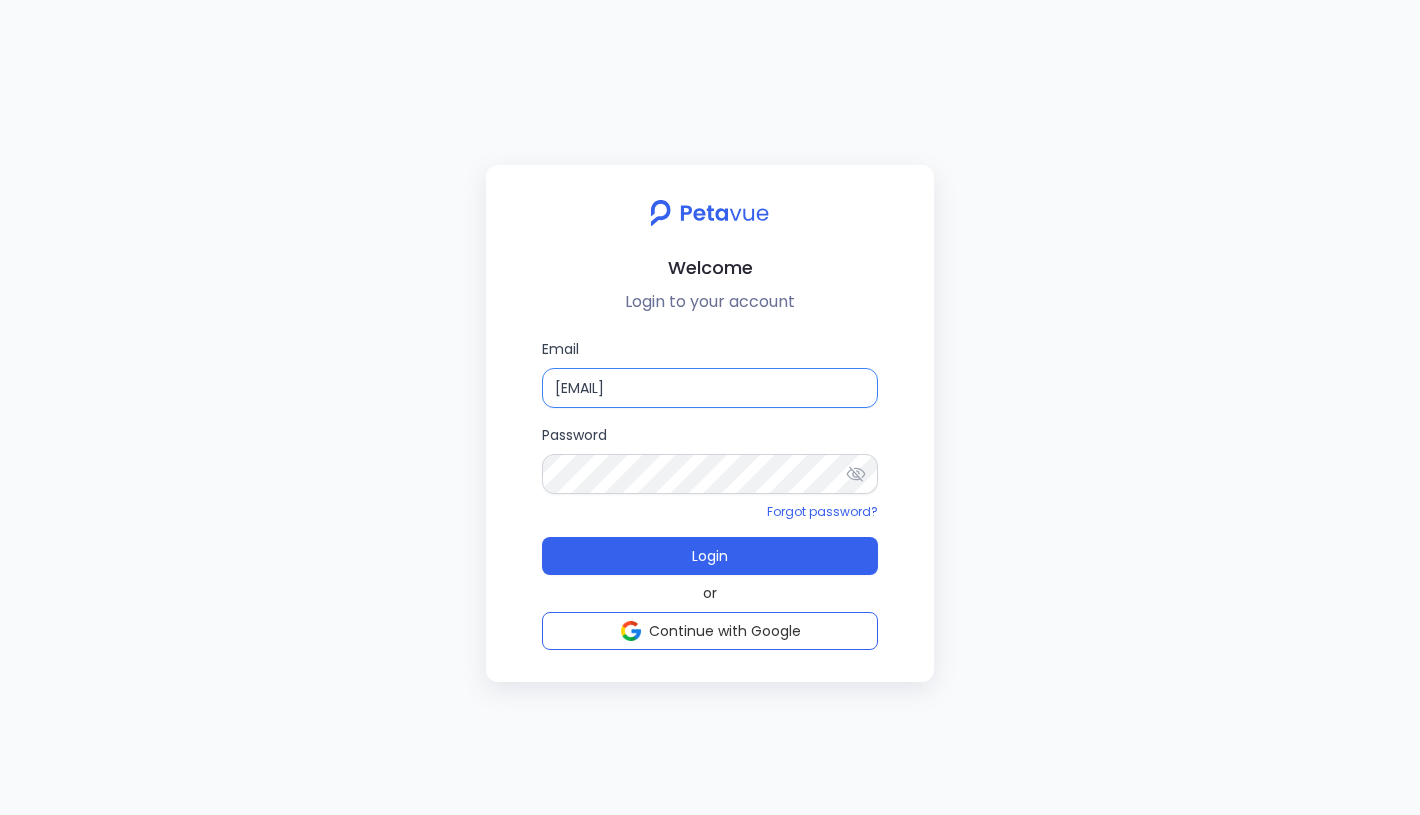 type on "[EMAIL]" 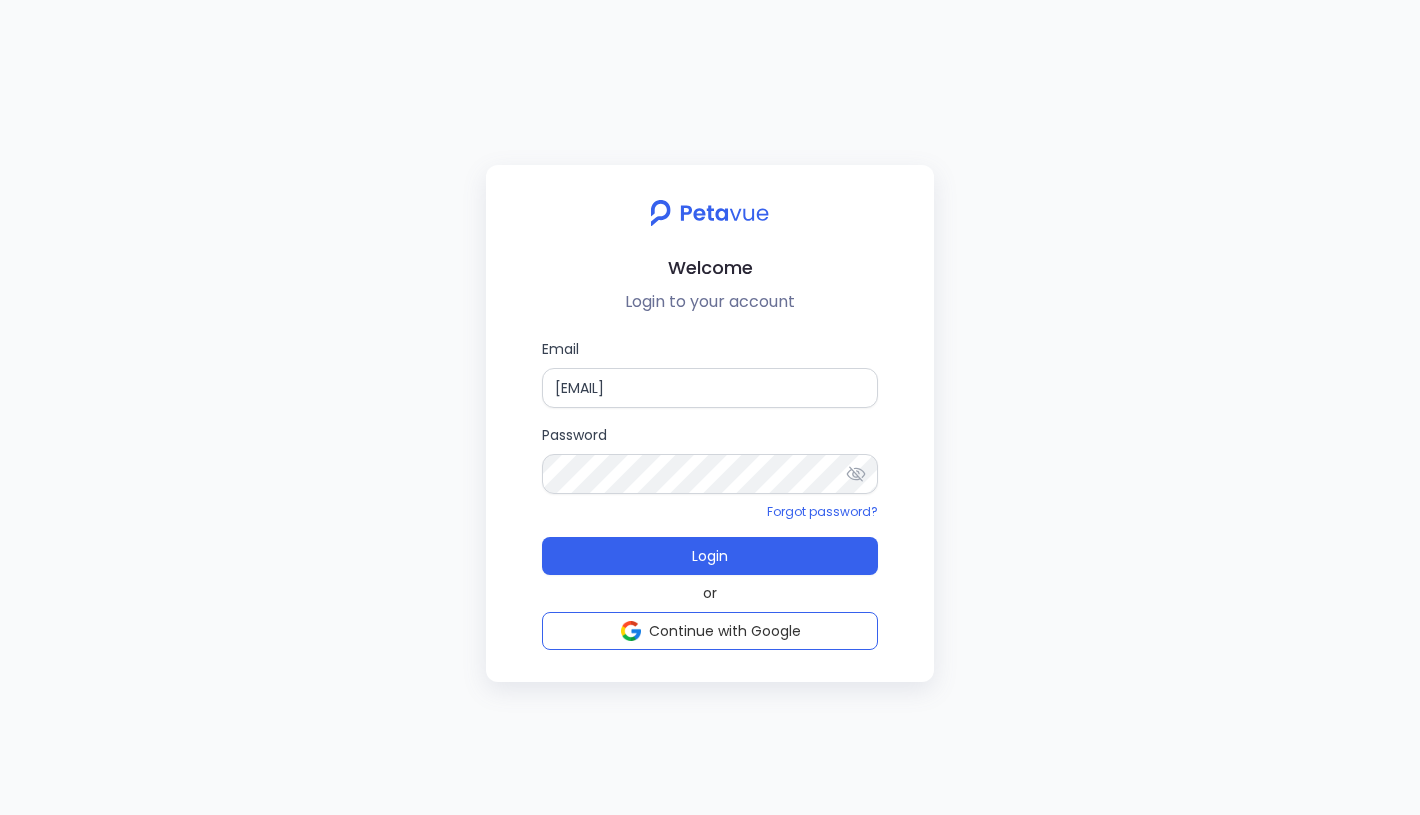 click on "Welcome Login to your account Email [EMAIL] Password Forgot password? Login or Continue with Google" at bounding box center (710, 407) 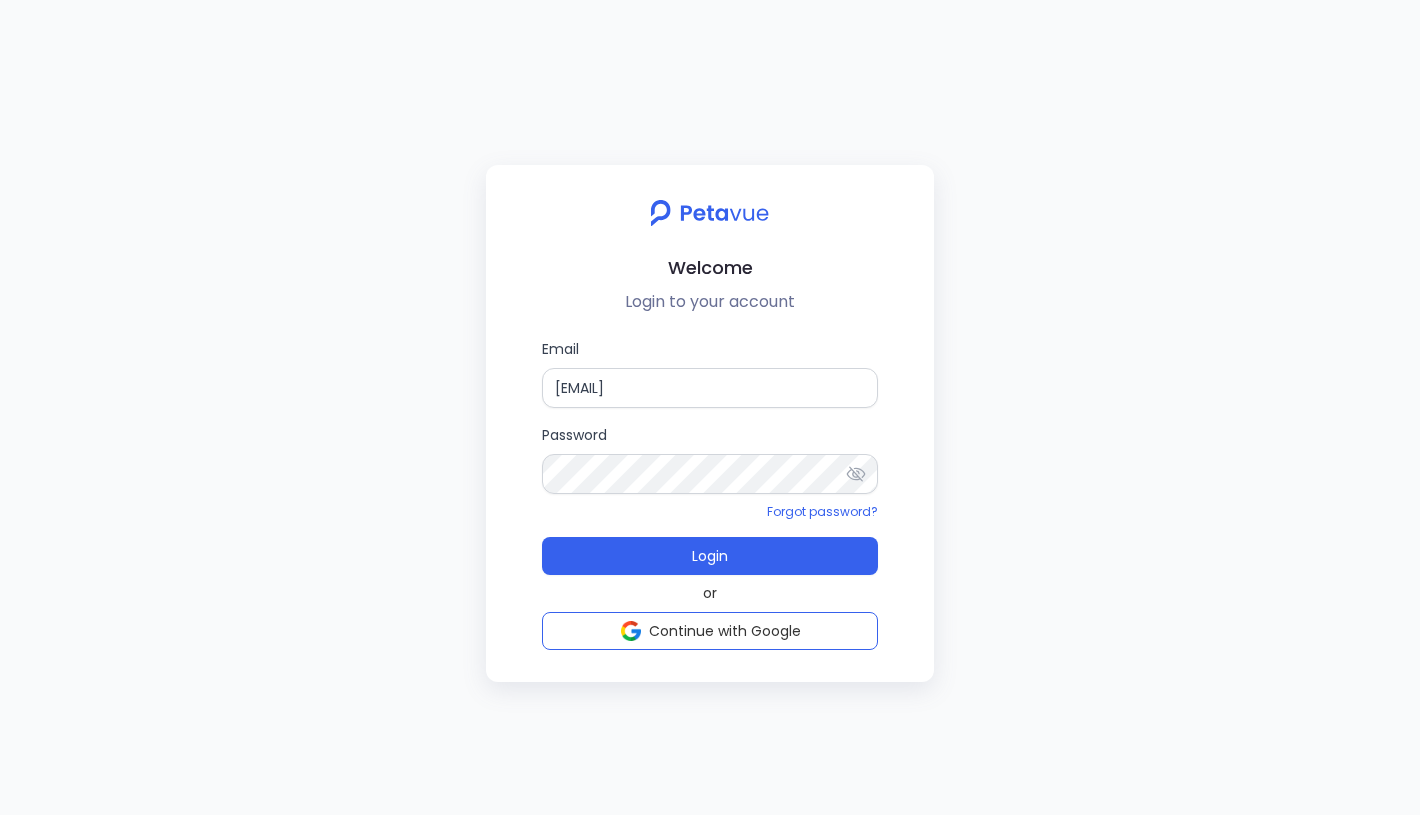 click on "or Continue with Google" at bounding box center (710, 612) 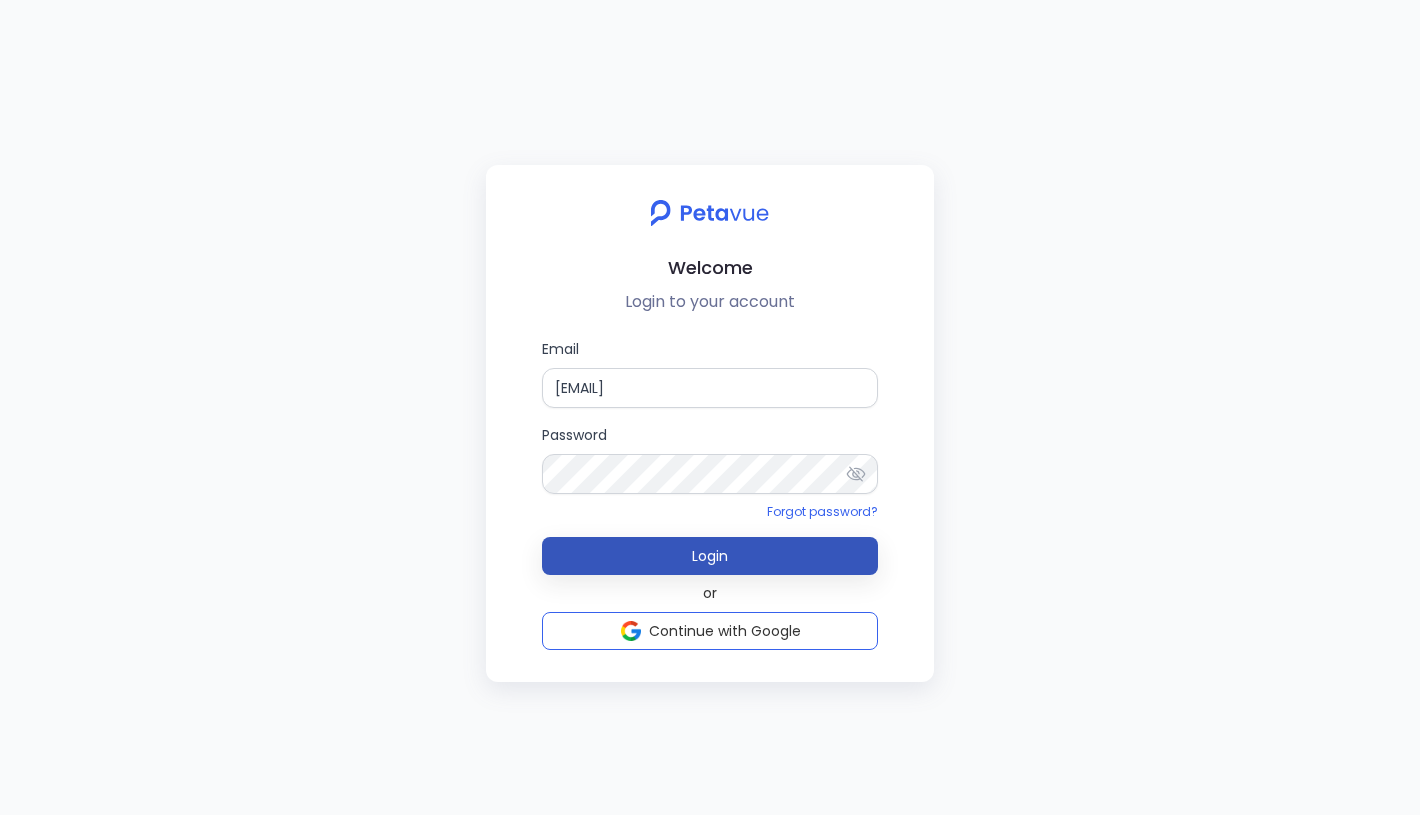 click on "Login" at bounding box center [710, 556] 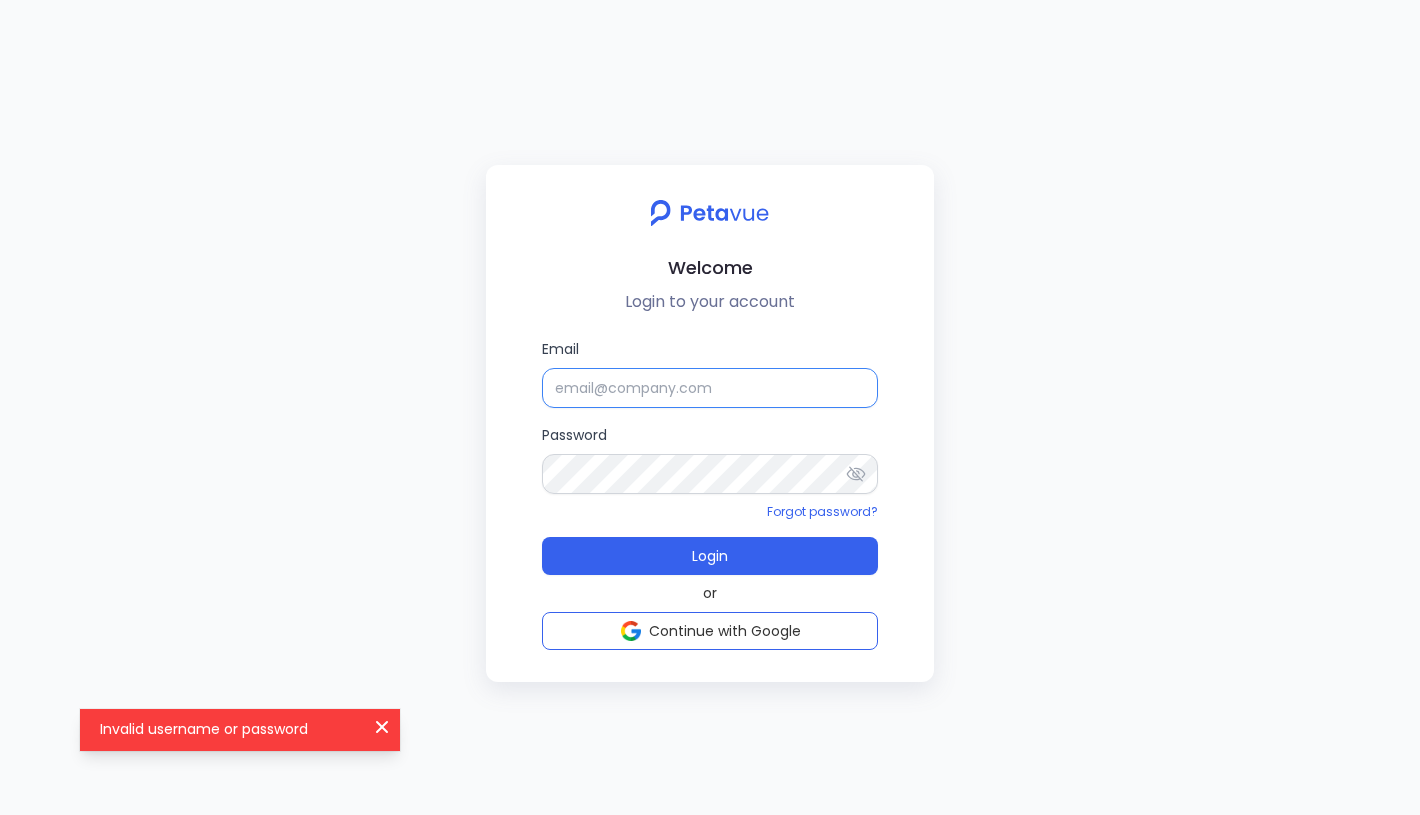 click on "Email" at bounding box center [710, 388] 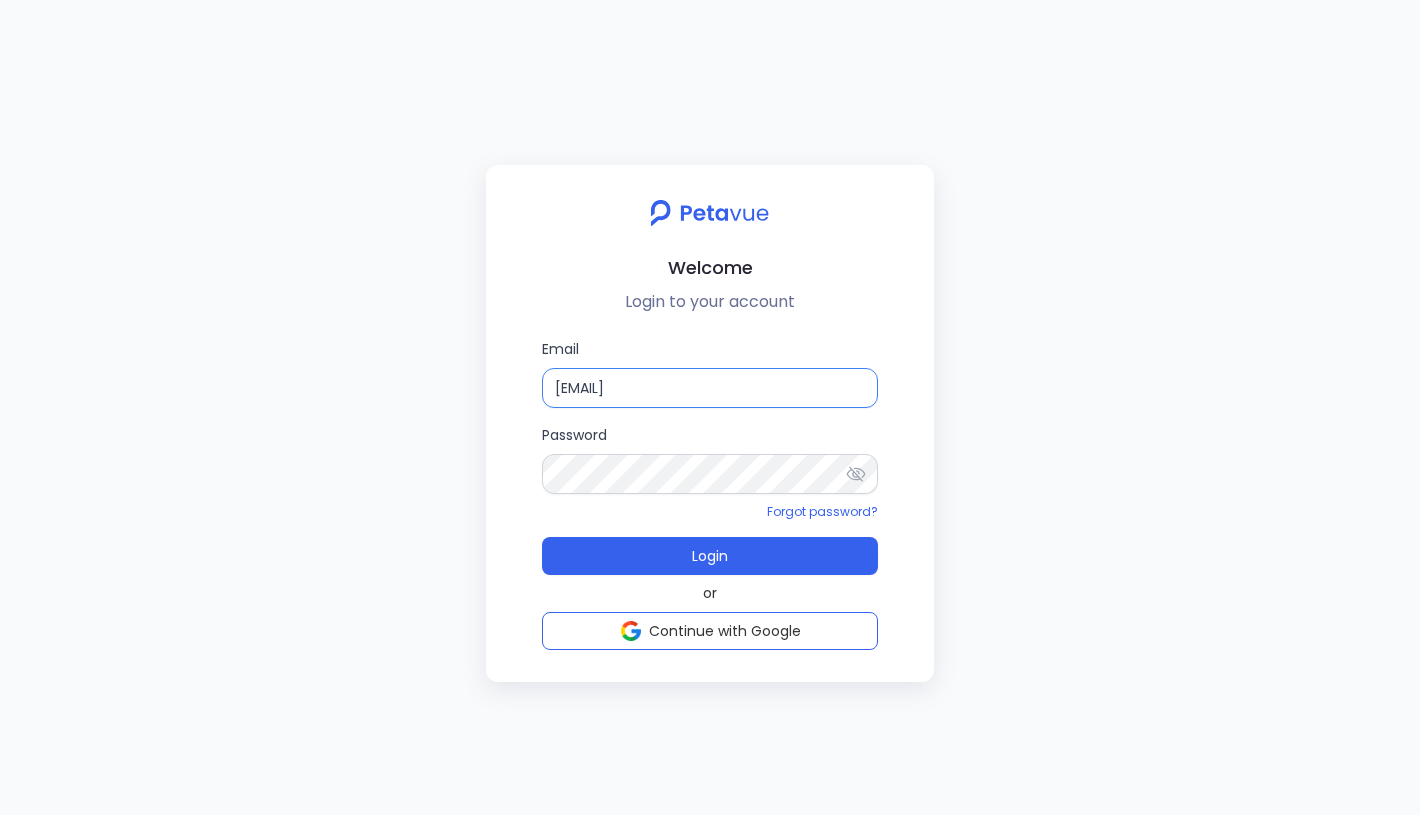 type on "[EMAIL]" 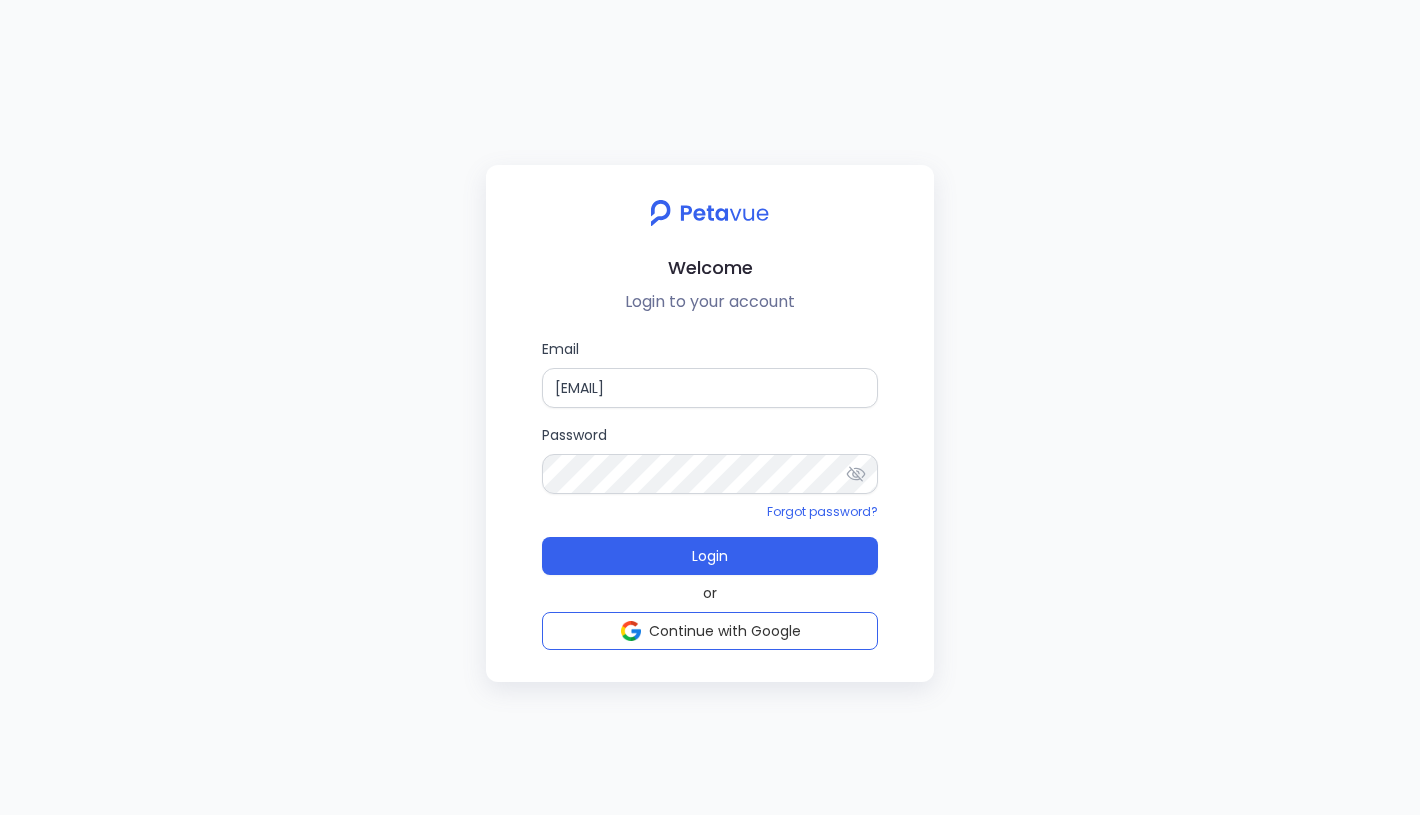 click on "Welcome Login to your account Email [EMAIL] Password Forgot password? Login or Continue with Google" at bounding box center (710, 407) 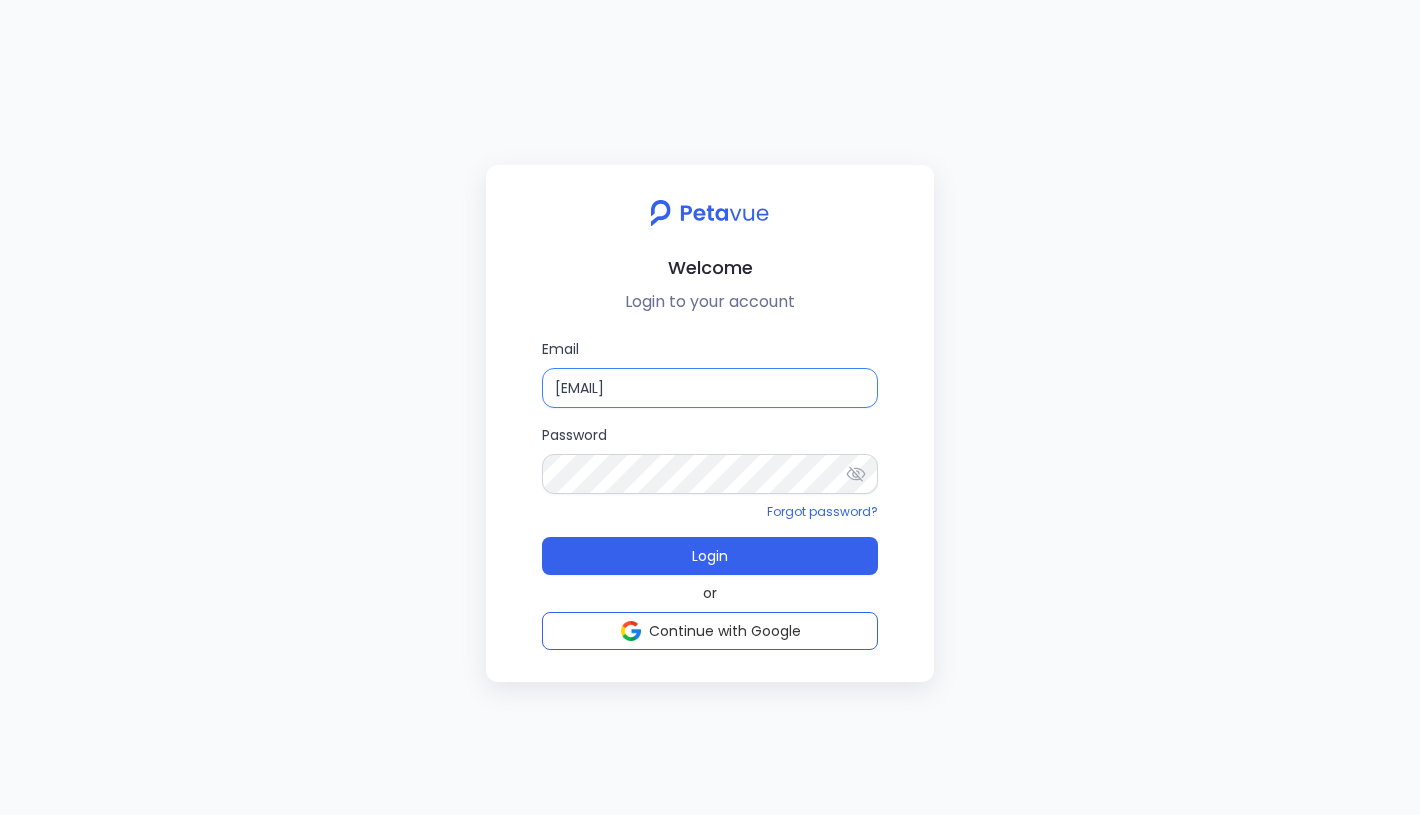 click on "[EMAIL]" at bounding box center [710, 388] 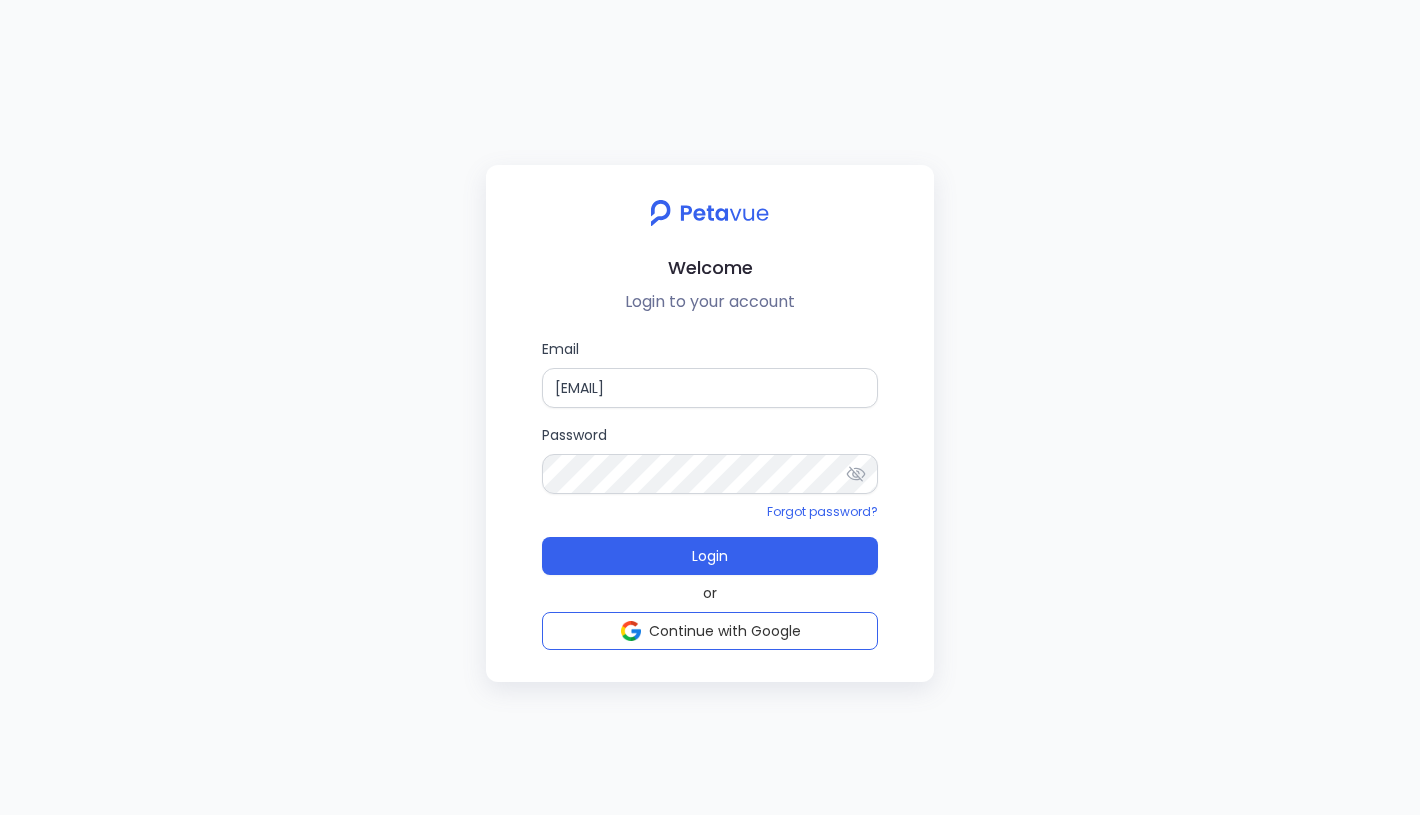 click on "Welcome Login to your account Email [EMAIL] Password Forgot password? Login or Continue with Google" at bounding box center [710, 407] 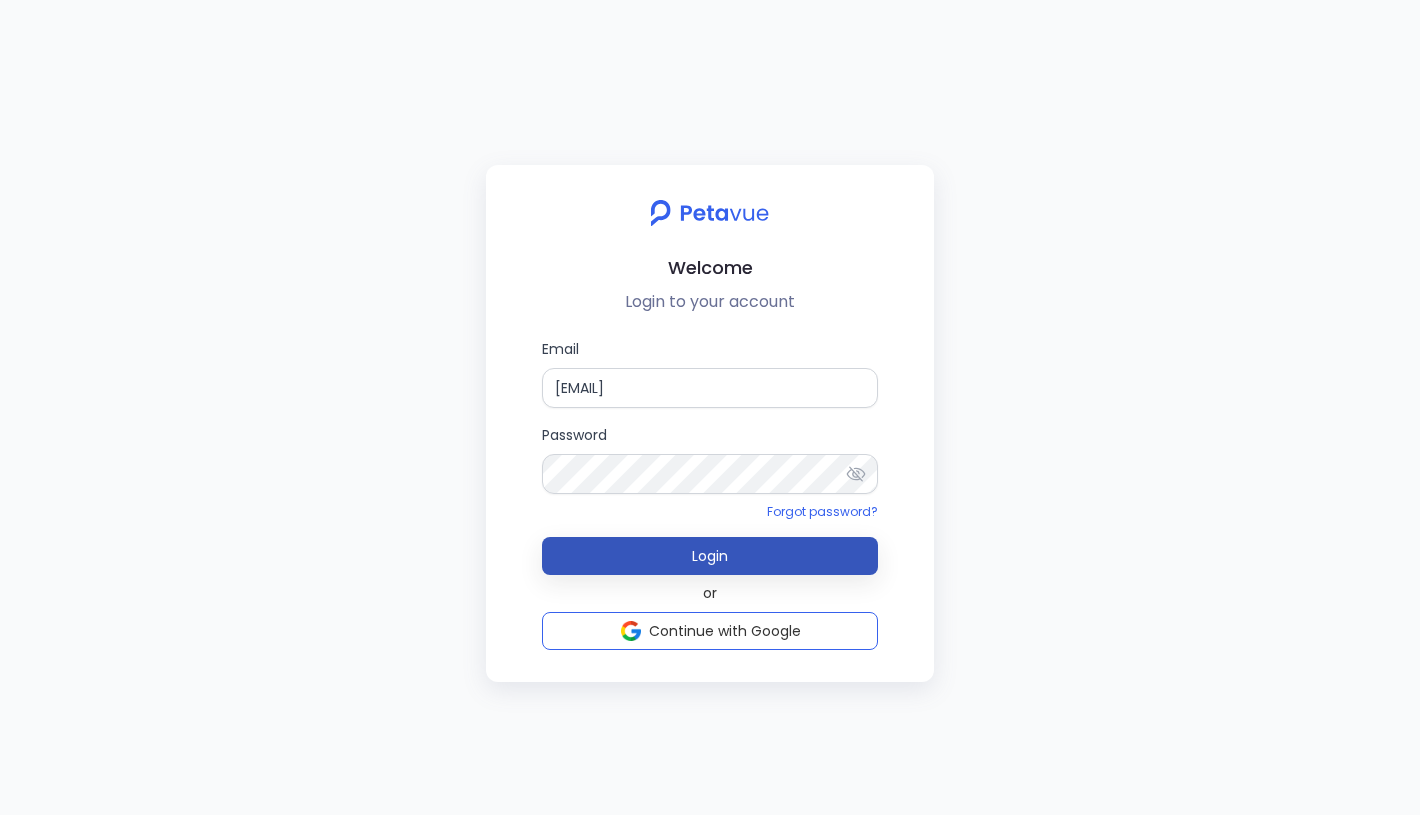 click on "Login" at bounding box center (710, 556) 